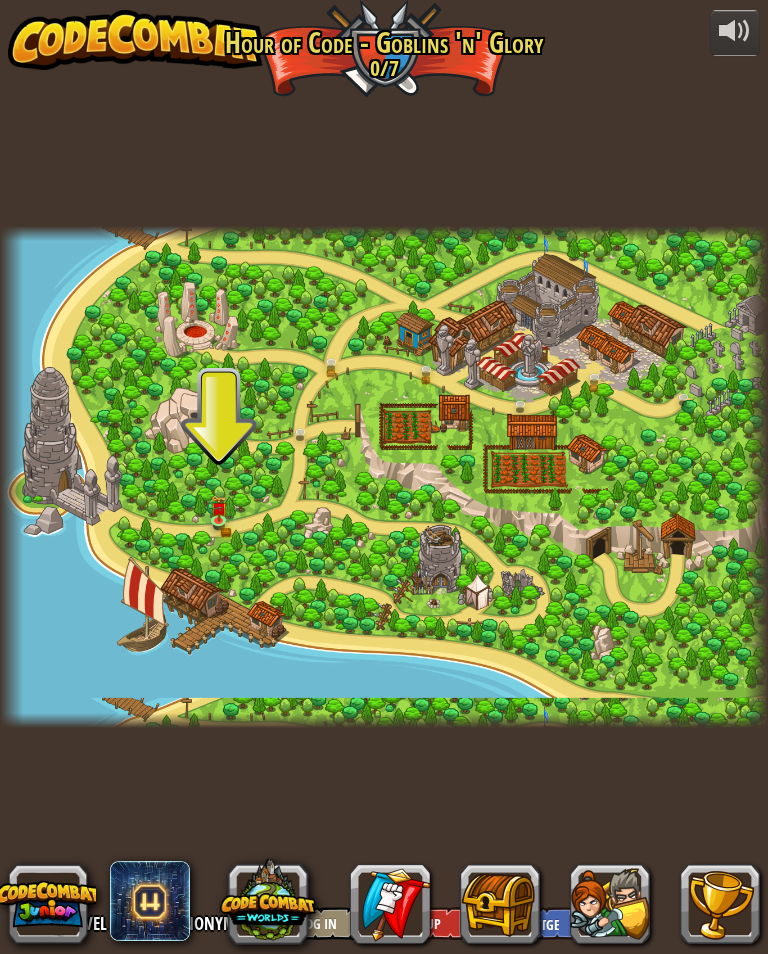 scroll, scrollTop: 0, scrollLeft: 0, axis: both 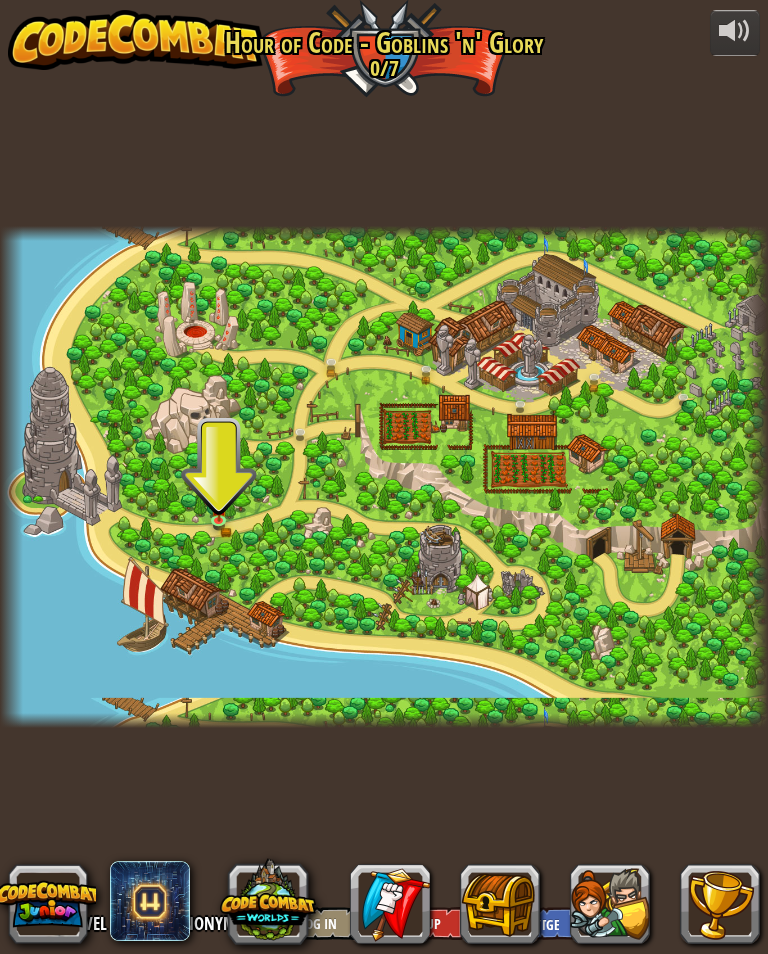 click at bounding box center [384, 477] 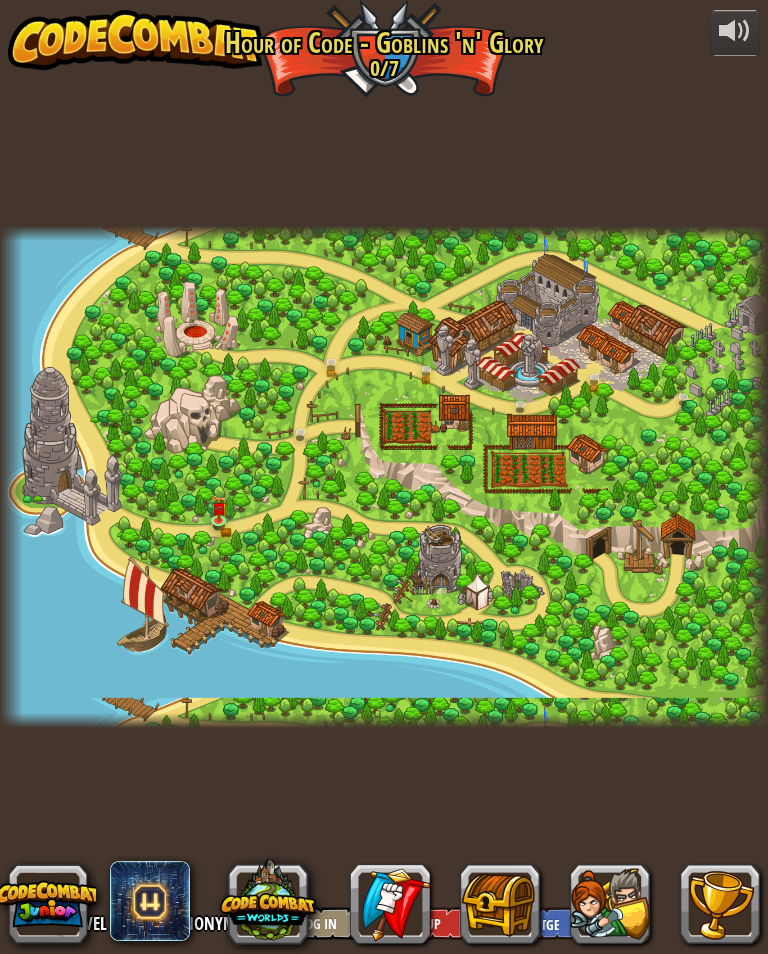 click at bounding box center [384, 477] 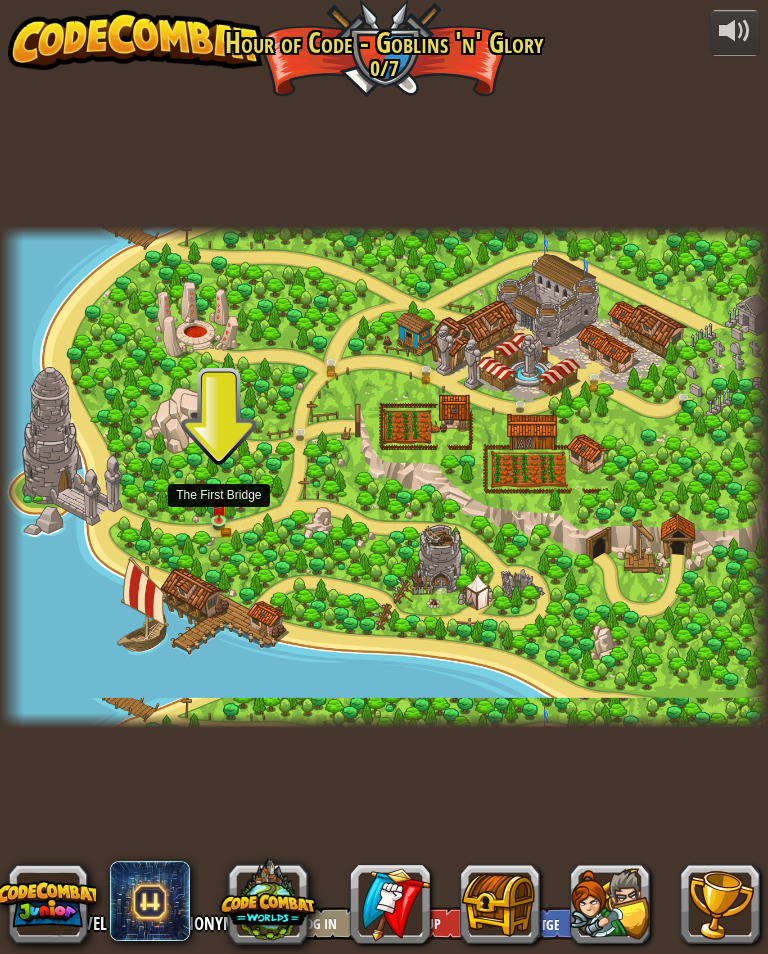 click at bounding box center [218, 508] 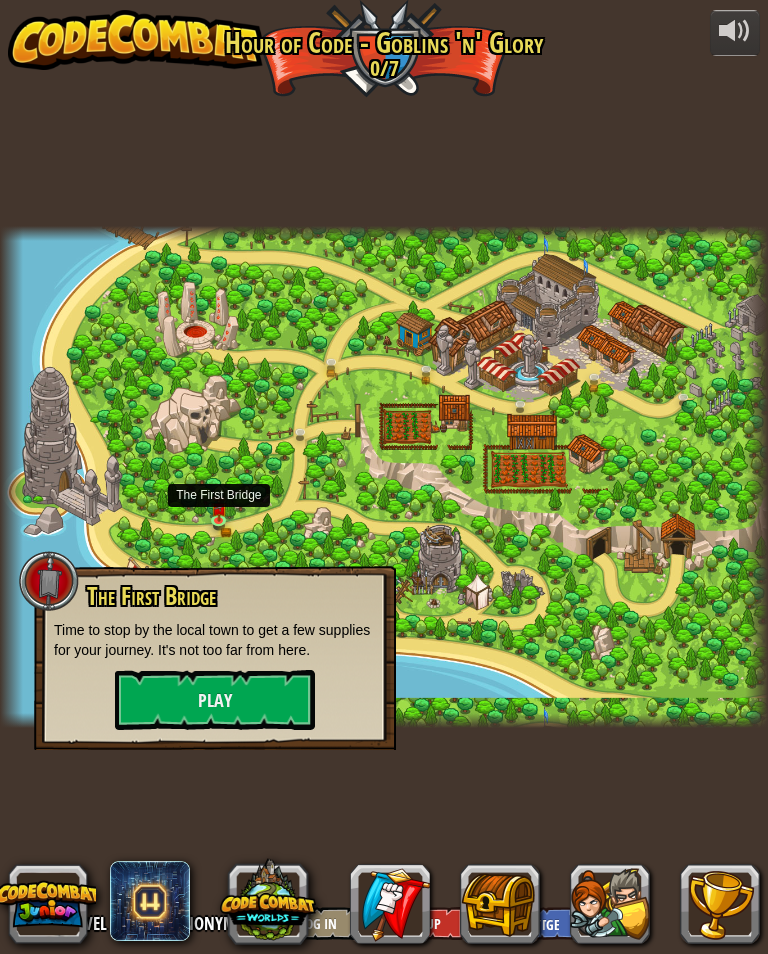 click on "Play" at bounding box center (215, 700) 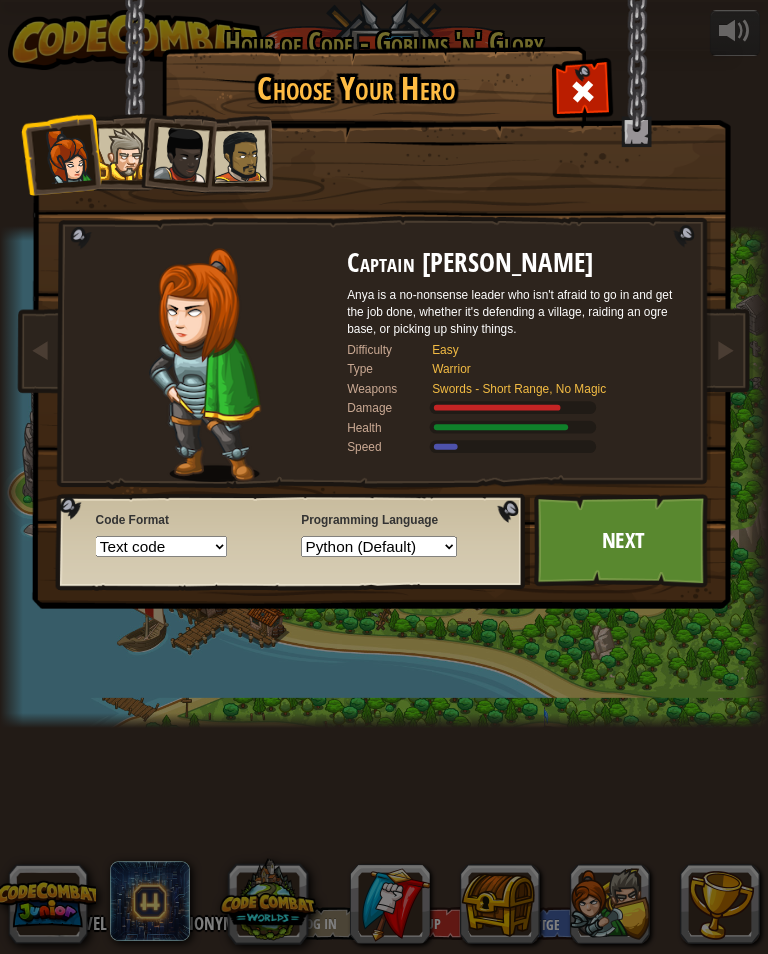 click at bounding box center (66, 156) 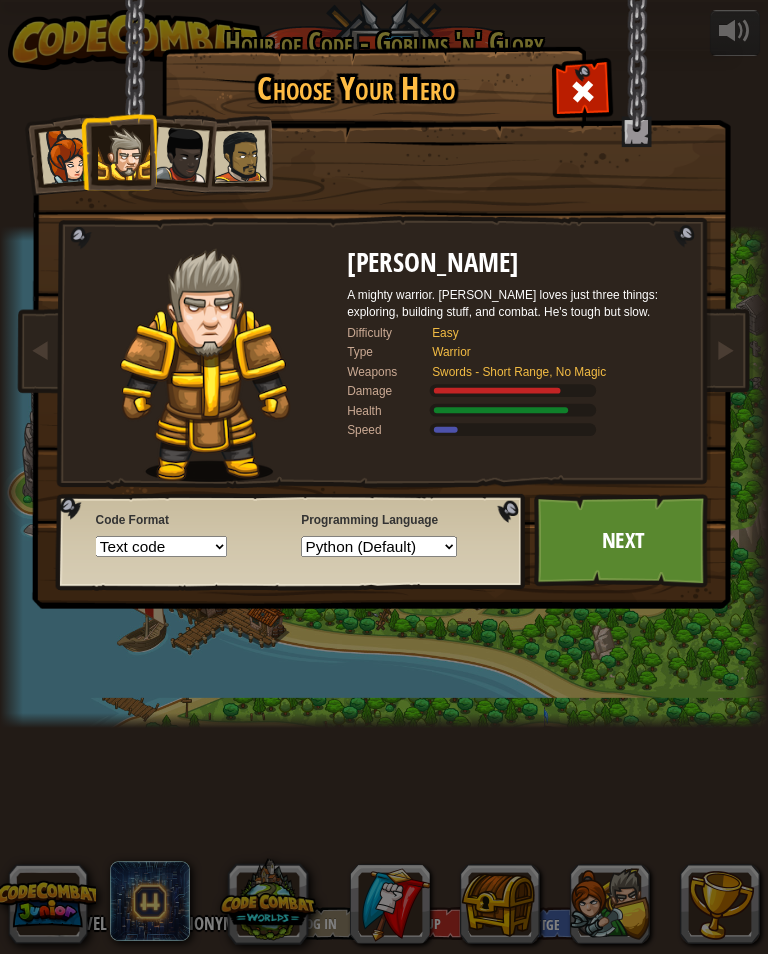 click at bounding box center (124, 154) 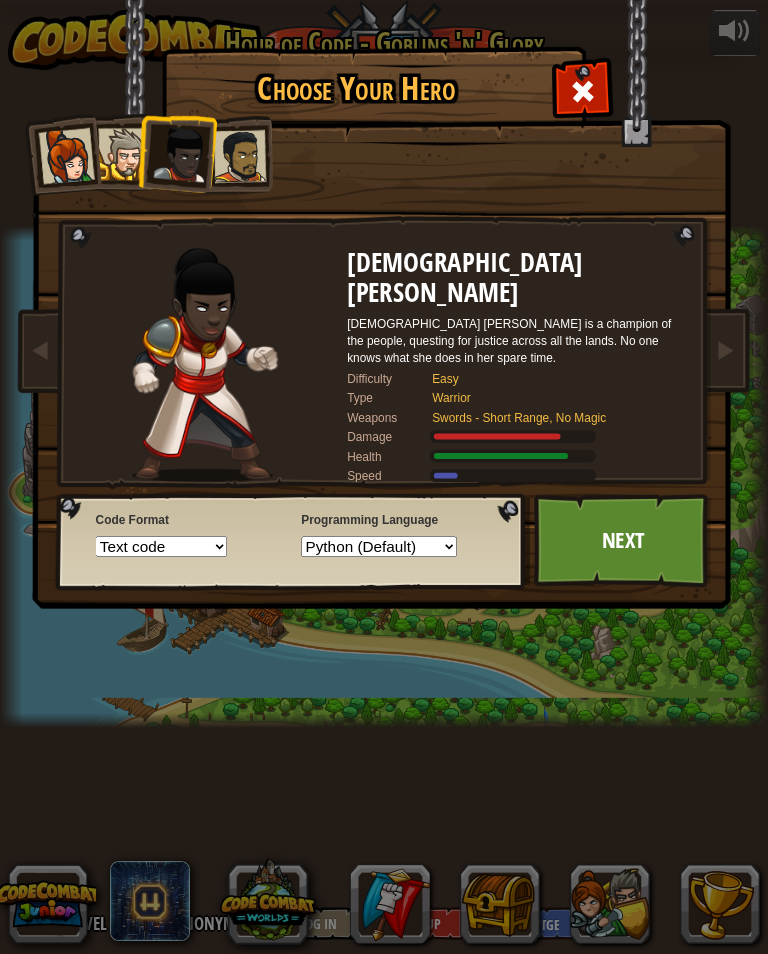 click at bounding box center (181, 155) 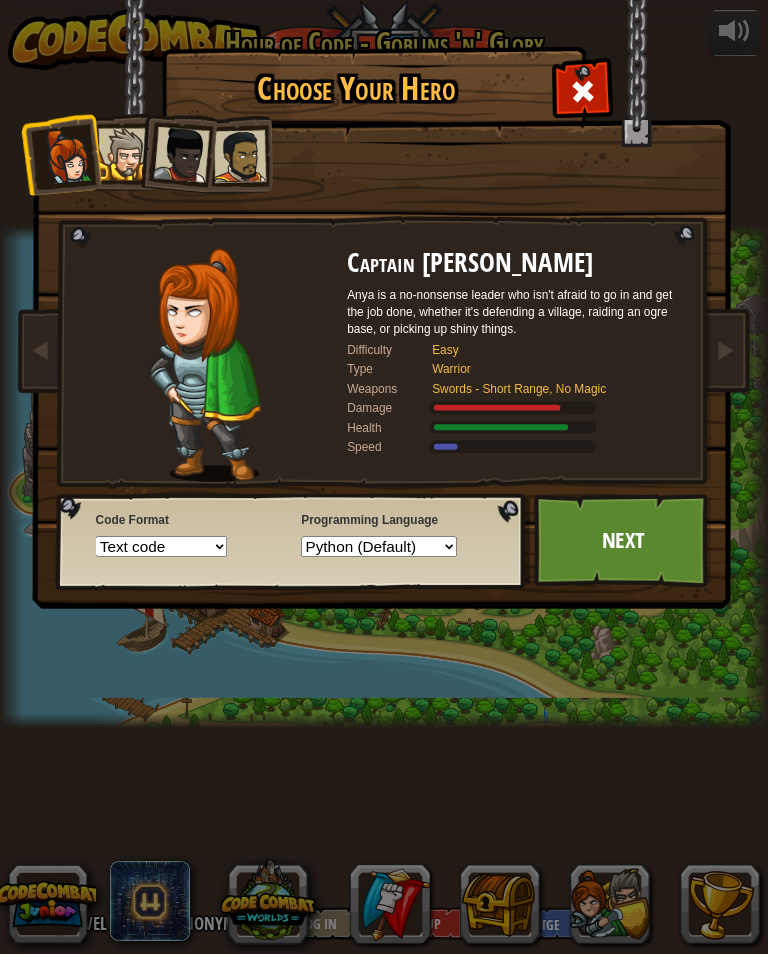 click at bounding box center [66, 156] 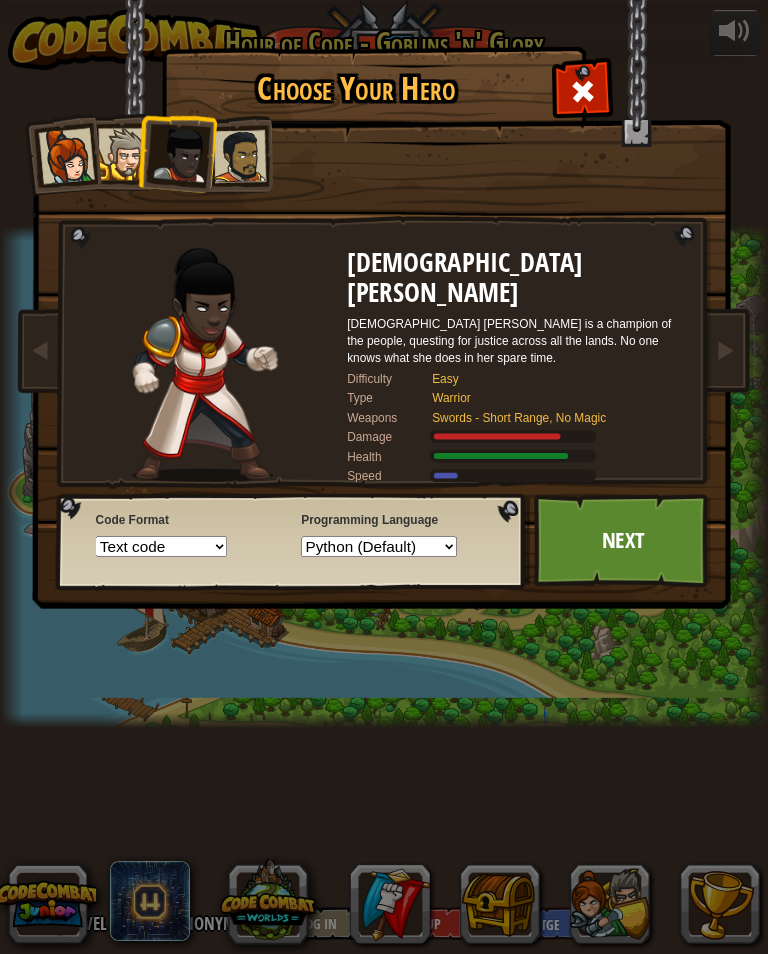 click at bounding box center (66, 156) 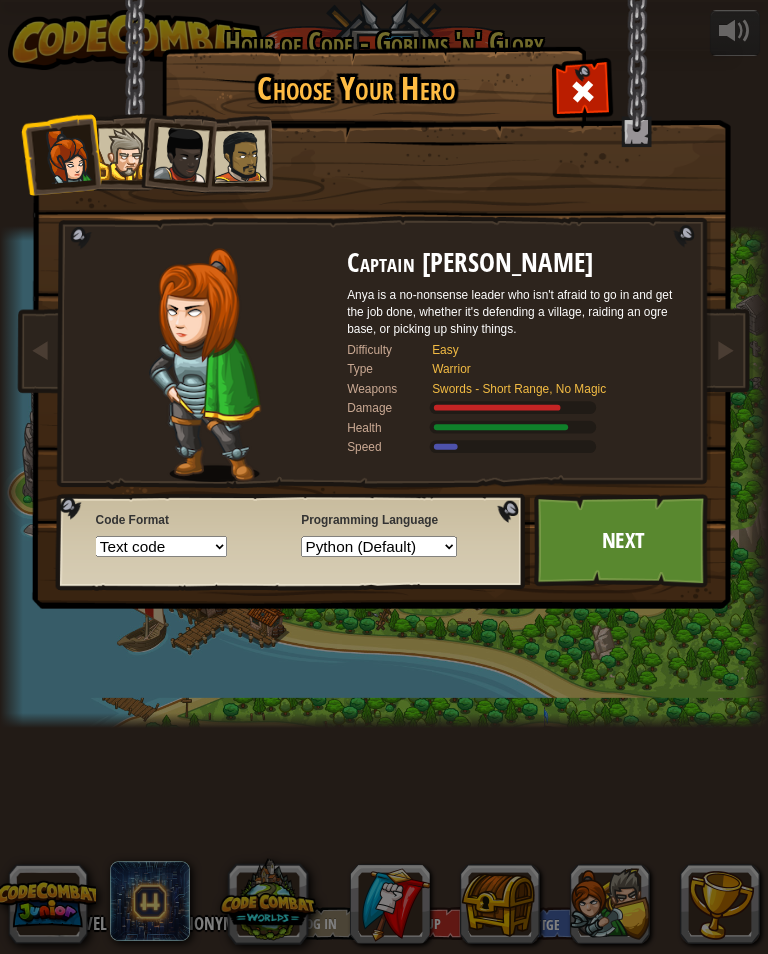 click on "Next" at bounding box center [623, 541] 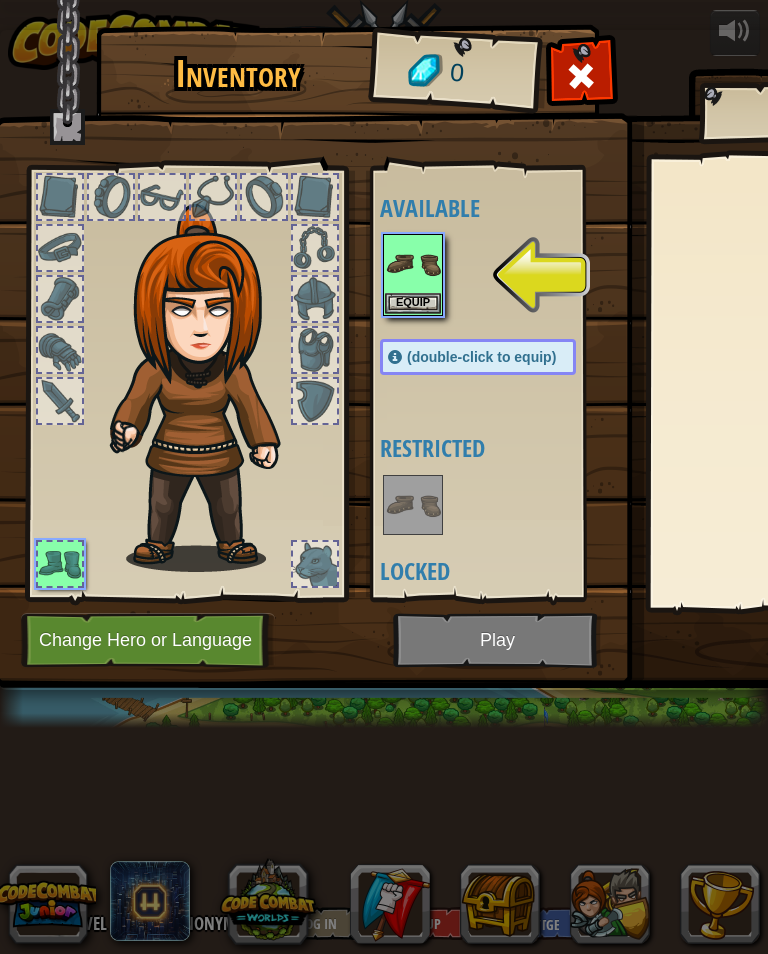 click at bounding box center [413, 264] 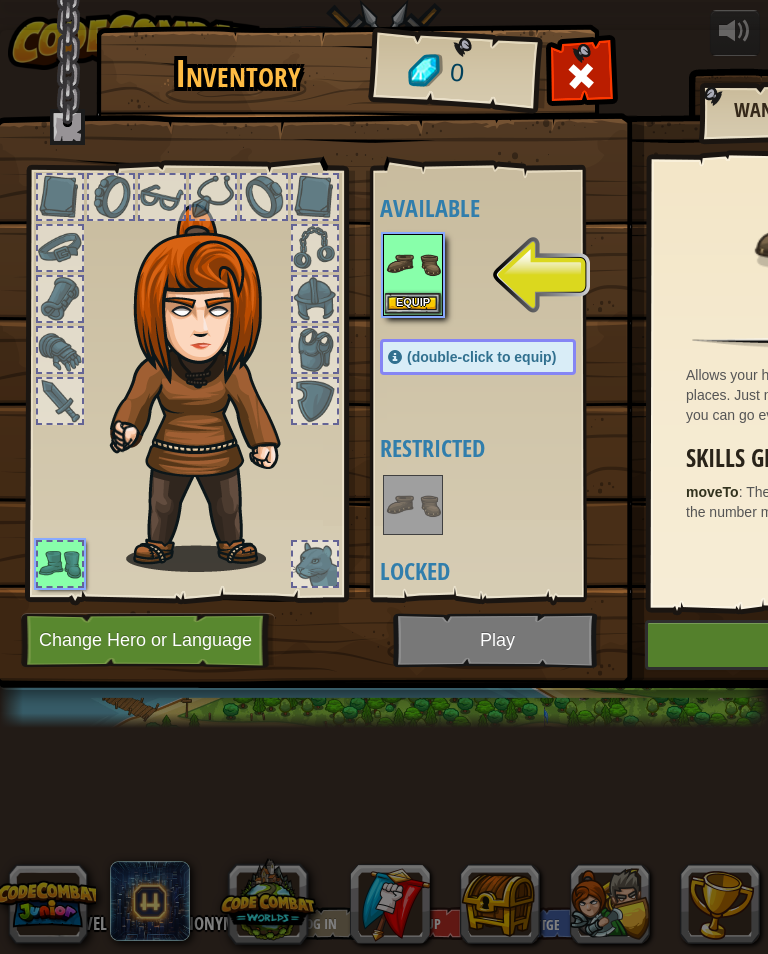click on "Equip" at bounding box center (413, 303) 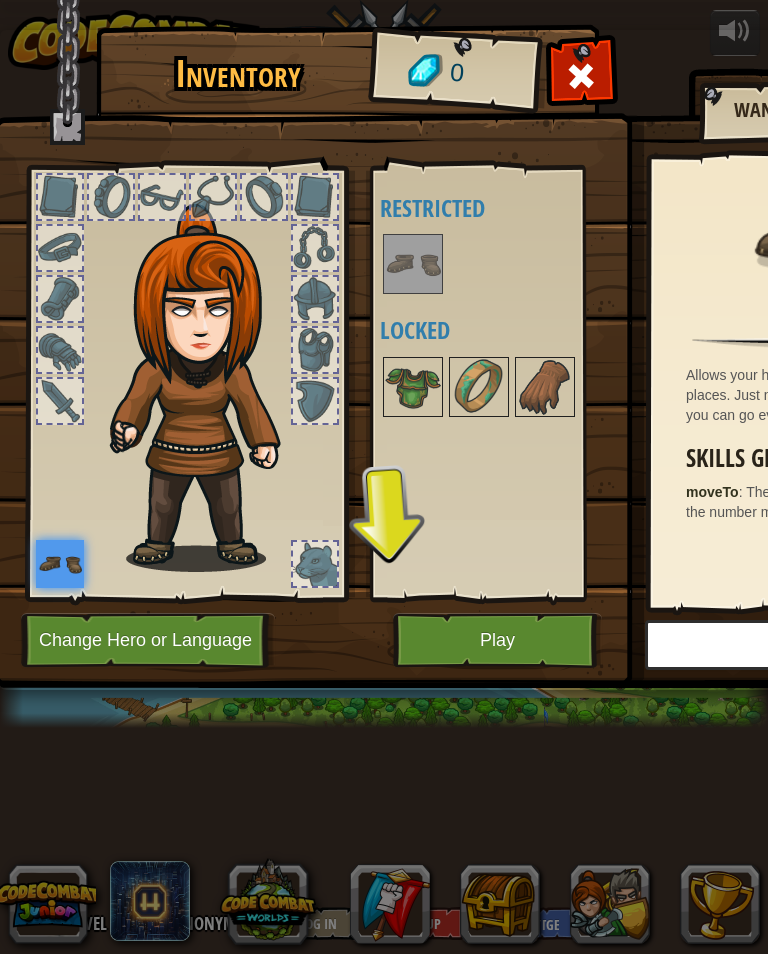 scroll, scrollTop: 0, scrollLeft: 0, axis: both 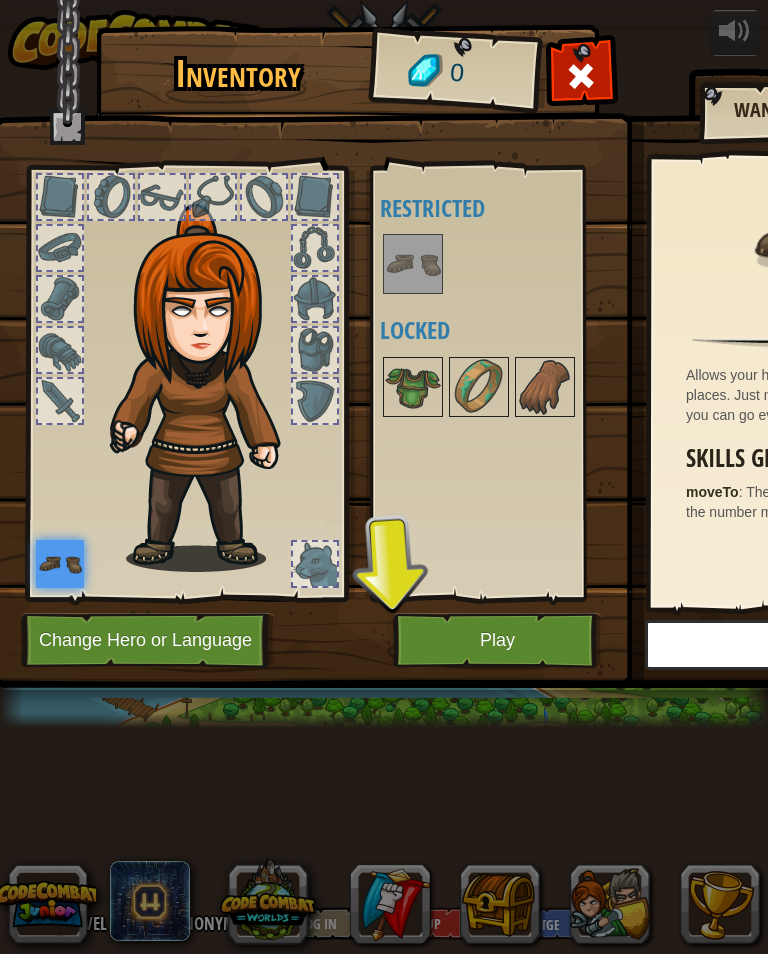 click on "Play" at bounding box center (497, 640) 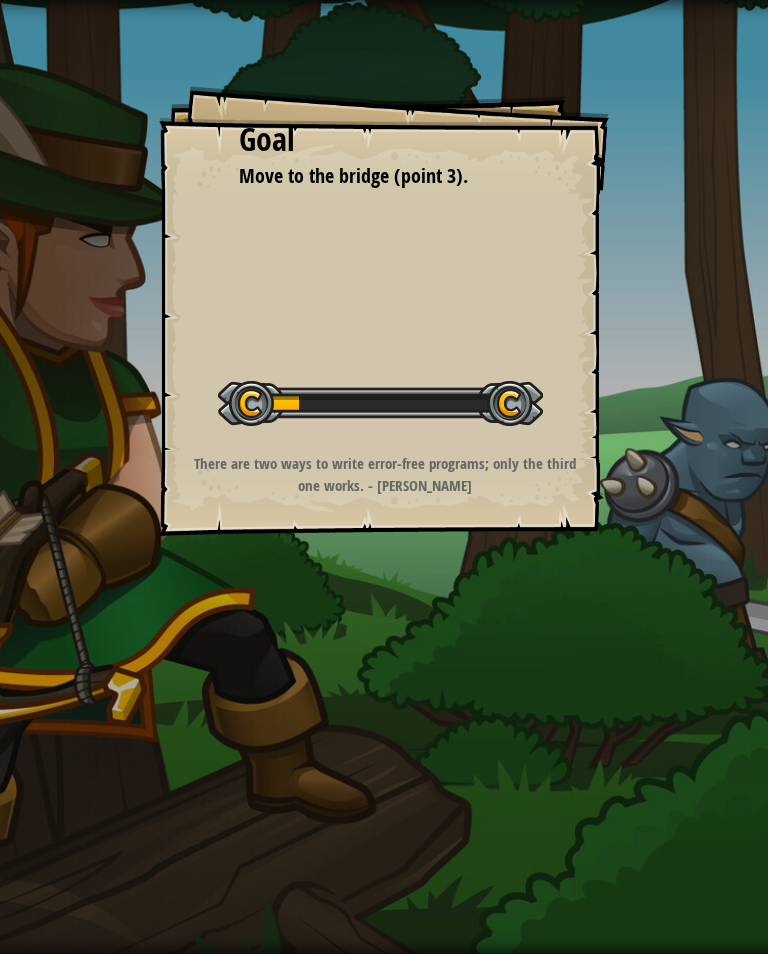 click on "Goal Move to the bridge (point 3). Start Level Error loading from server. Try refreshing the page. You'll need a subscription to play this level. Subscribe You'll need to join a course to play this level. Back to my courses Ask your teacher to assign a license to you so you can continue to play CodeCombat! Back to my courses This level is locked. Back to my courses There are two ways to write error-free programs; only the third one works. - [PERSON_NAME]" at bounding box center (384, 477) 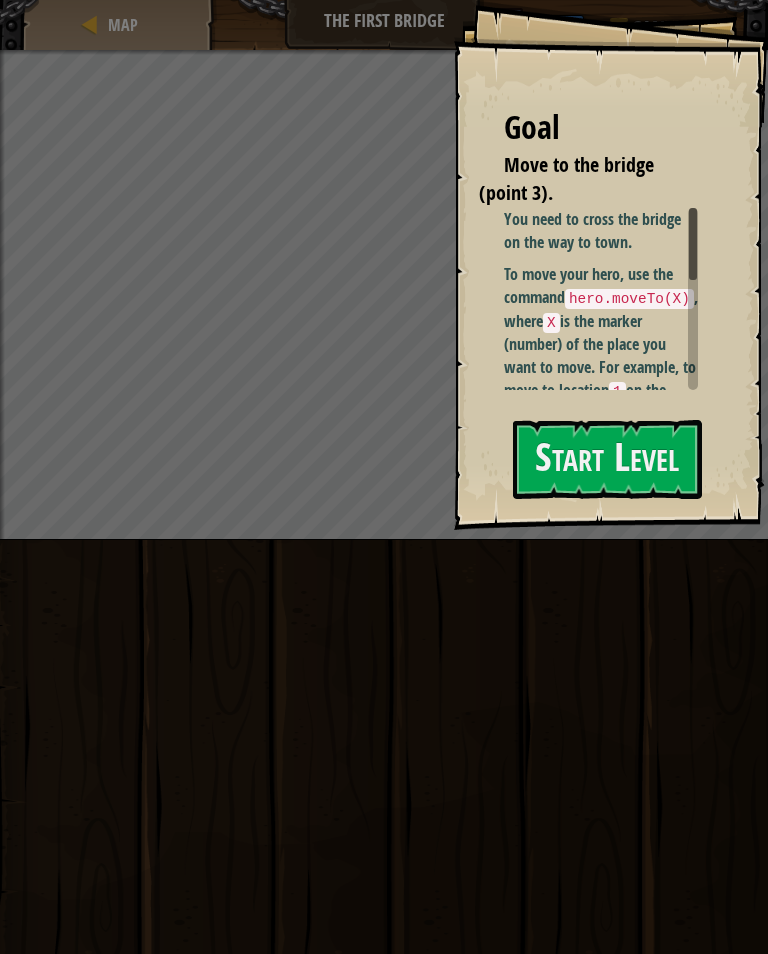 click on "Start Level" at bounding box center (607, 459) 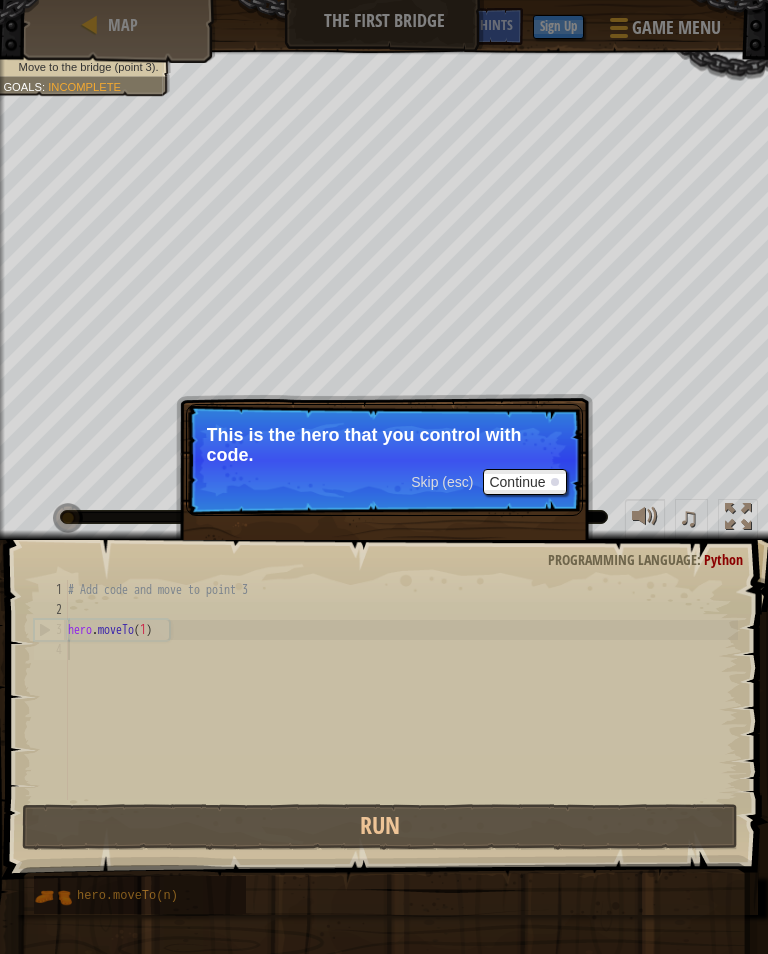 click on "Continue" at bounding box center [524, 482] 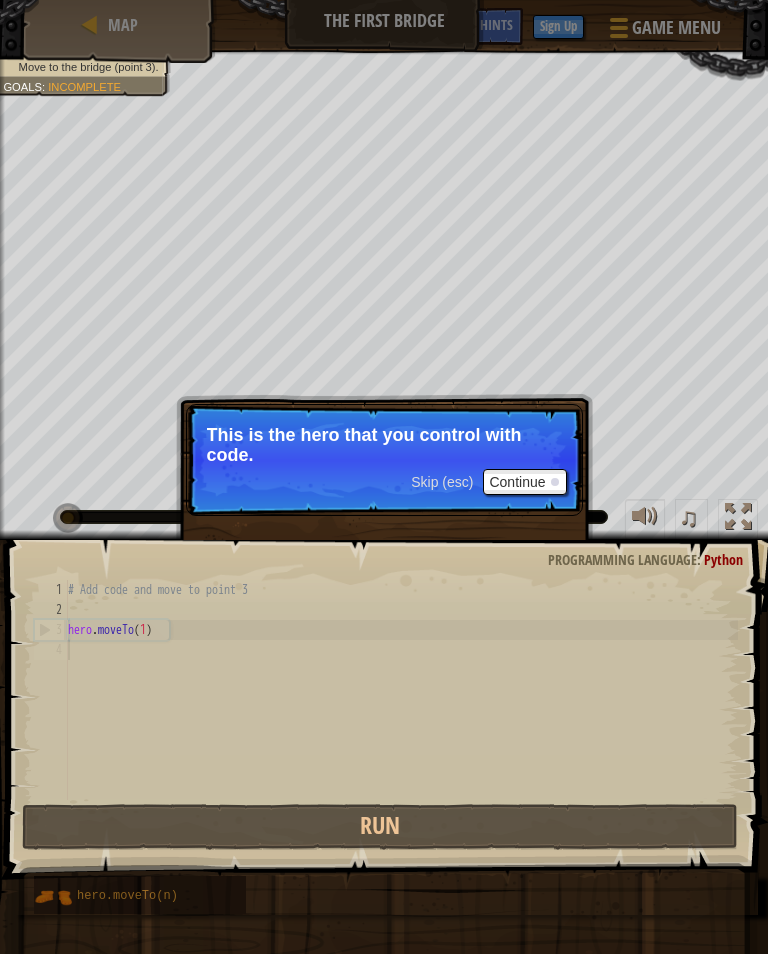 scroll, scrollTop: 9, scrollLeft: 0, axis: vertical 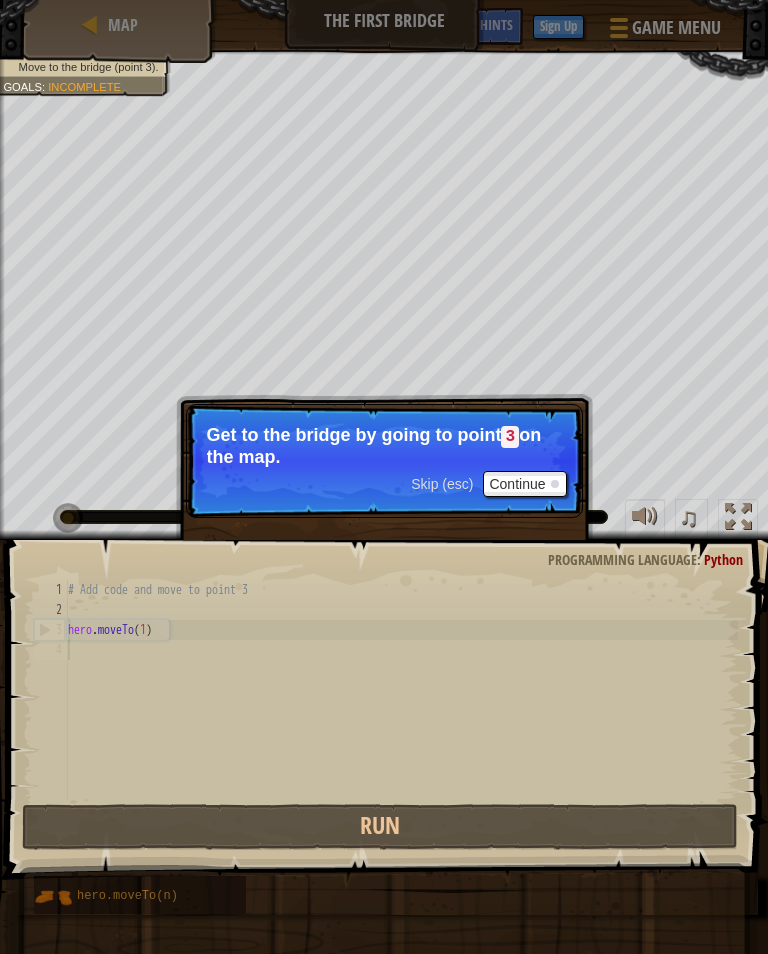 click on "Continue" at bounding box center (524, 484) 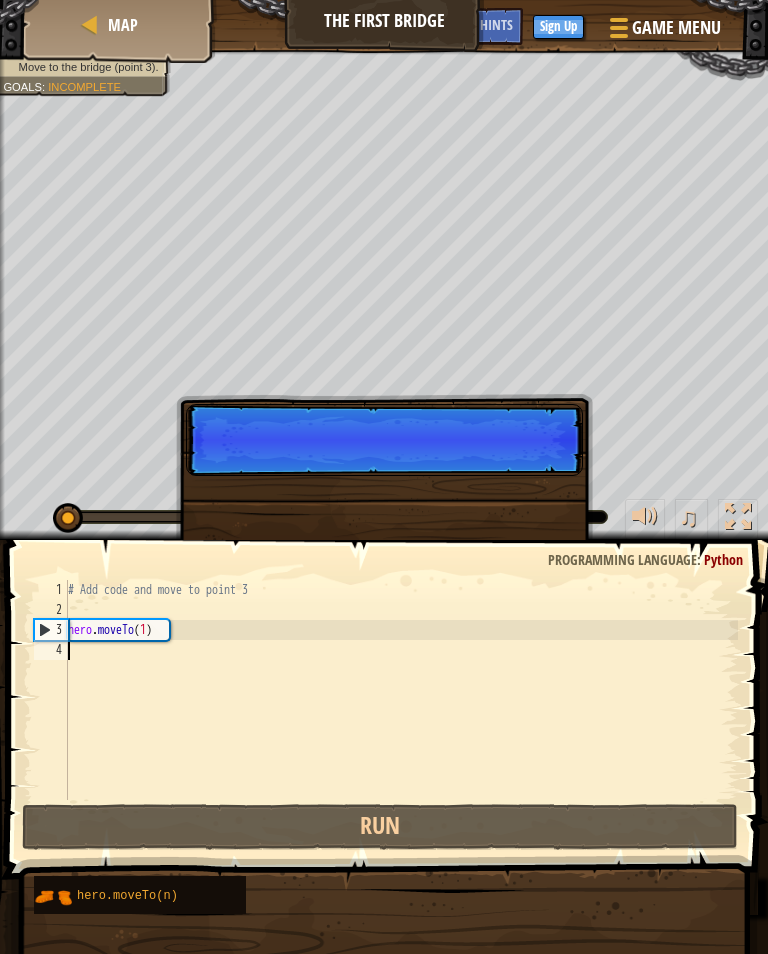click on "Skip (esc) Continue" at bounding box center [384, 440] 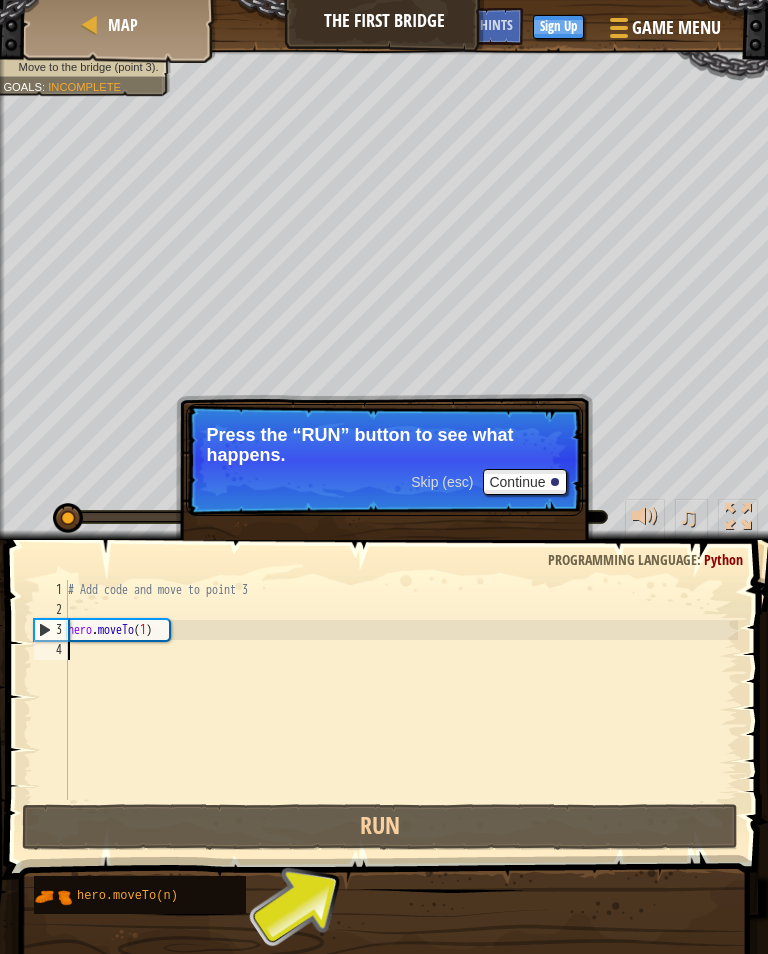 click on "Run" at bounding box center [380, 827] 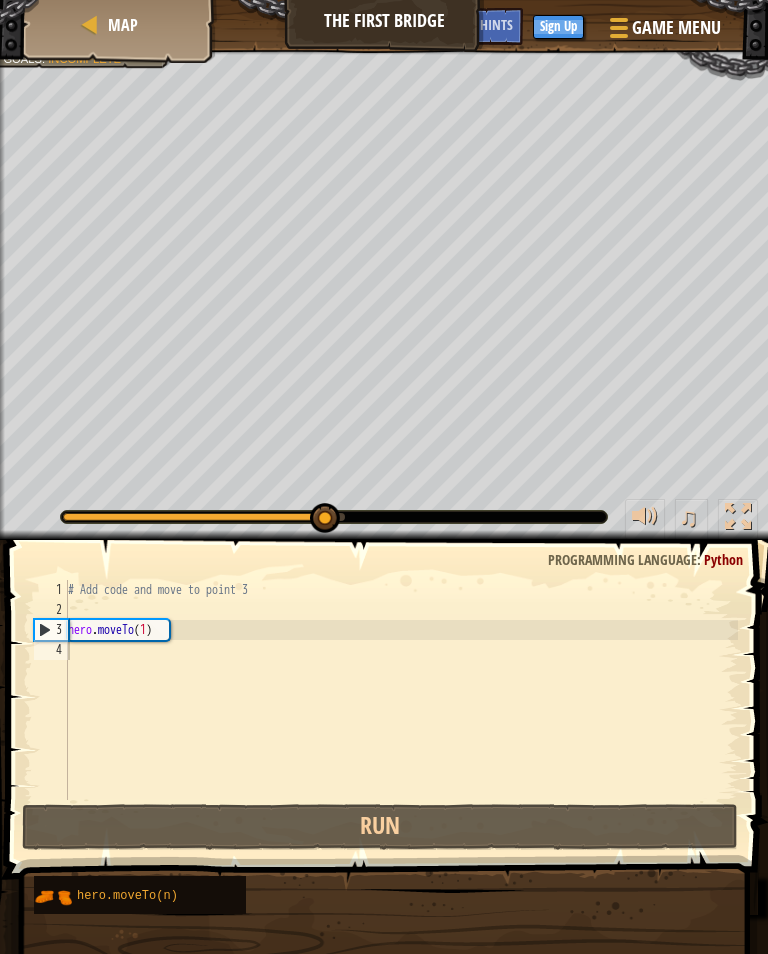 click on "Run" at bounding box center (380, 827) 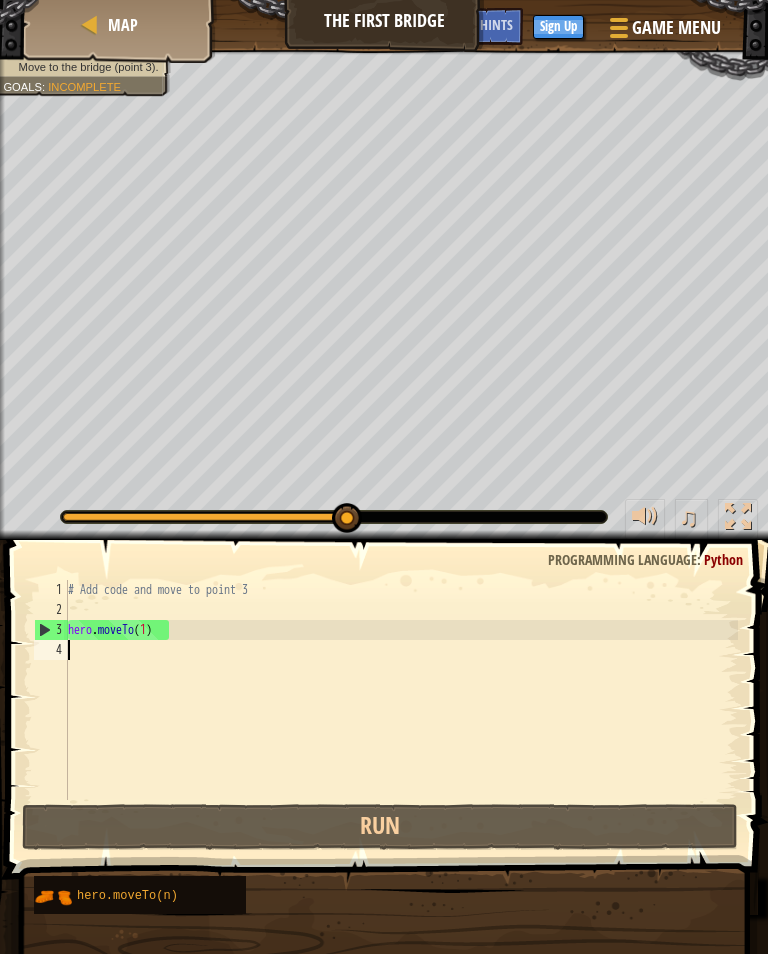 click on "Hints" at bounding box center [496, 26] 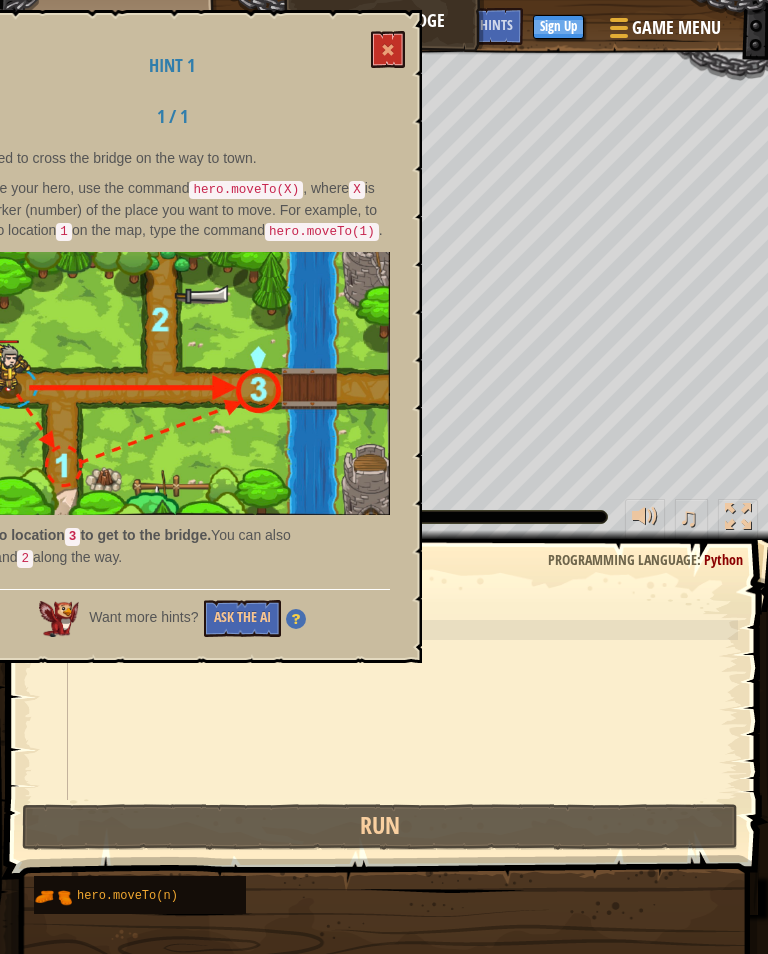 click on "Hint 1 1 / 1 You need to cross the bridge on the way to town.
To move your hero, use the command  hero.moveTo(X) , where  X  is the marker (number) of the place you want to move.
For example, to move to location  1  on the map, type the command  hero.moveTo(1) .
Move to location  3  to get to the bridge.  You can also visit  1  and  2  along the way.
Want more hints? Ask the AI" at bounding box center (172, 336) 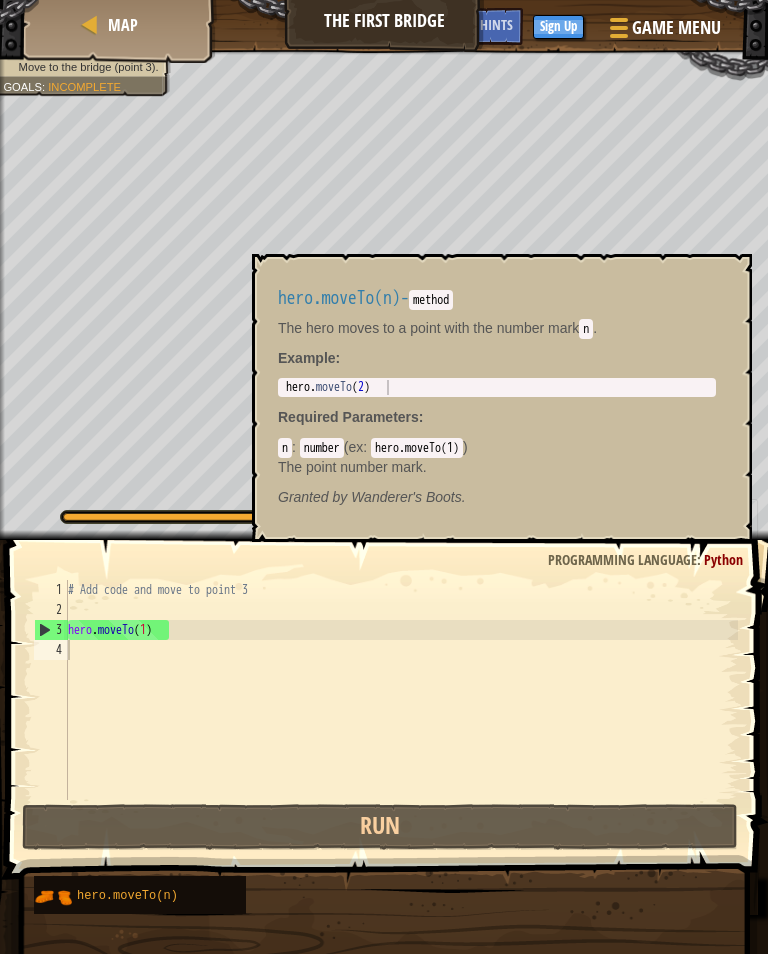 click on "hero.moveTo(n)" at bounding box center [155, 895] 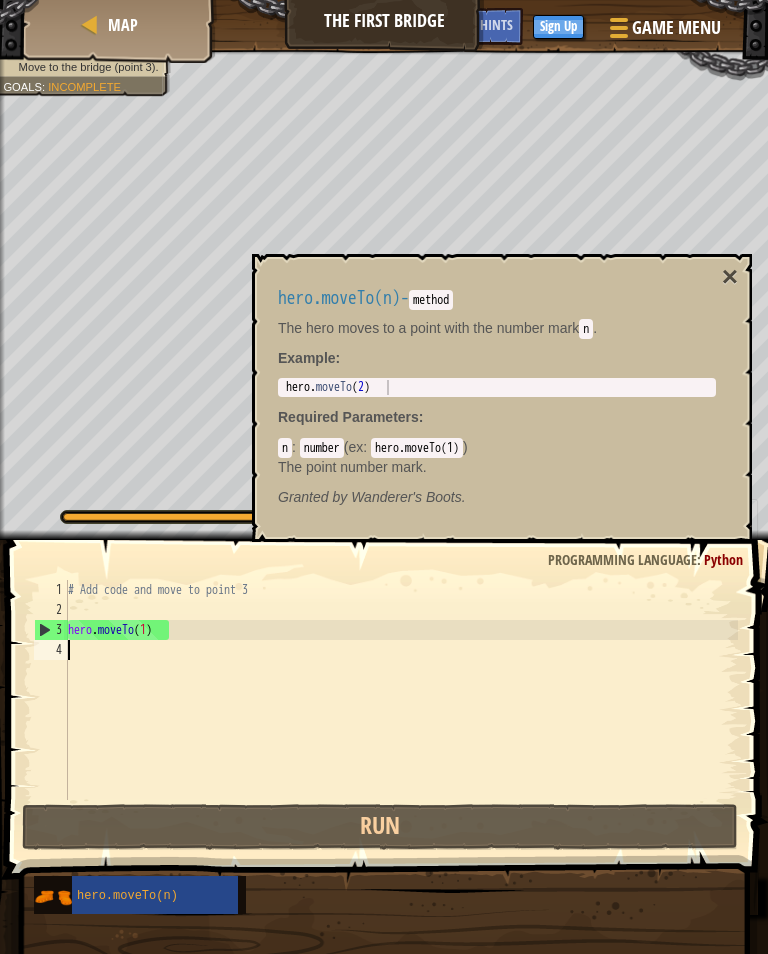 click on "×" at bounding box center [730, 277] 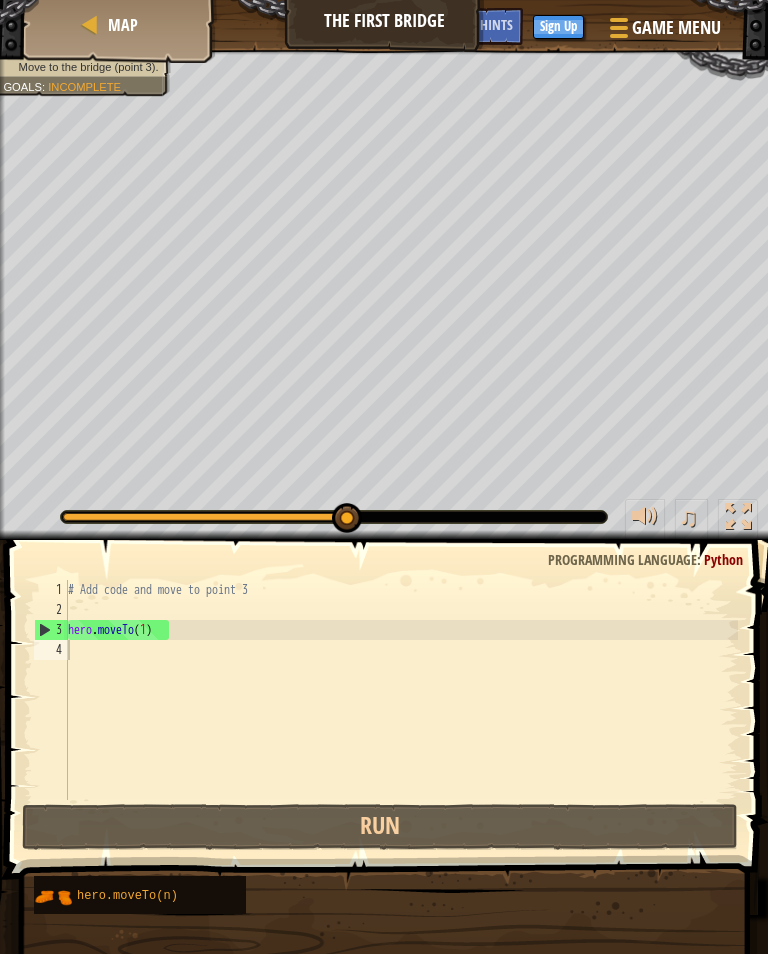 click on "Run" at bounding box center [380, 827] 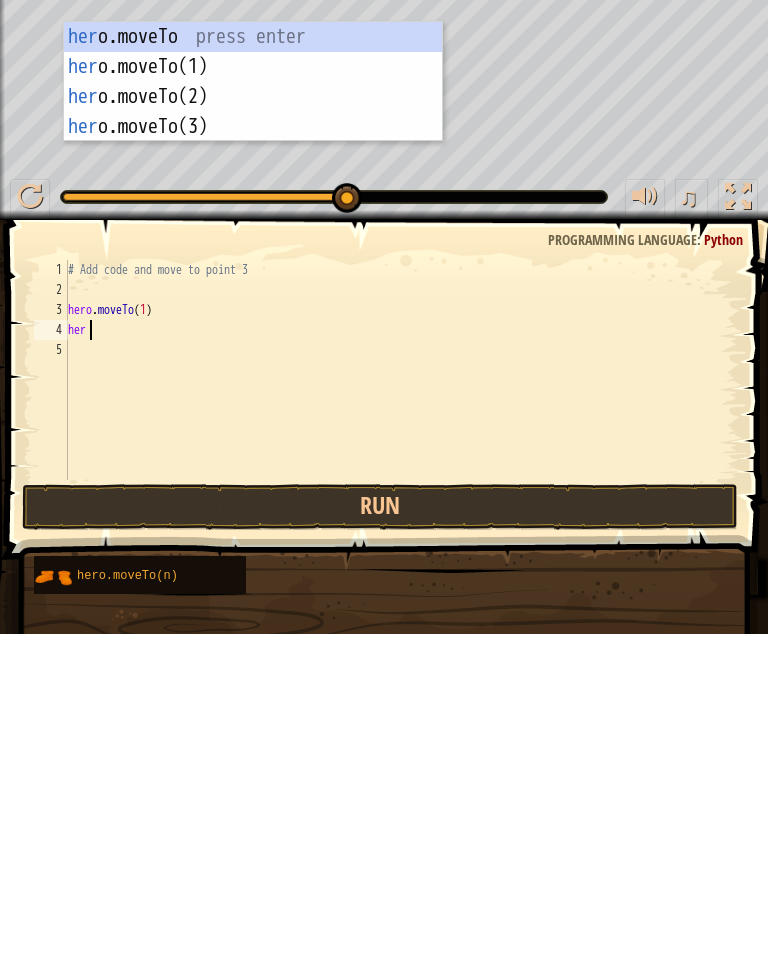 scroll, scrollTop: 9, scrollLeft: 1, axis: both 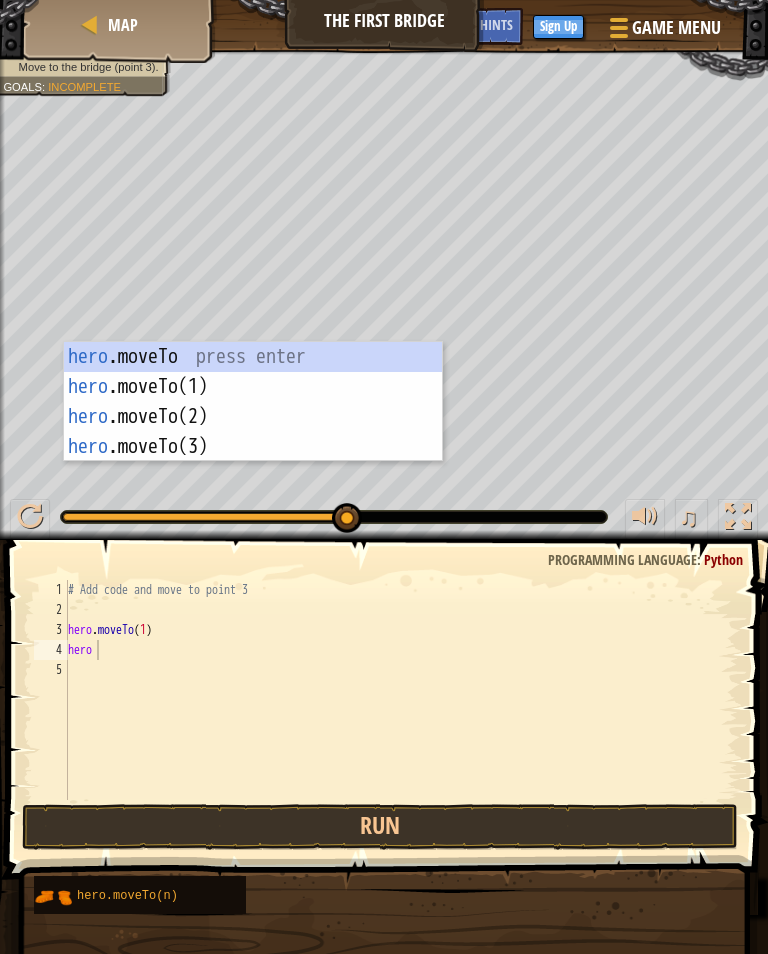 click on "Game Menu" at bounding box center [676, 28] 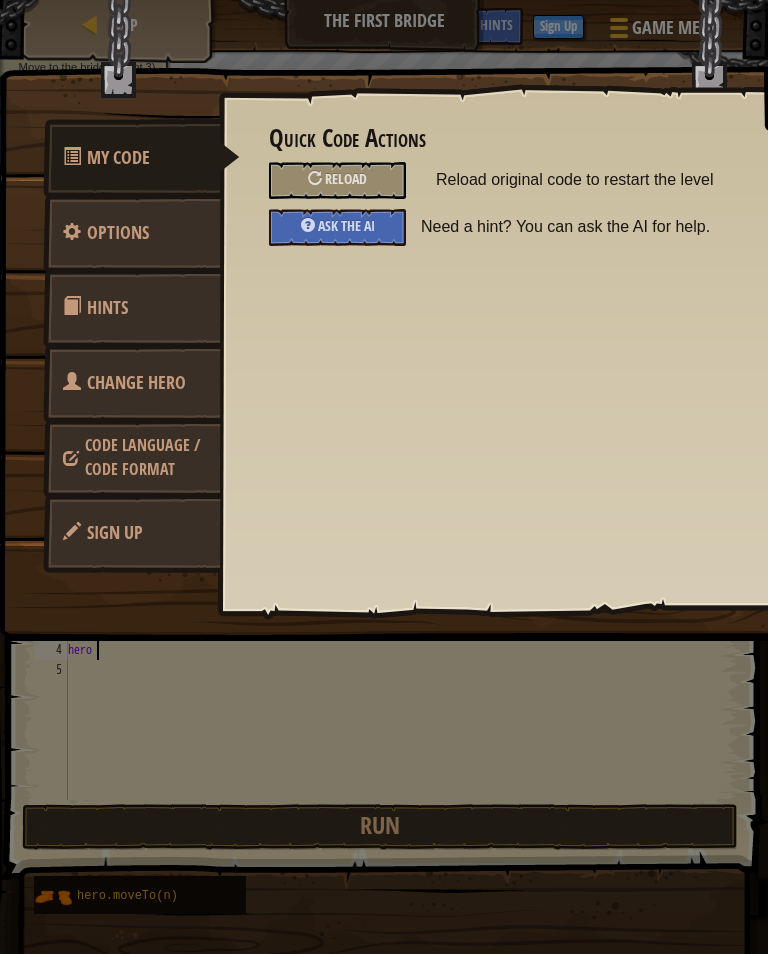 click at bounding box center [417, 283] 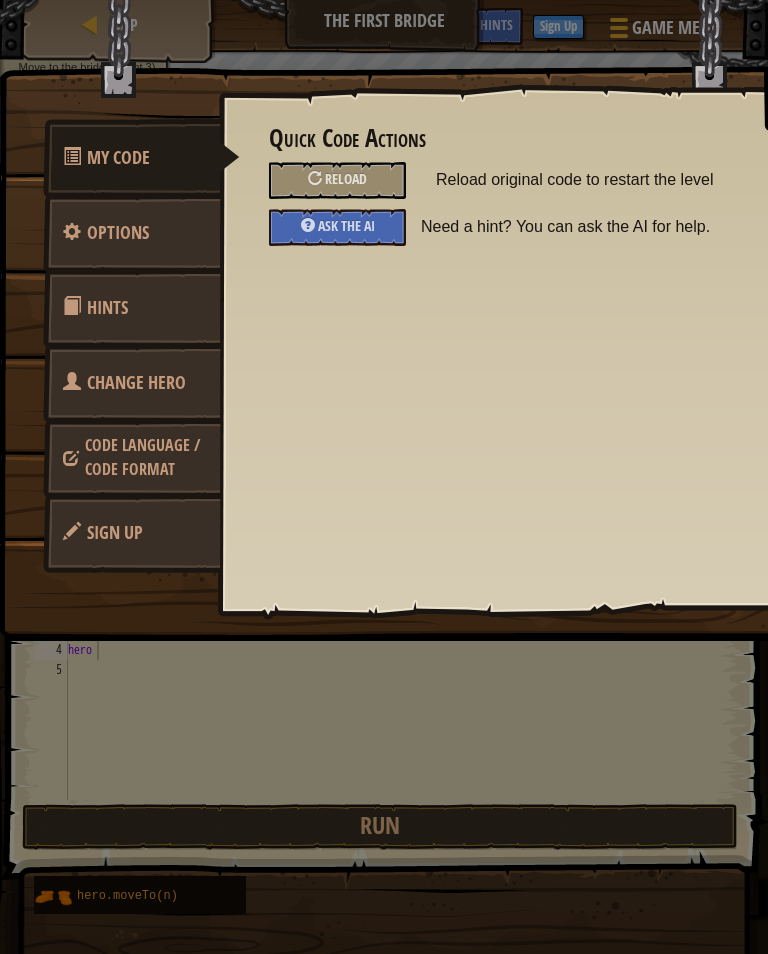click on "Ask the AI" at bounding box center [346, 225] 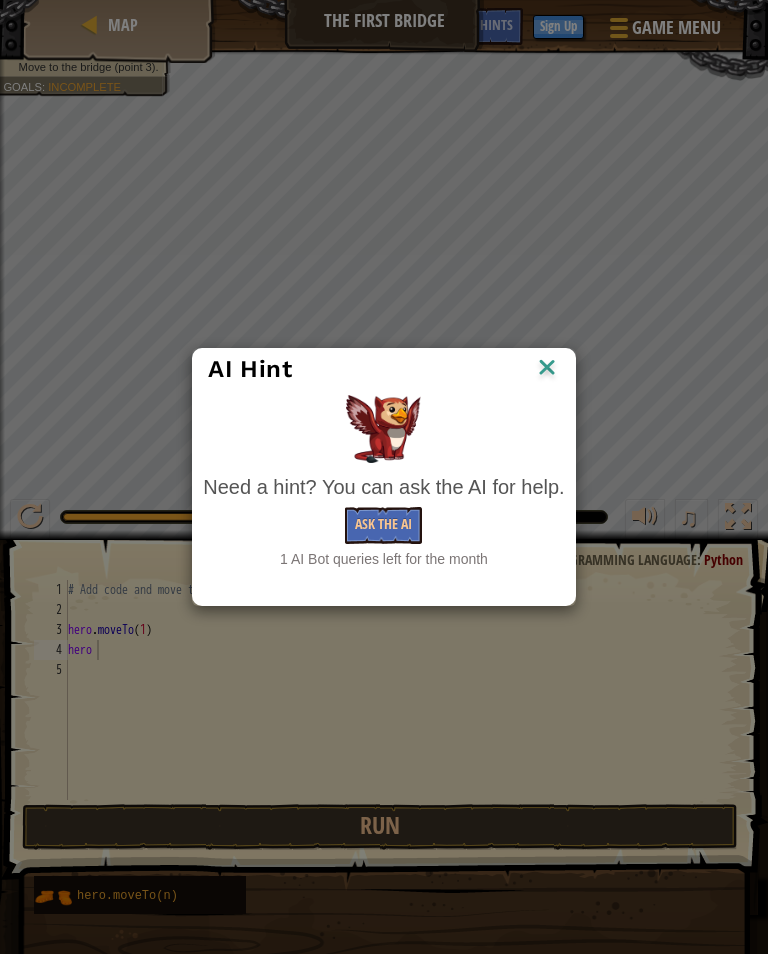 click on "Ask the AI" at bounding box center [383, 525] 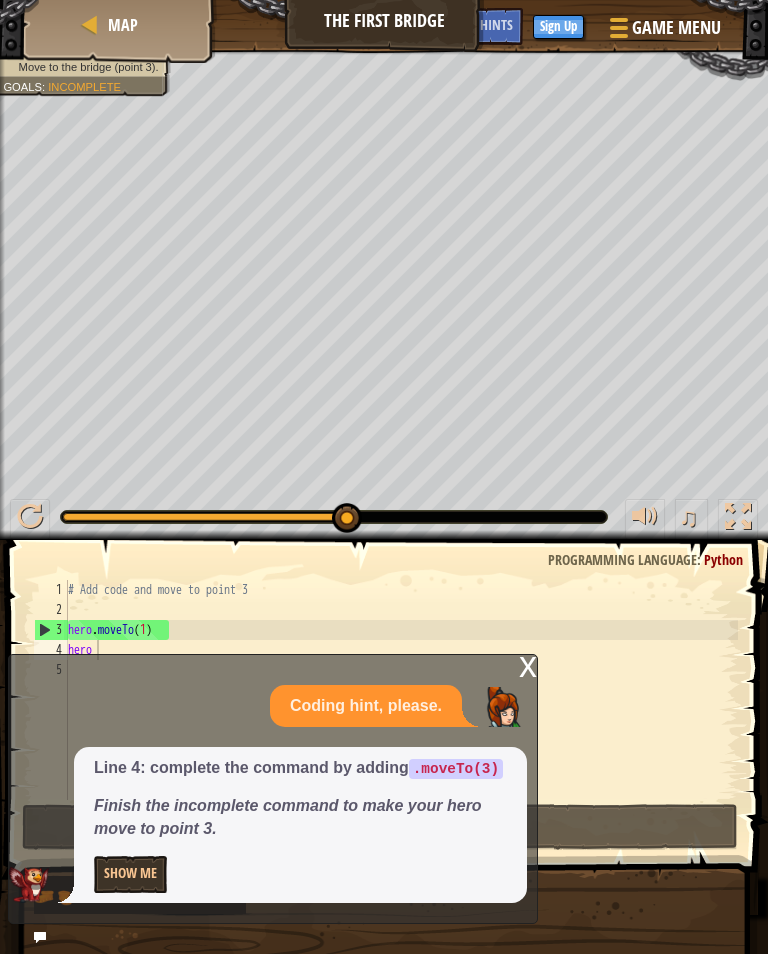 click on "Show Me" at bounding box center [130, 874] 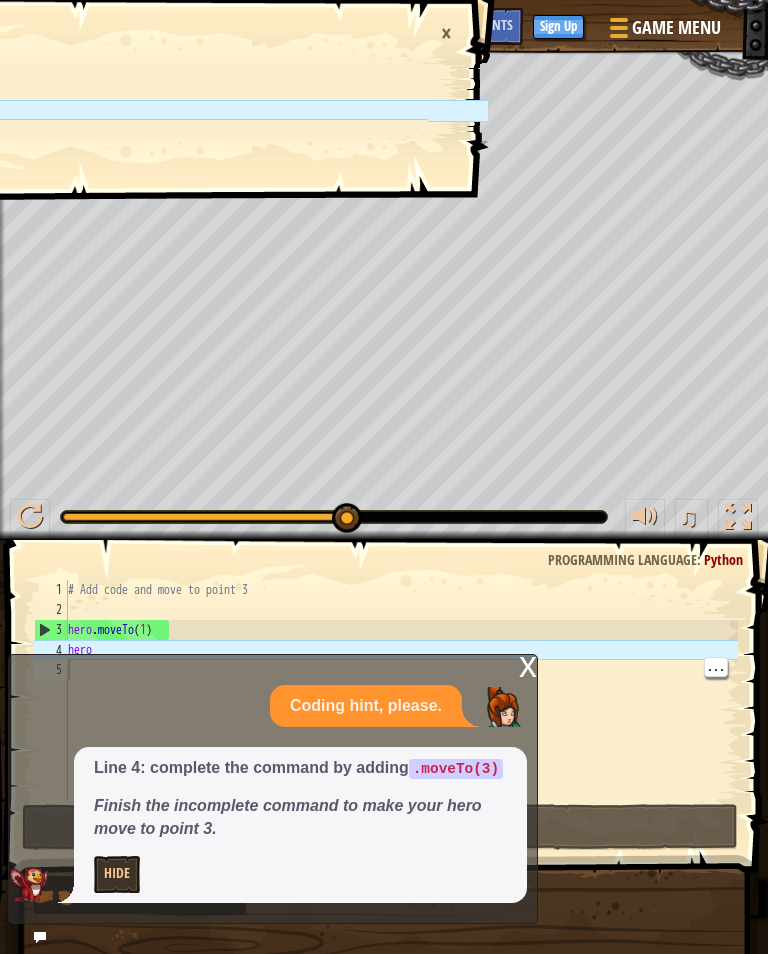 click on "x" at bounding box center (528, 665) 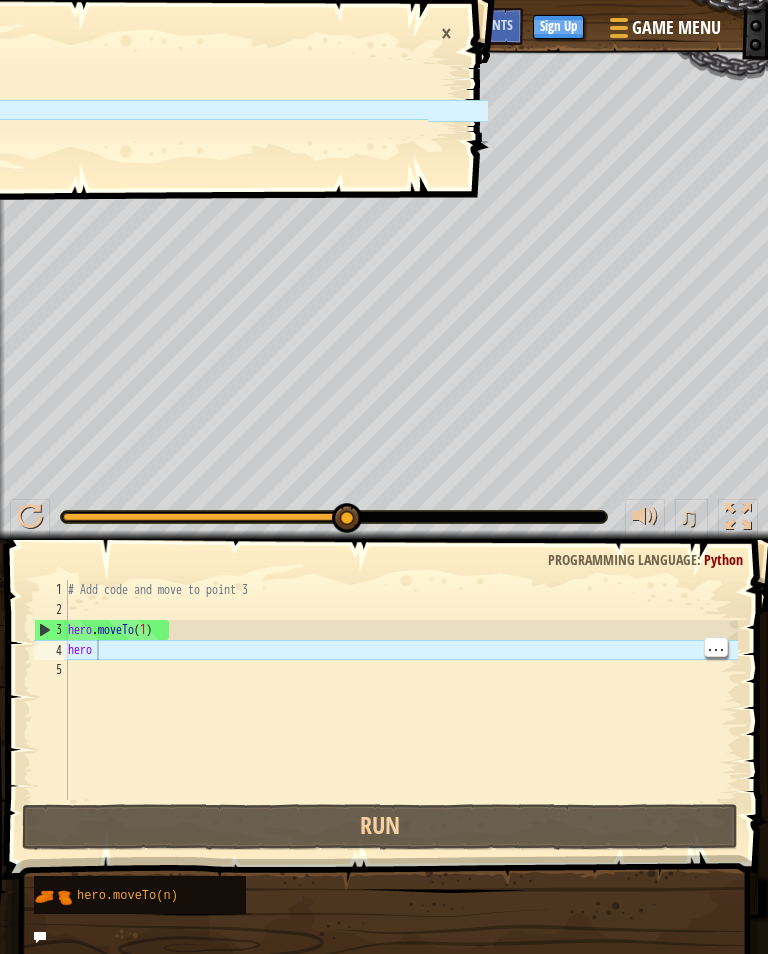 click on "# Add code and move to point 3 hero . moveTo ( 1 ) hero" at bounding box center (401, 710) 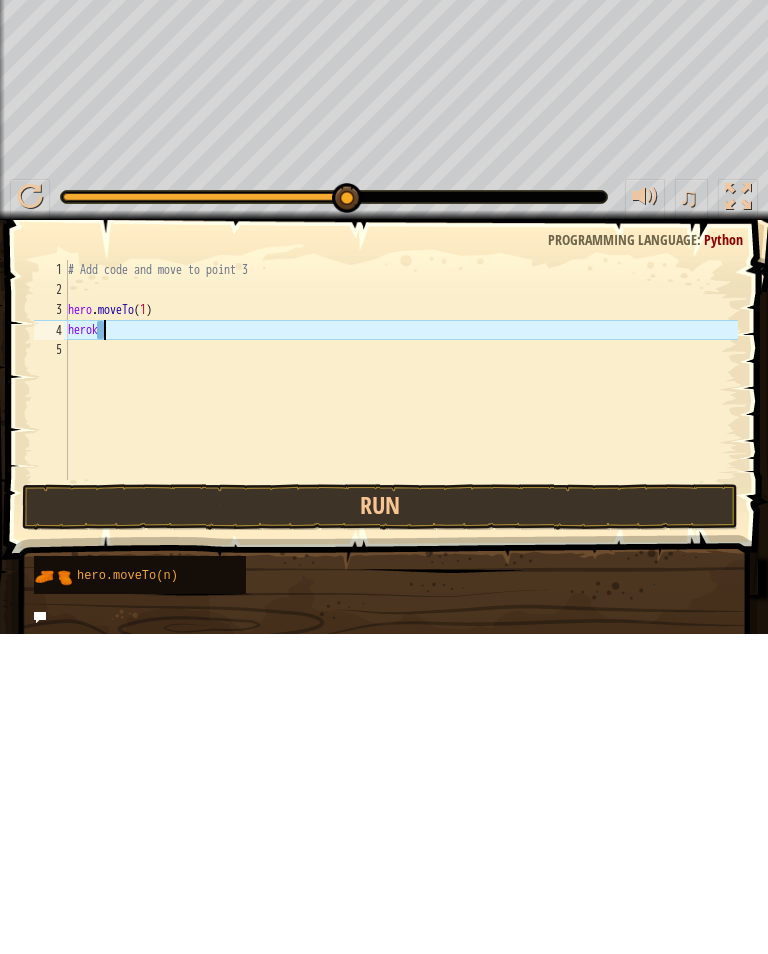 scroll, scrollTop: 9, scrollLeft: 1, axis: both 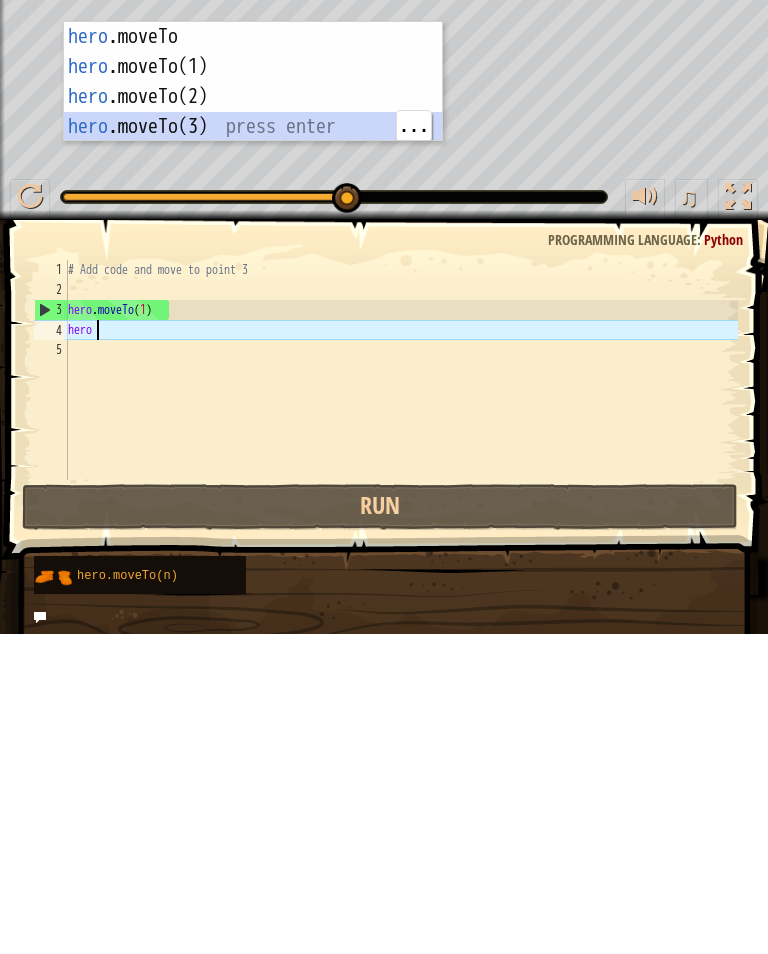 type on "hero.moveTo(3)" 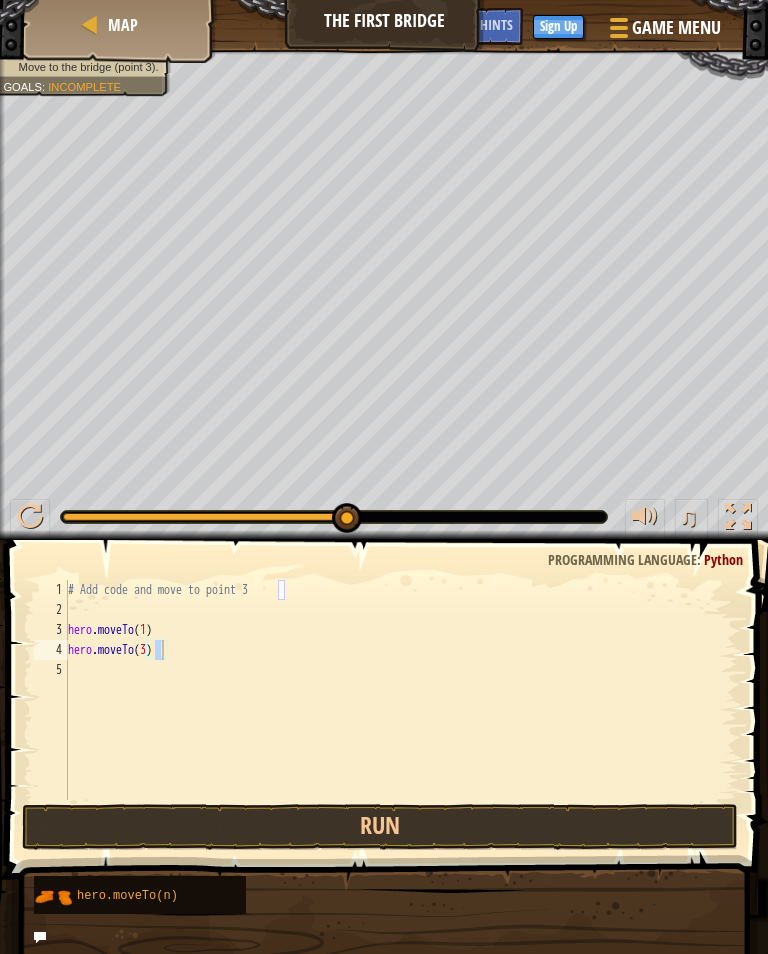 click on "# Add code and move to point 3 hero . moveTo ( 1 ) hero . moveTo ( 3 )" at bounding box center [401, 710] 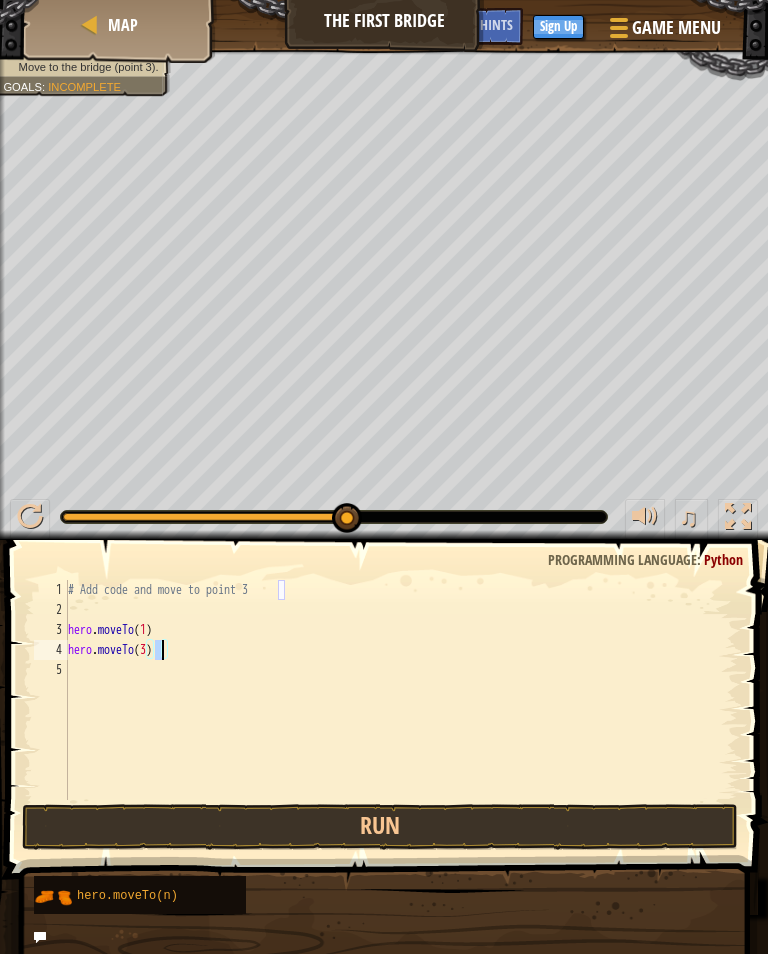 scroll, scrollTop: 9, scrollLeft: 0, axis: vertical 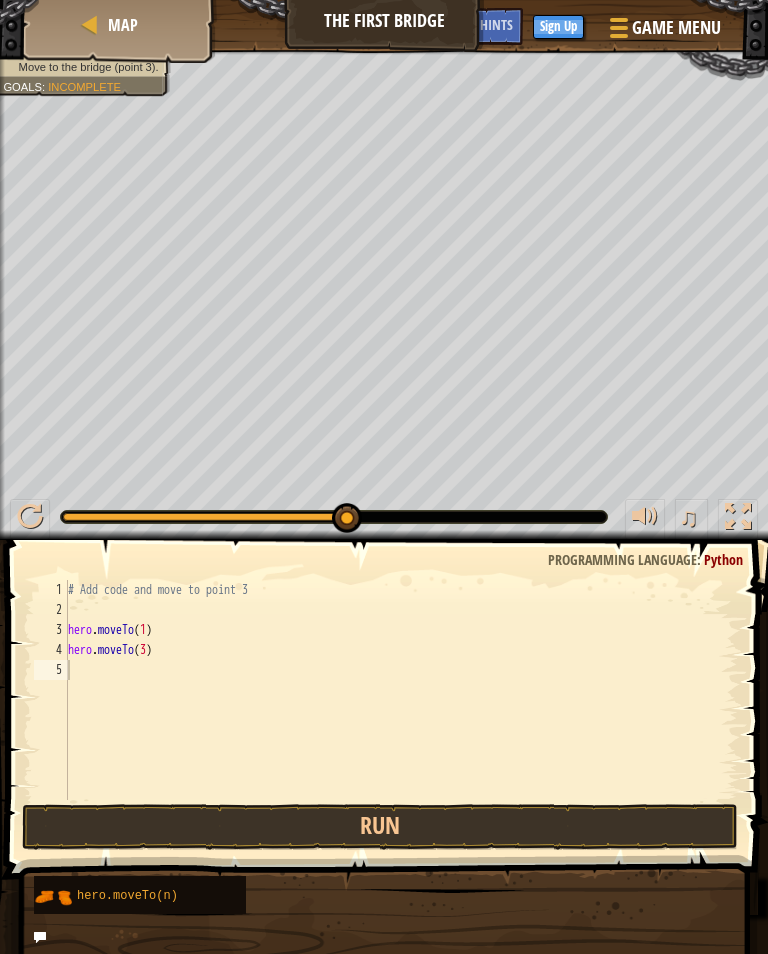 click on "Run" at bounding box center (380, 827) 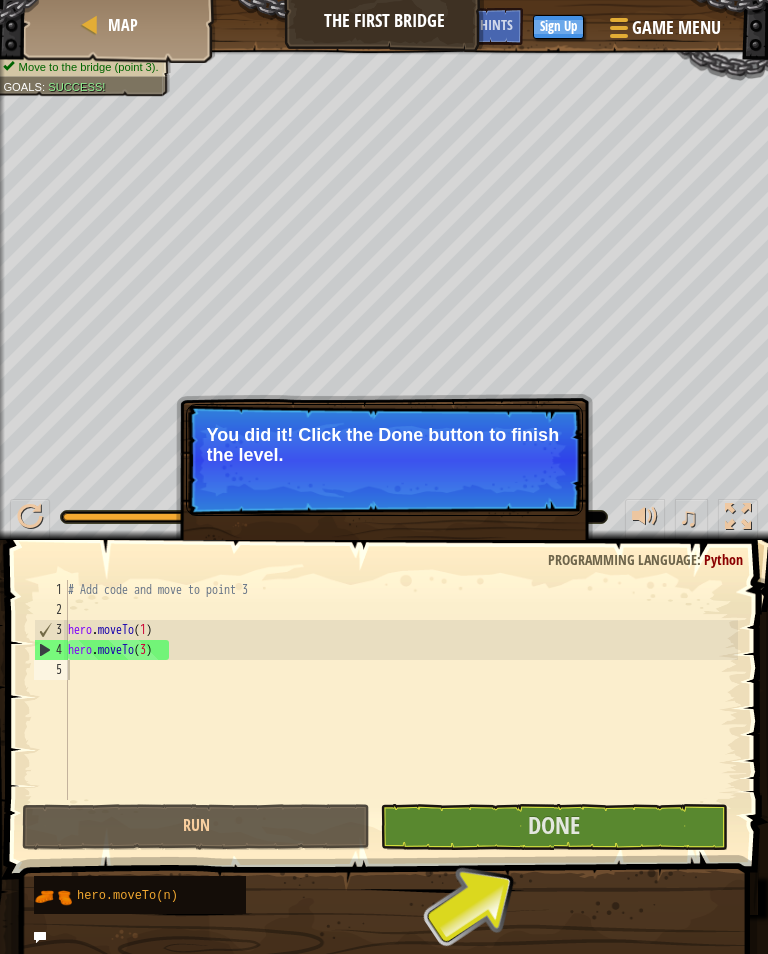 click on "Done" at bounding box center (554, 827) 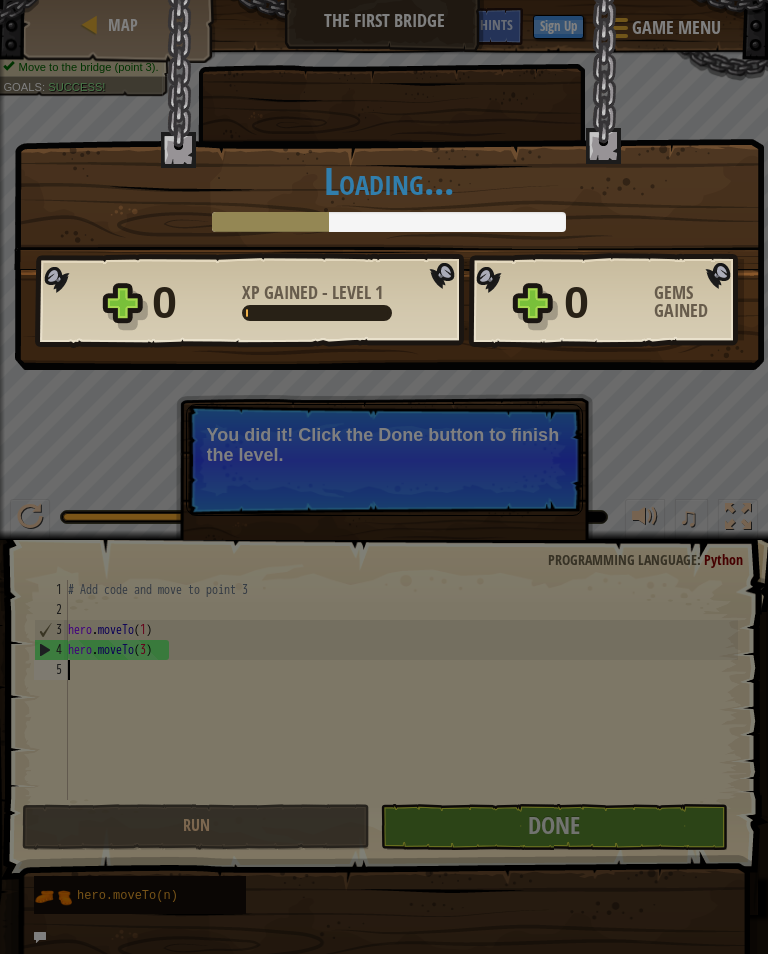 click on "× Those people are careless and forget that the Great Forest can be dangerous. How fun was this level? Loading... Reticulating Splines... Loading... 0 XP Gained - Level 1 0 Gems Gained Want to save your code? Create a free account! Sign Up to Save Progress Saving Progress Continue" at bounding box center [384, 477] 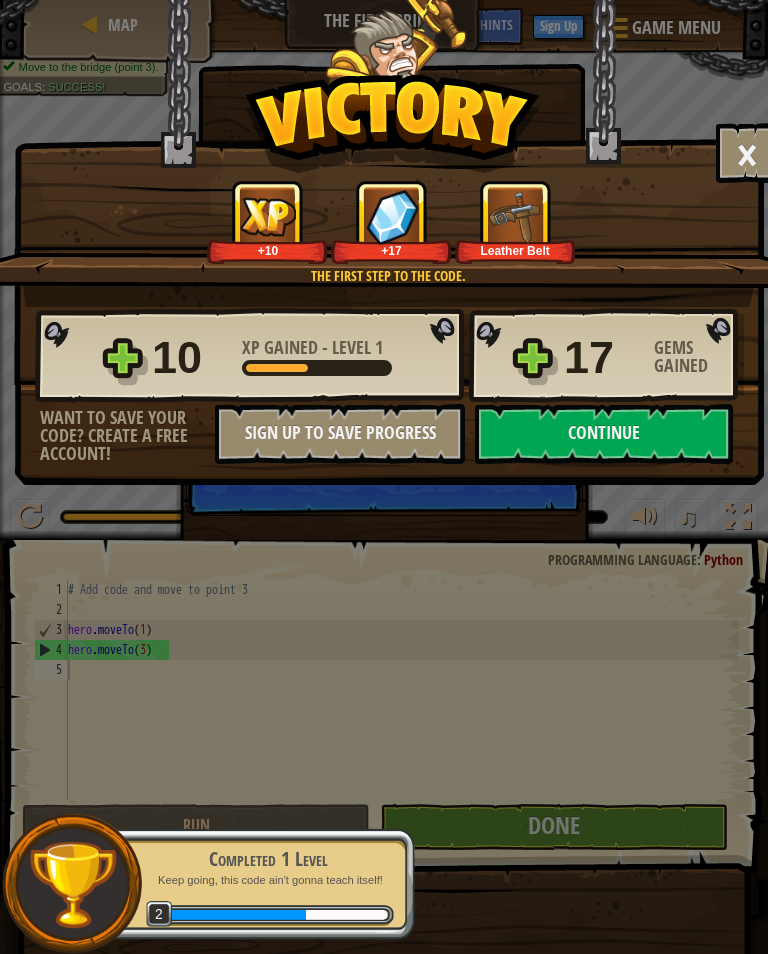 click on "Continue" at bounding box center (604, 434) 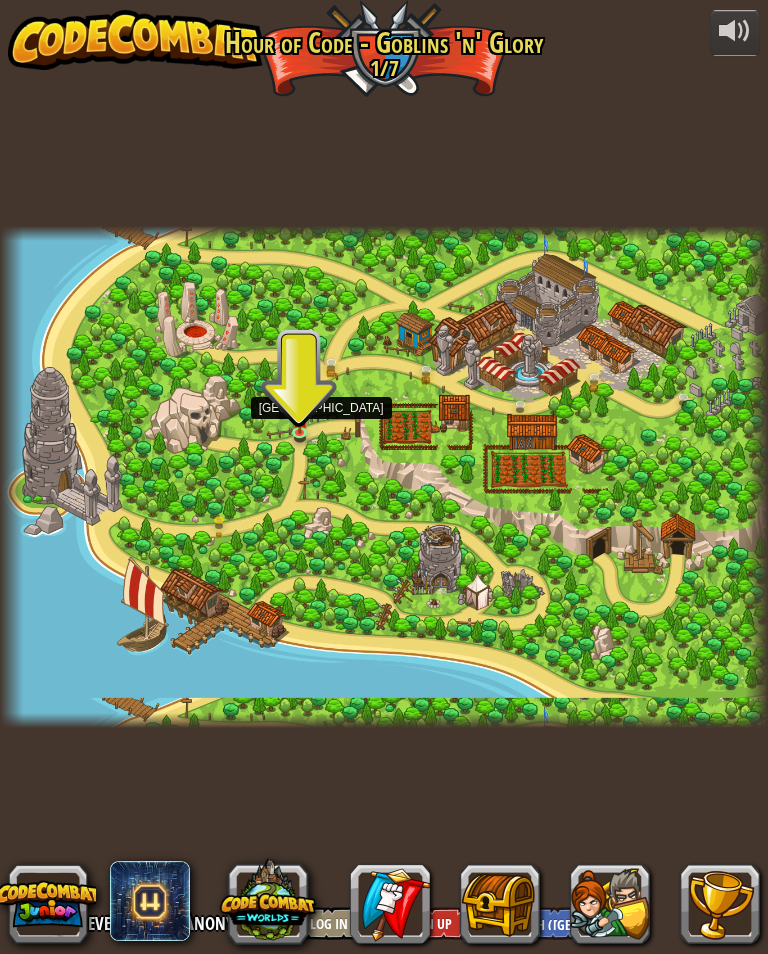 click at bounding box center [384, 477] 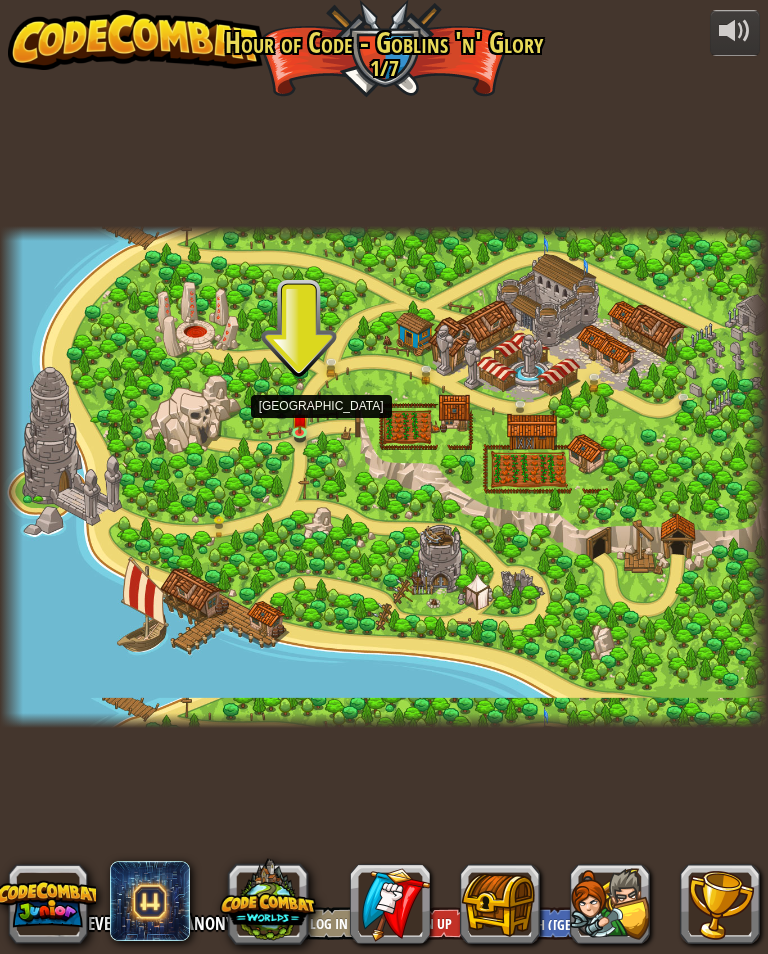 click at bounding box center (300, 419) 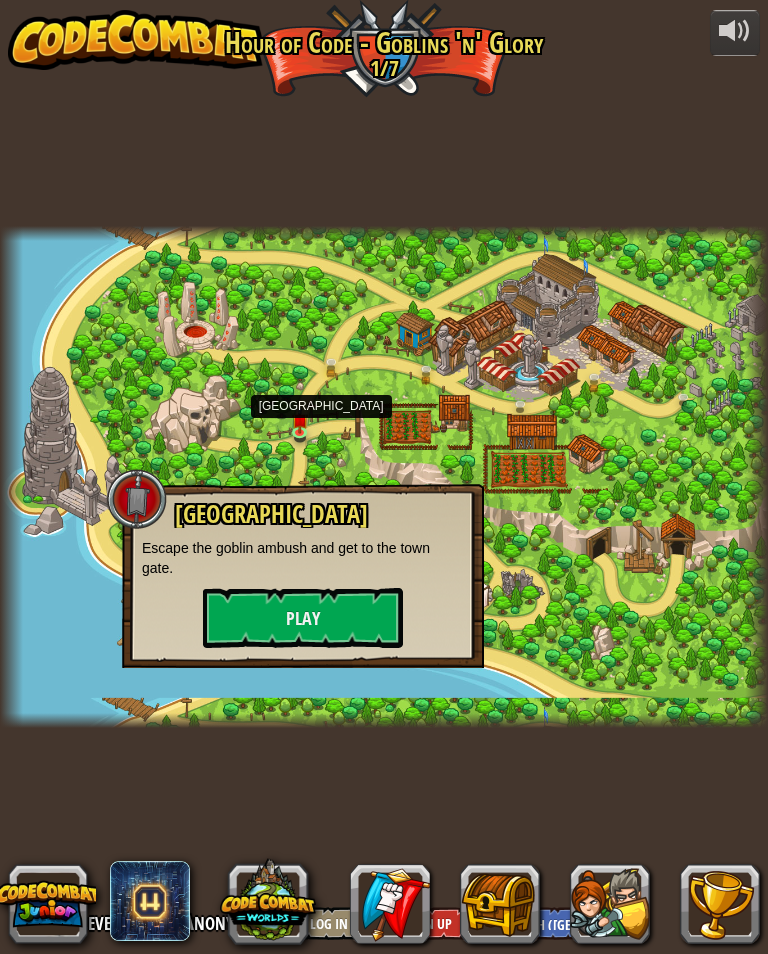click on "Play" at bounding box center [303, 618] 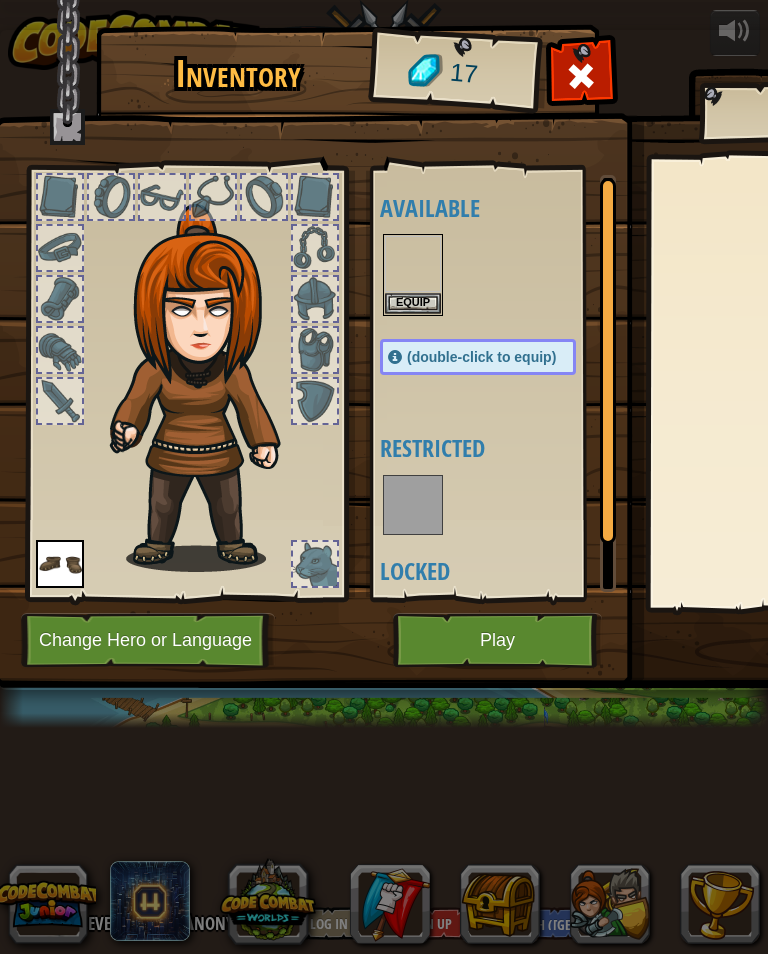 click at bounding box center (501, 325) 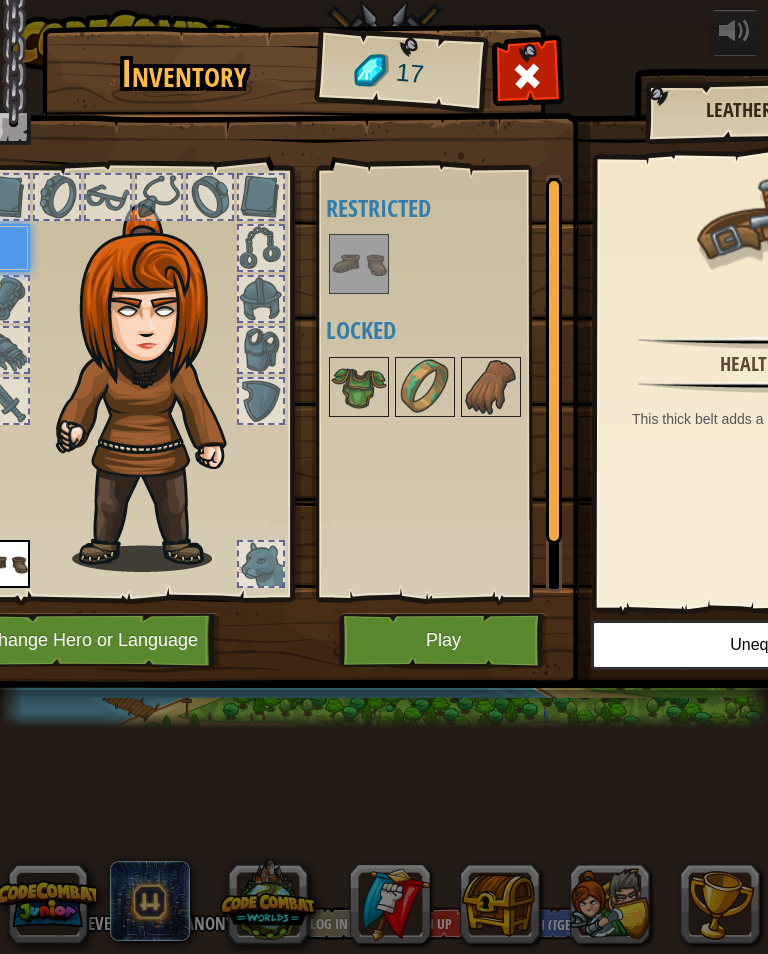 scroll, scrollTop: 0, scrollLeft: 55, axis: horizontal 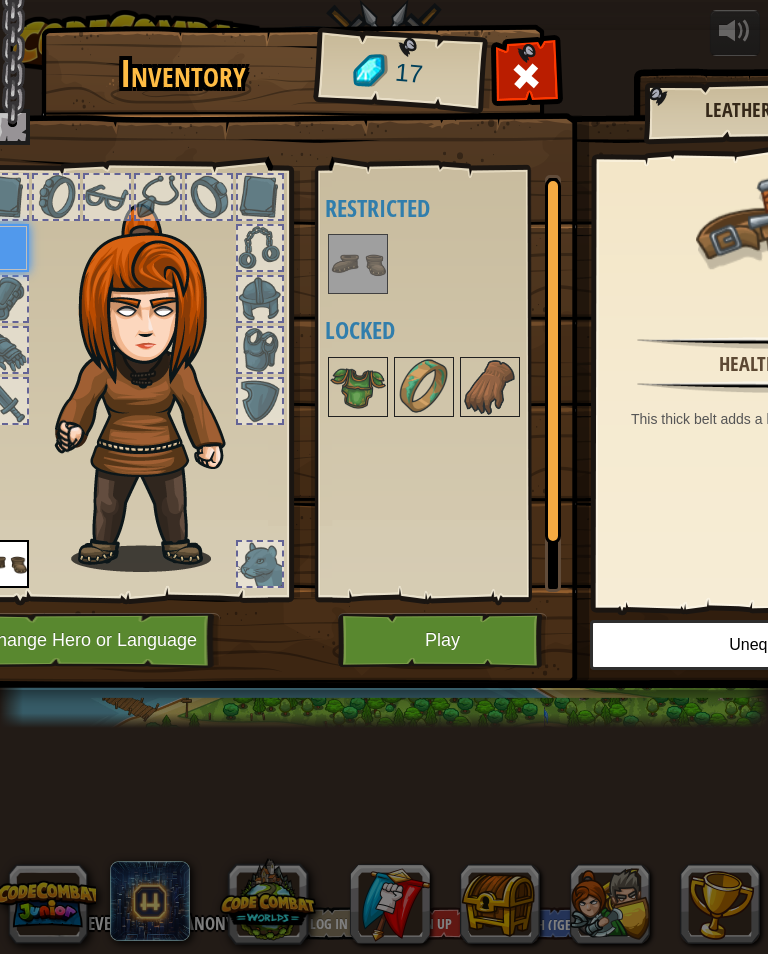 click at bounding box center [358, 387] 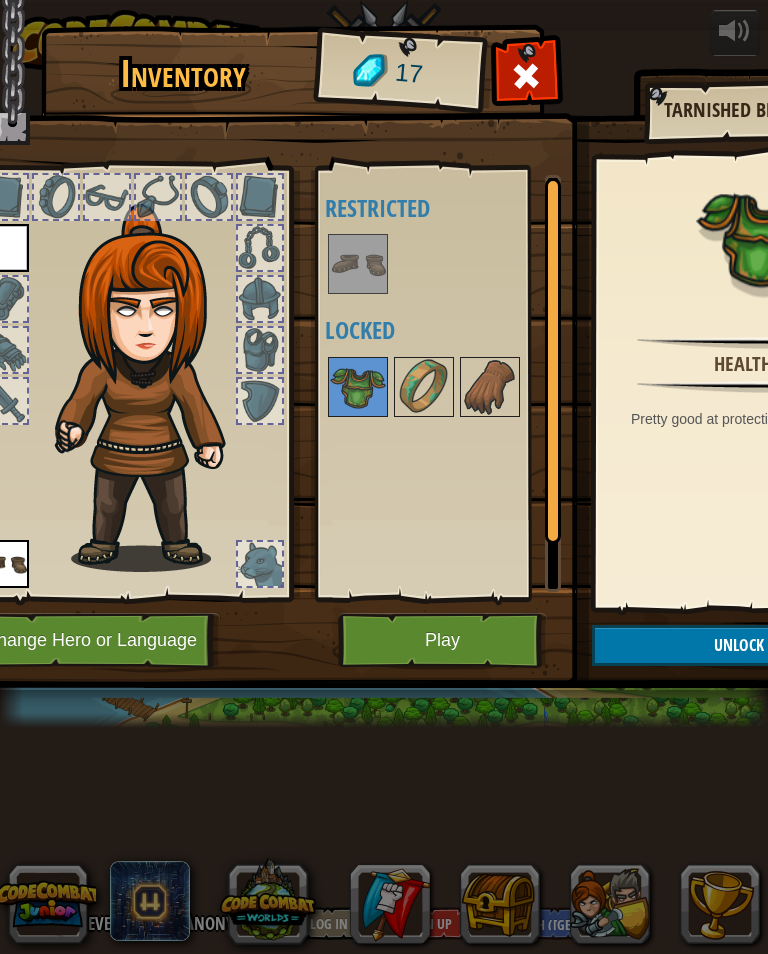 click on "Play" at bounding box center (442, 640) 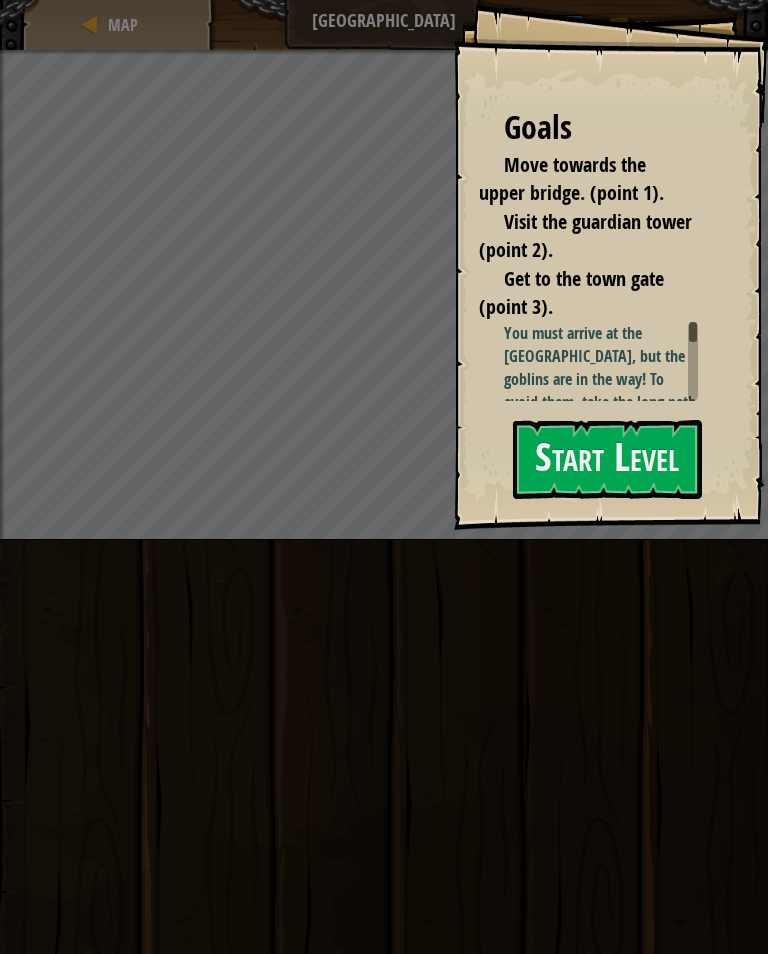 click on "Start Level" at bounding box center (607, 459) 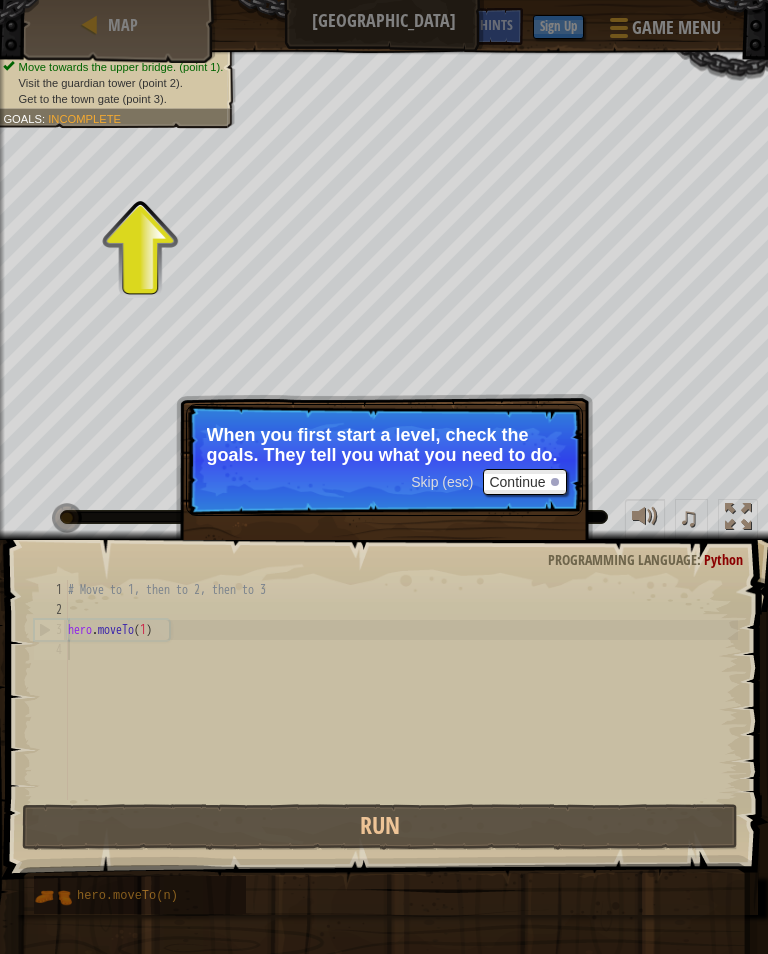click at bounding box center (555, 482) 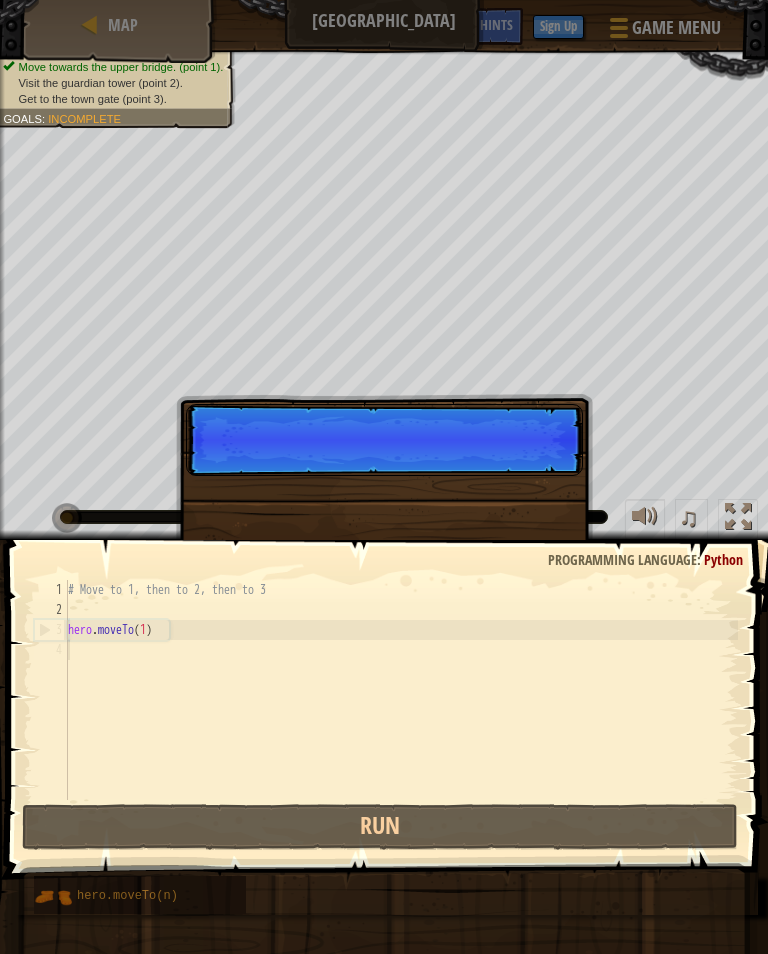 scroll, scrollTop: 9, scrollLeft: 0, axis: vertical 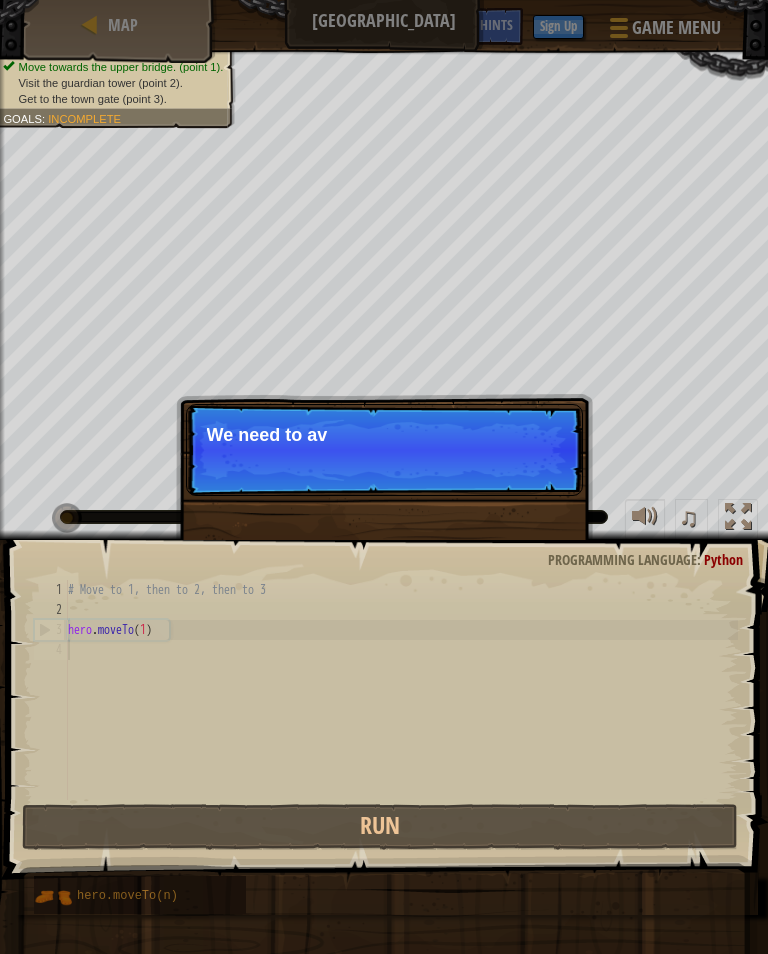 click on "Skip (esc) Continue  We need to av" at bounding box center [384, 450] 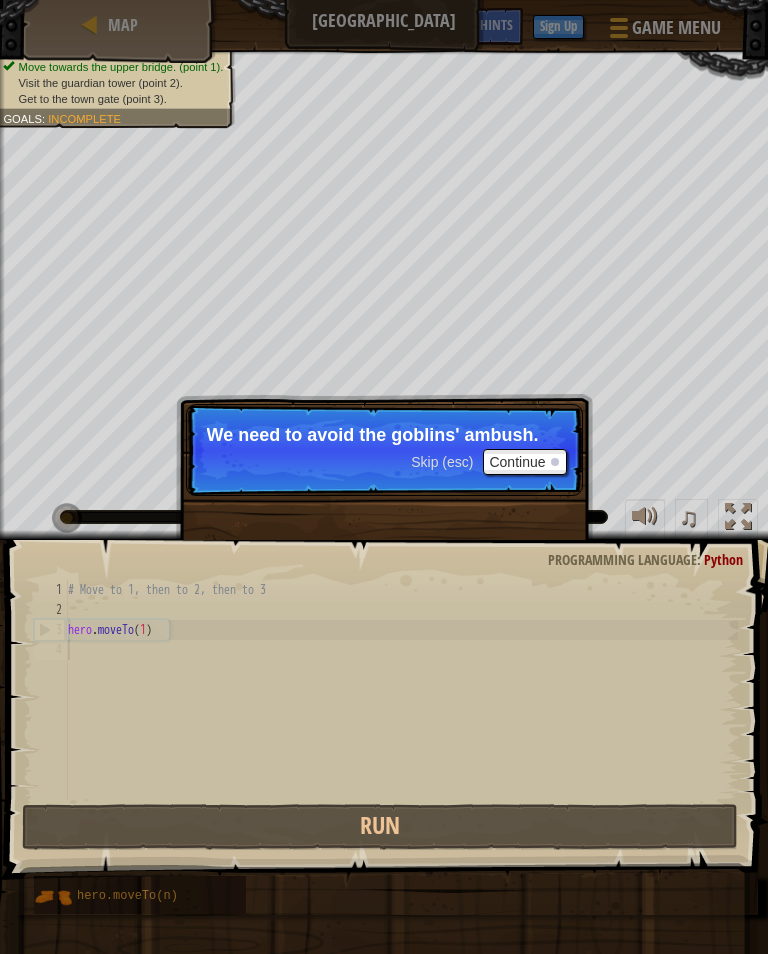 click on "Continue" at bounding box center (524, 462) 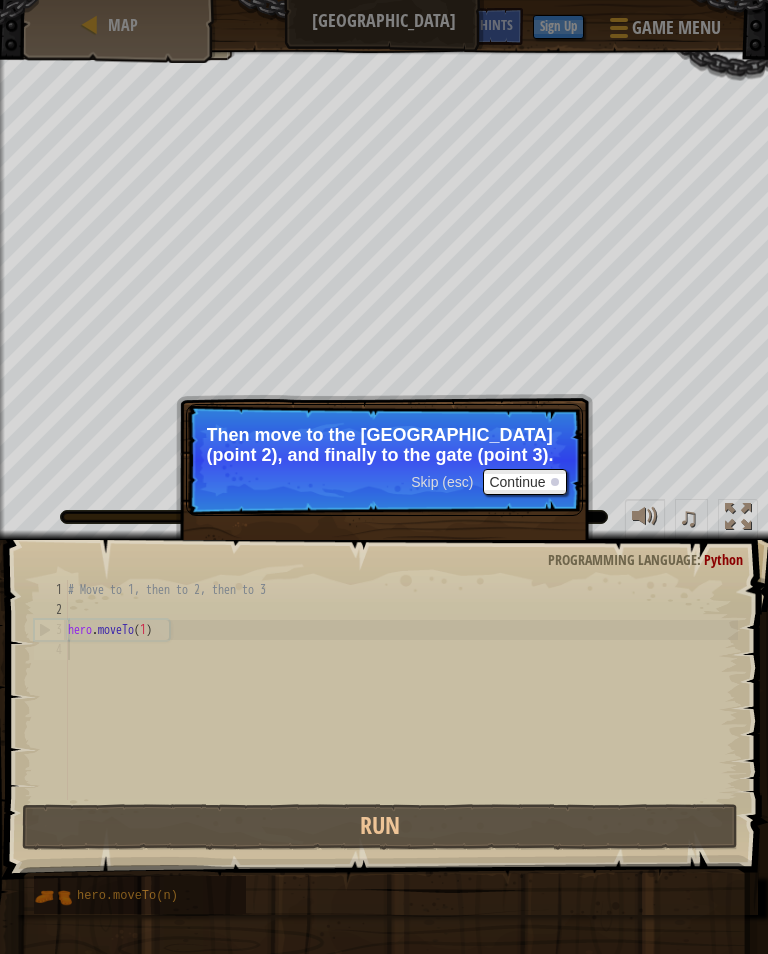 click on "Continue" at bounding box center (524, 482) 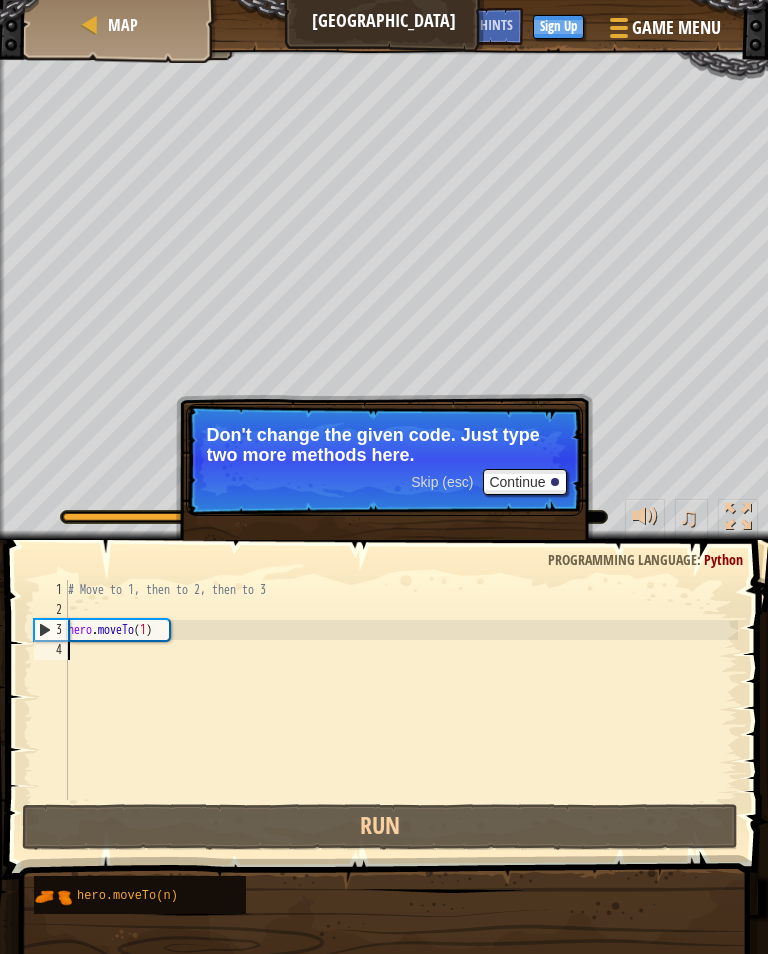 click on "Continue" at bounding box center [524, 482] 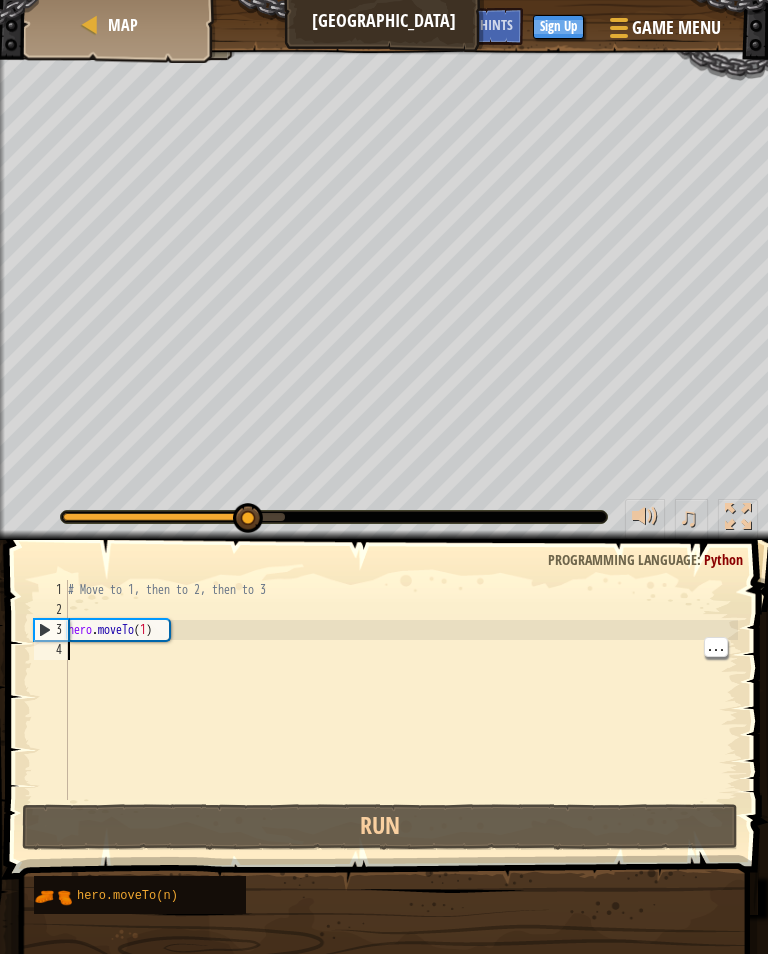 click on "# Move to 1, then to 2, then to 3 hero . moveTo ( 1 )" at bounding box center (401, 710) 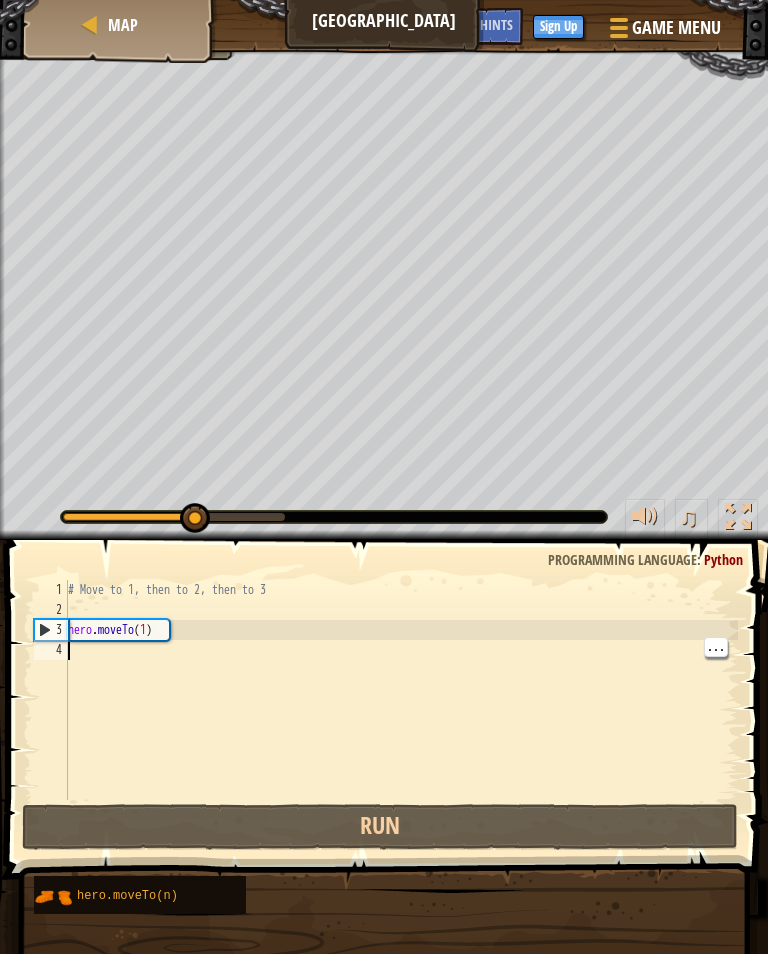 click on "# Move to 1, then to 2, then to 3 hero . moveTo ( 1 )" at bounding box center (401, 710) 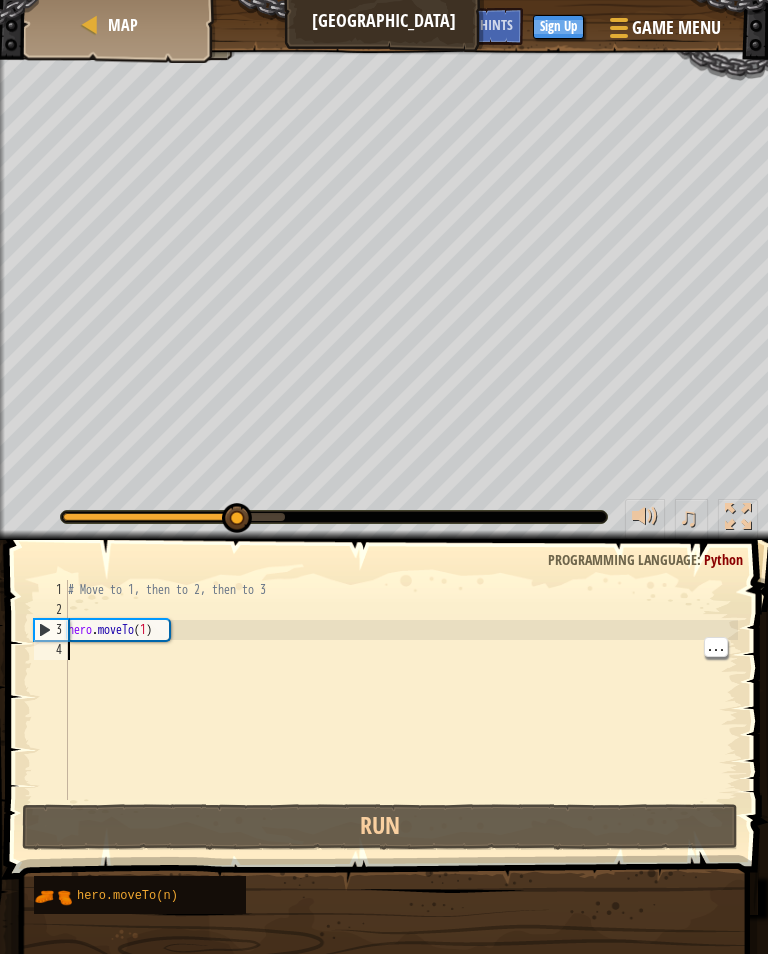 click on "# Move to 1, then to 2, then to 3 hero . moveTo ( 1 )" at bounding box center (401, 710) 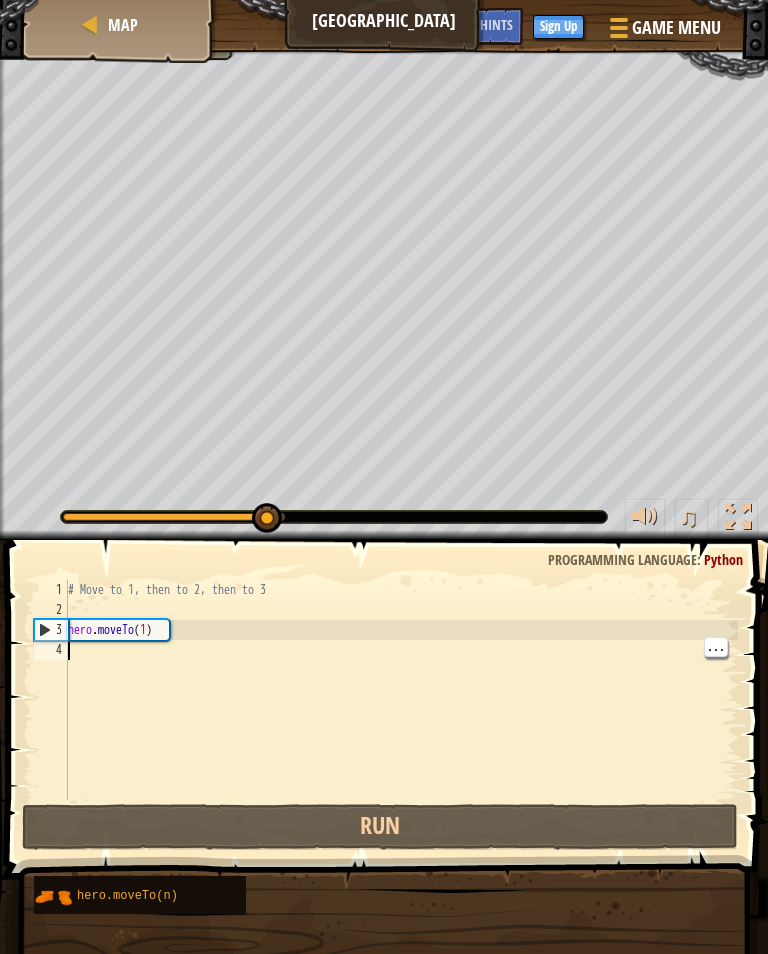 click on "# Move to 1, then to 2, then to 3 hero . moveTo ( 1 )" at bounding box center [401, 710] 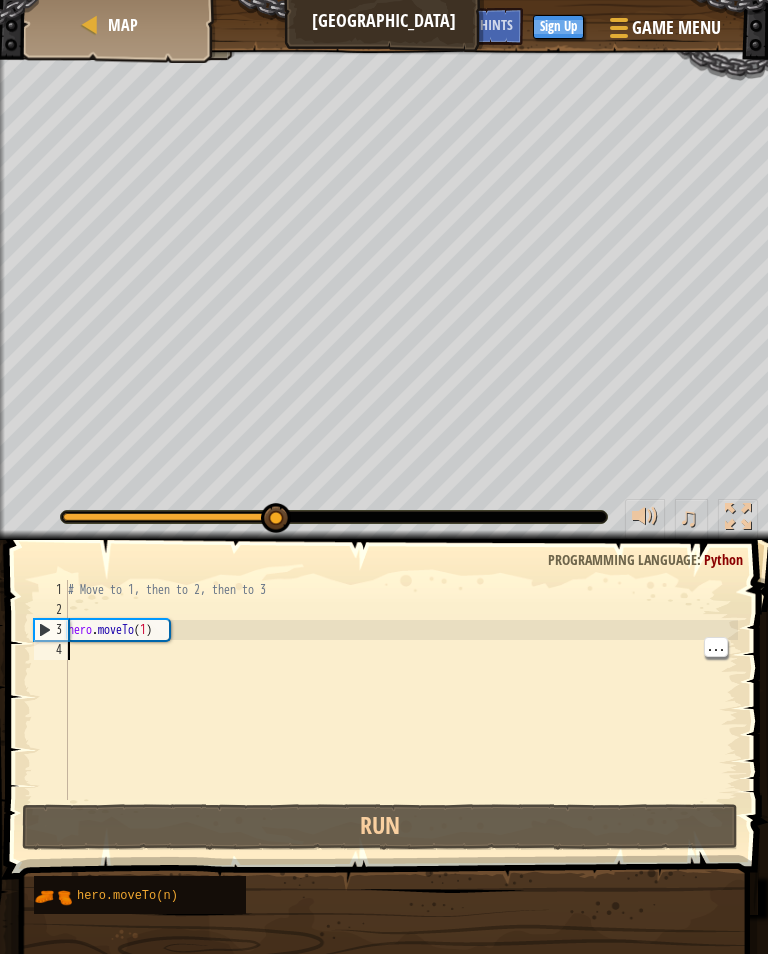 click on "# Move to 1, then to 2, then to 3 hero . moveTo ( 1 )" at bounding box center (401, 710) 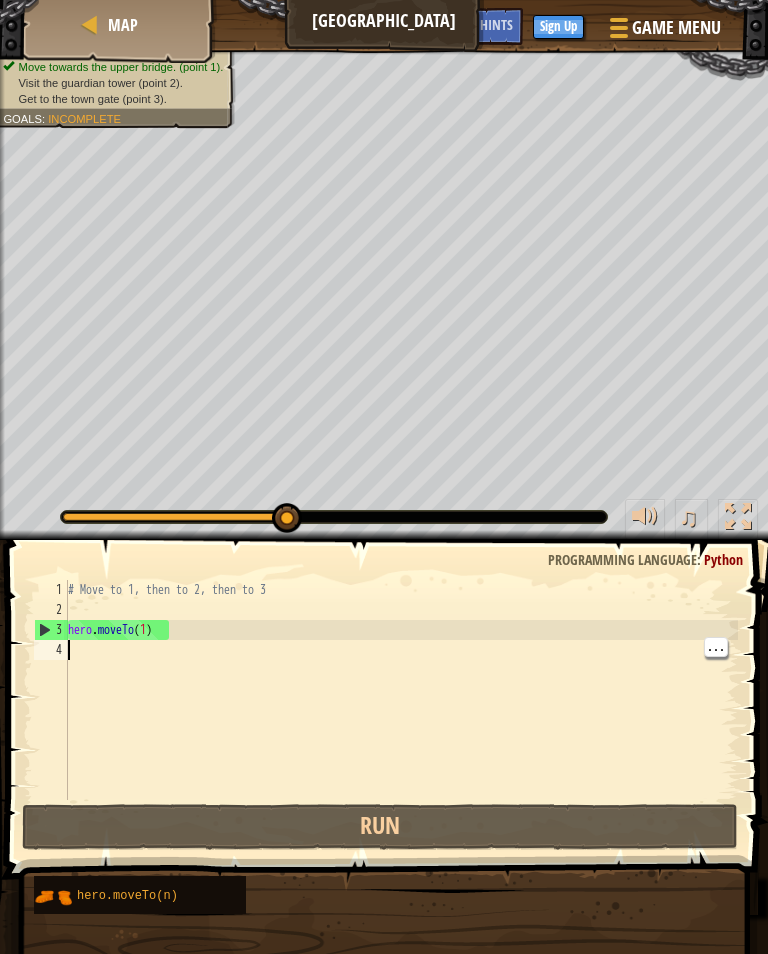 click on "hero.moveTo(n)" at bounding box center (393, 895) 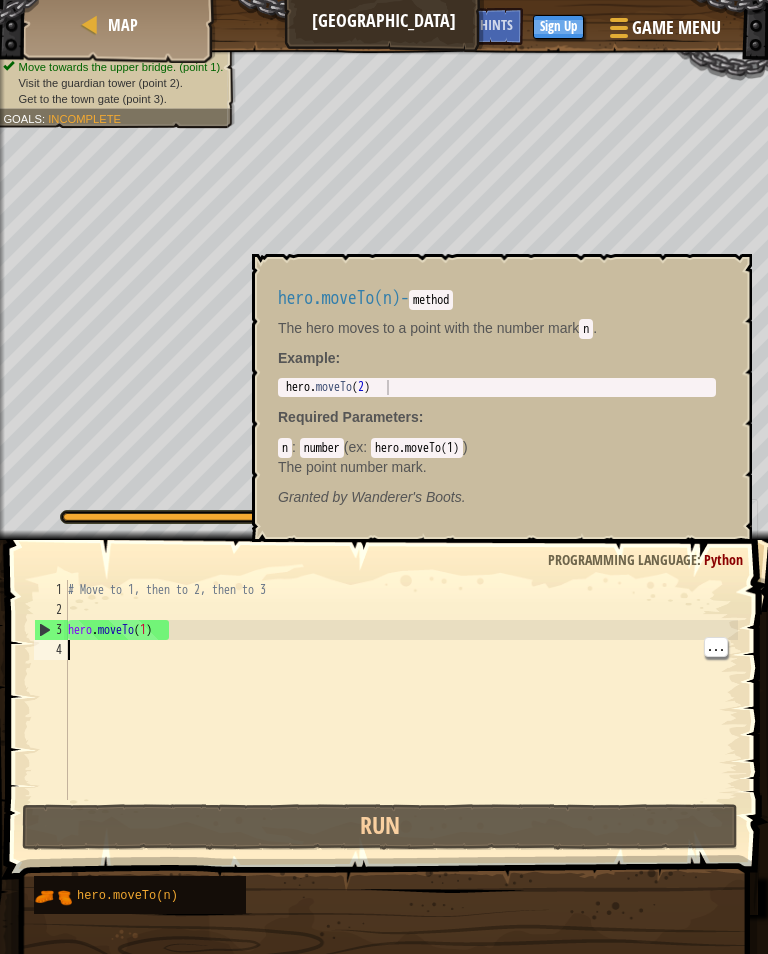 click on "hero.moveTo(n)" at bounding box center (155, 895) 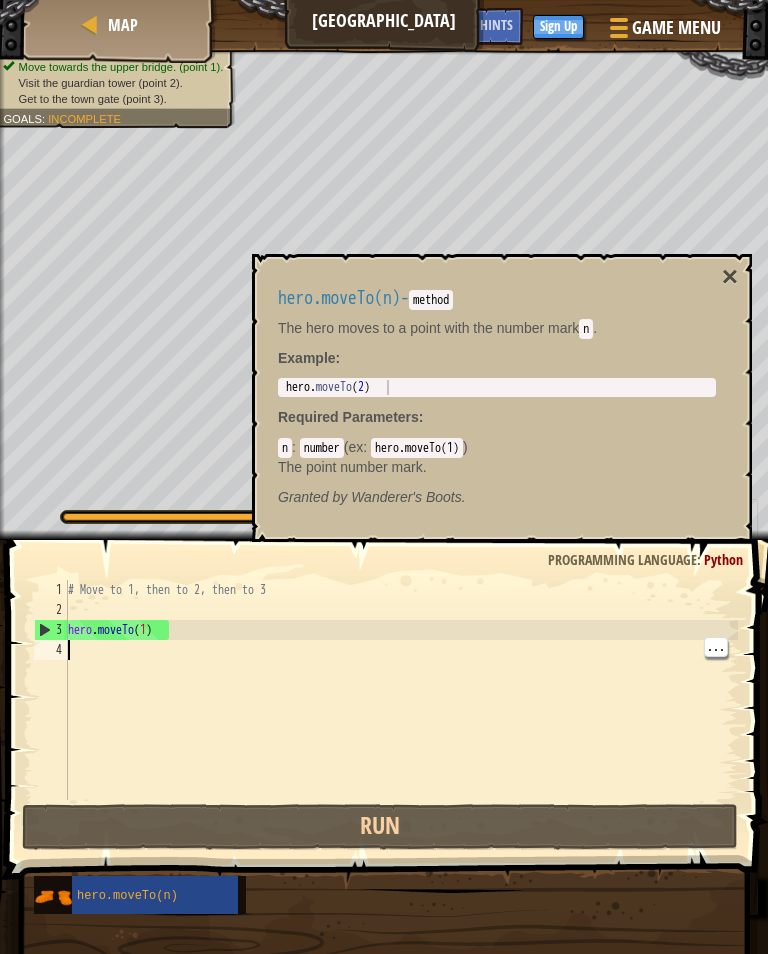 click on "×" at bounding box center (730, 277) 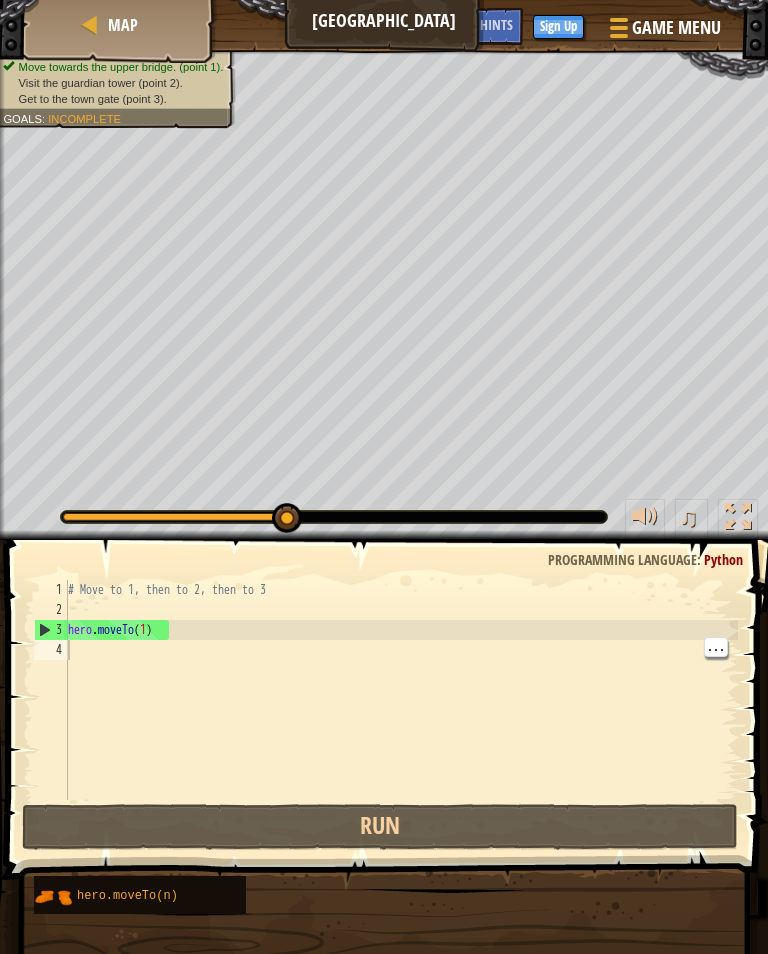 click on "# Move to 1, then to 2, then to 3 hero . moveTo ( 1 )" at bounding box center (401, 710) 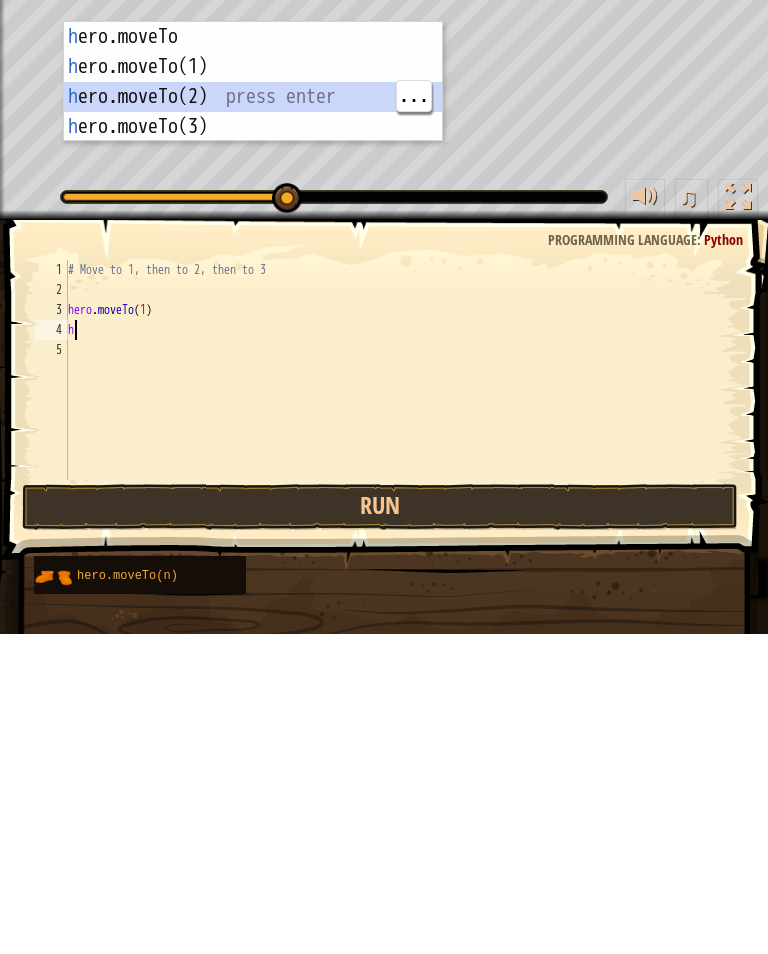type on "hero.moveTo(2)" 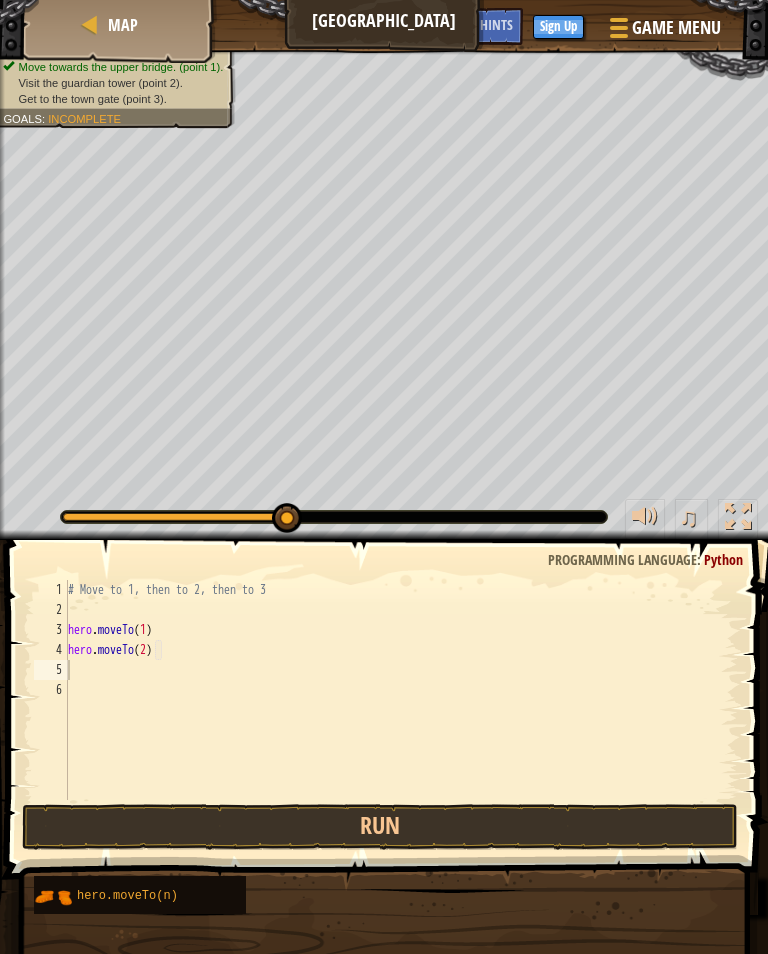 click on "Run" at bounding box center (380, 827) 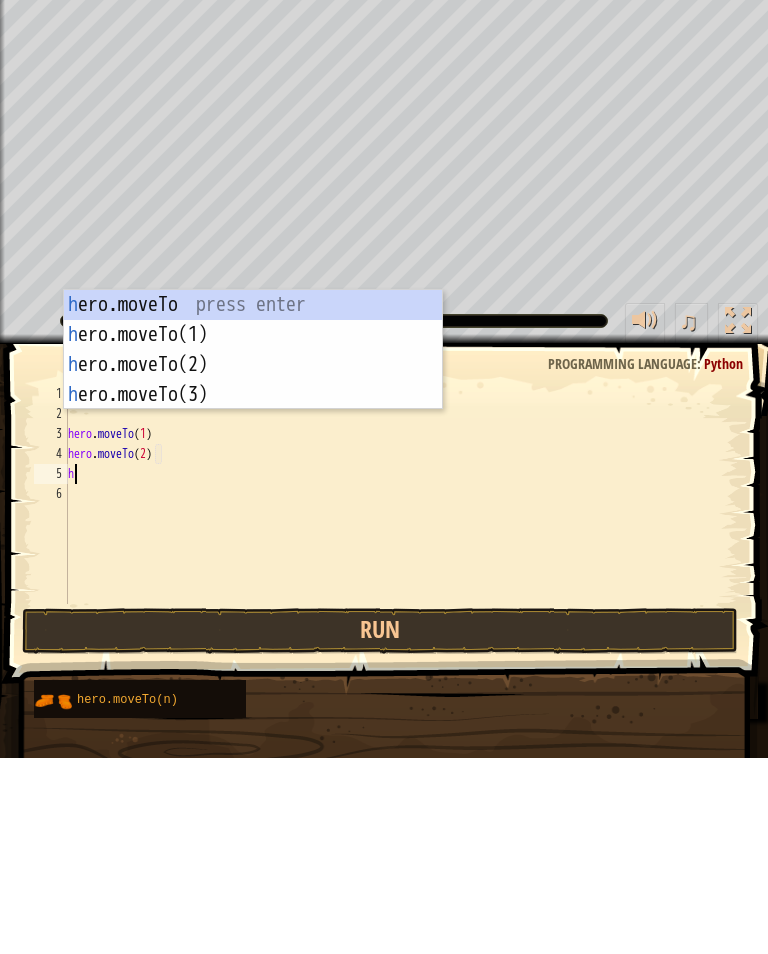 click on "h ero.moveTo press enter h ero.moveTo(1) press enter h ero.moveTo(2) press enter h ero.moveTo(3) press enter" at bounding box center [253, 576] 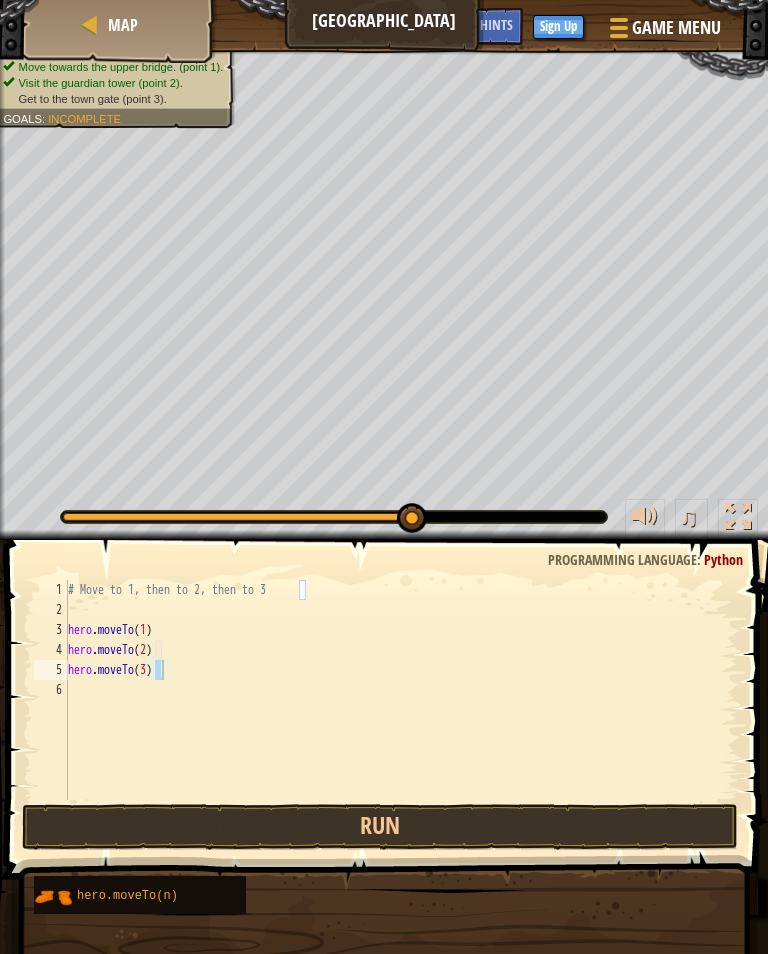 click on "Run" at bounding box center [380, 827] 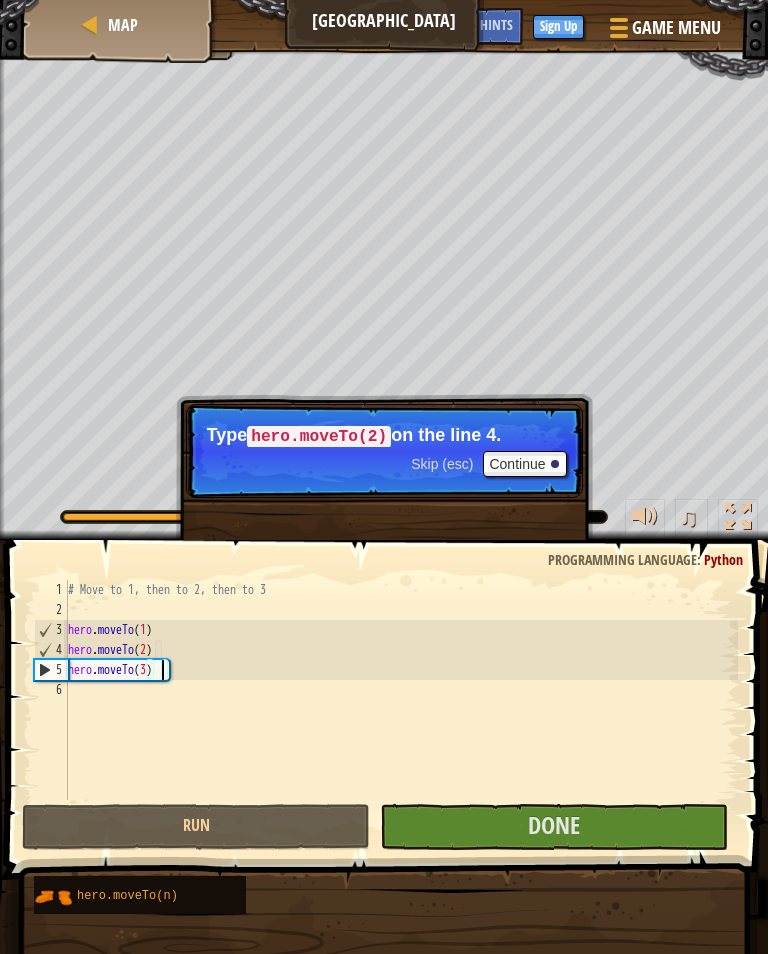 click on "Continue" at bounding box center [524, 464] 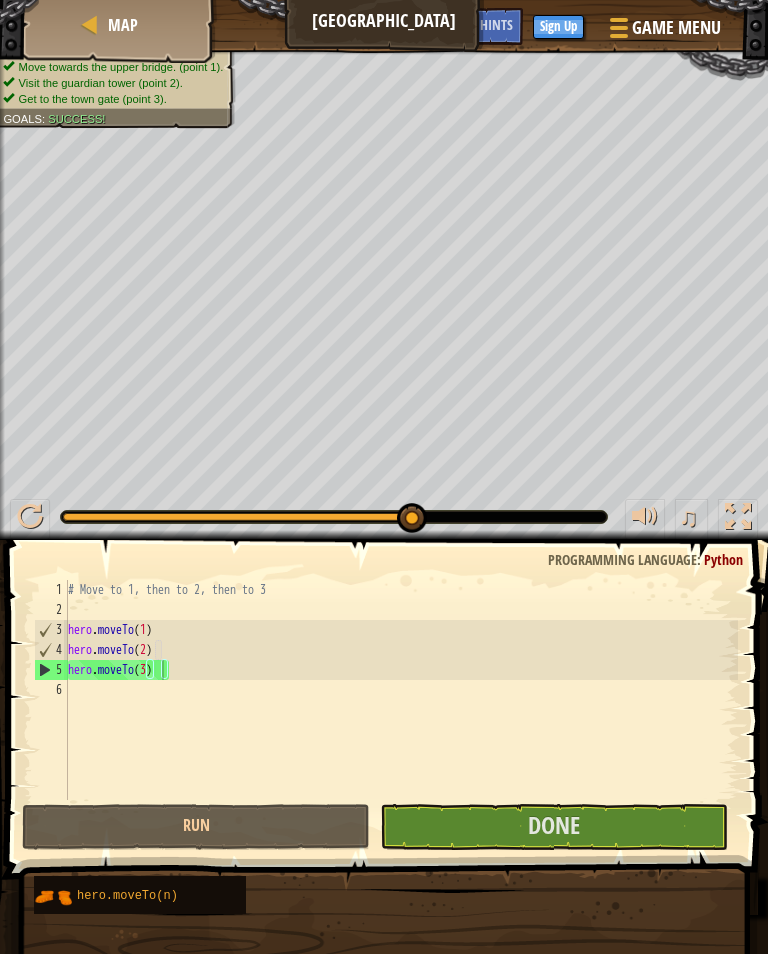 click on "Done" at bounding box center [554, 827] 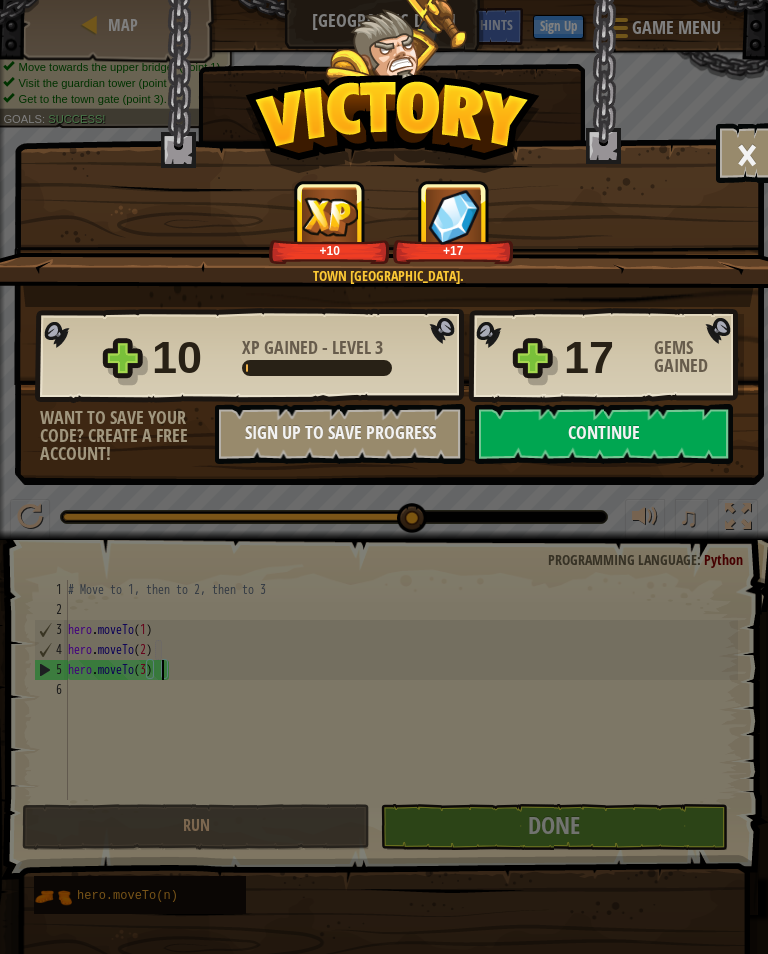 click on "Continue" at bounding box center [604, 434] 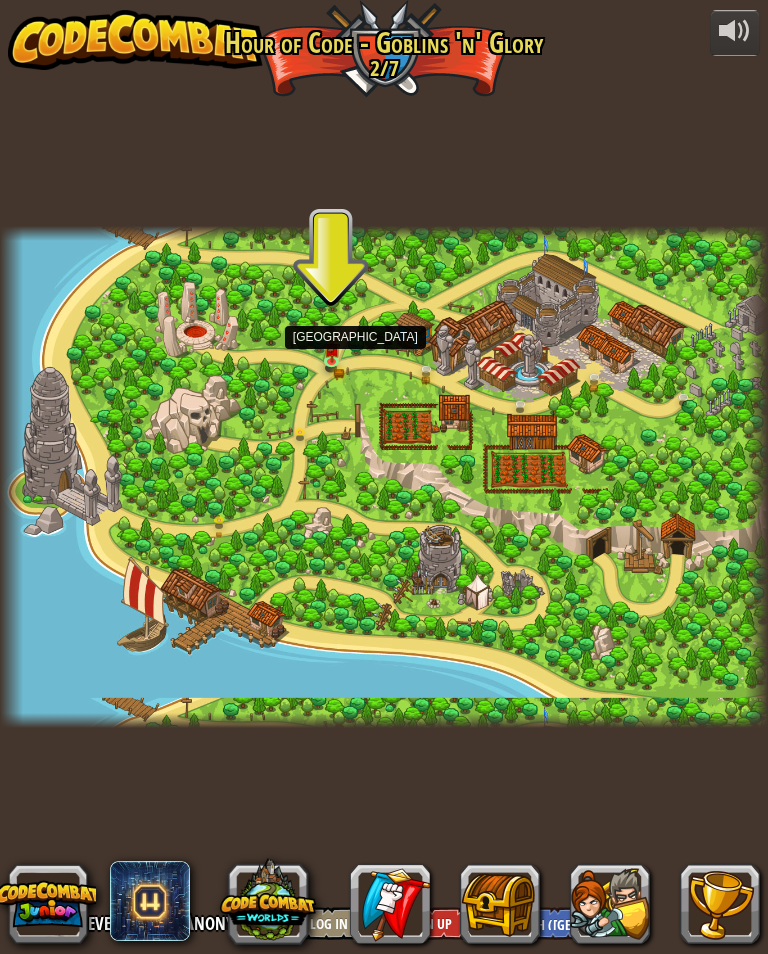 click at bounding box center [331, 350] 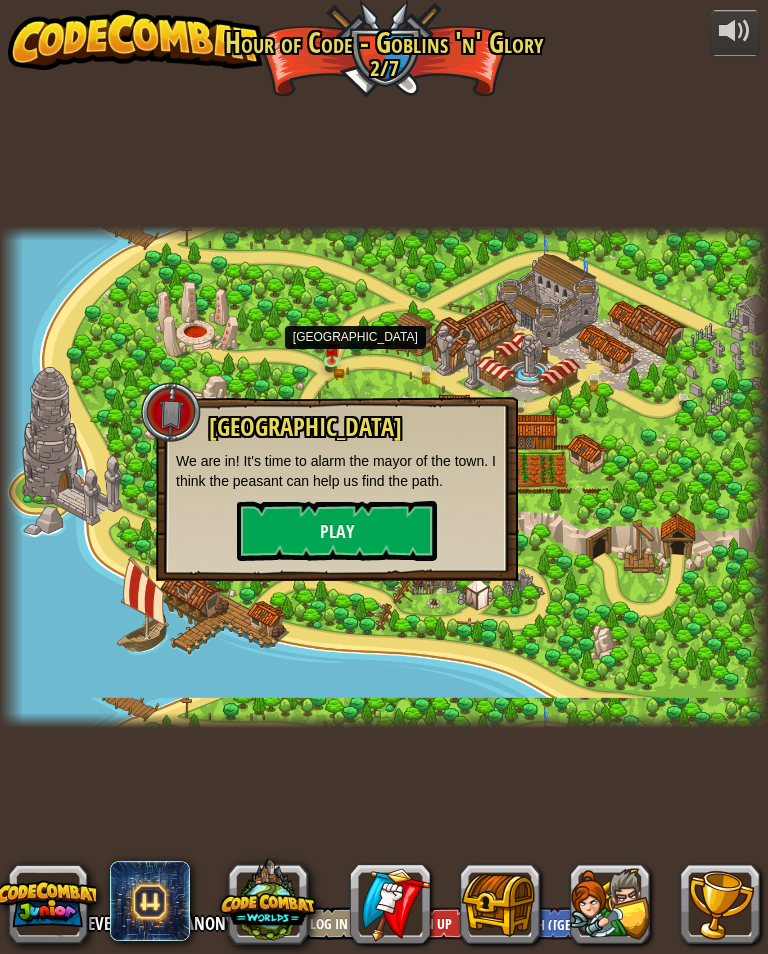 click on "Play" at bounding box center (337, 531) 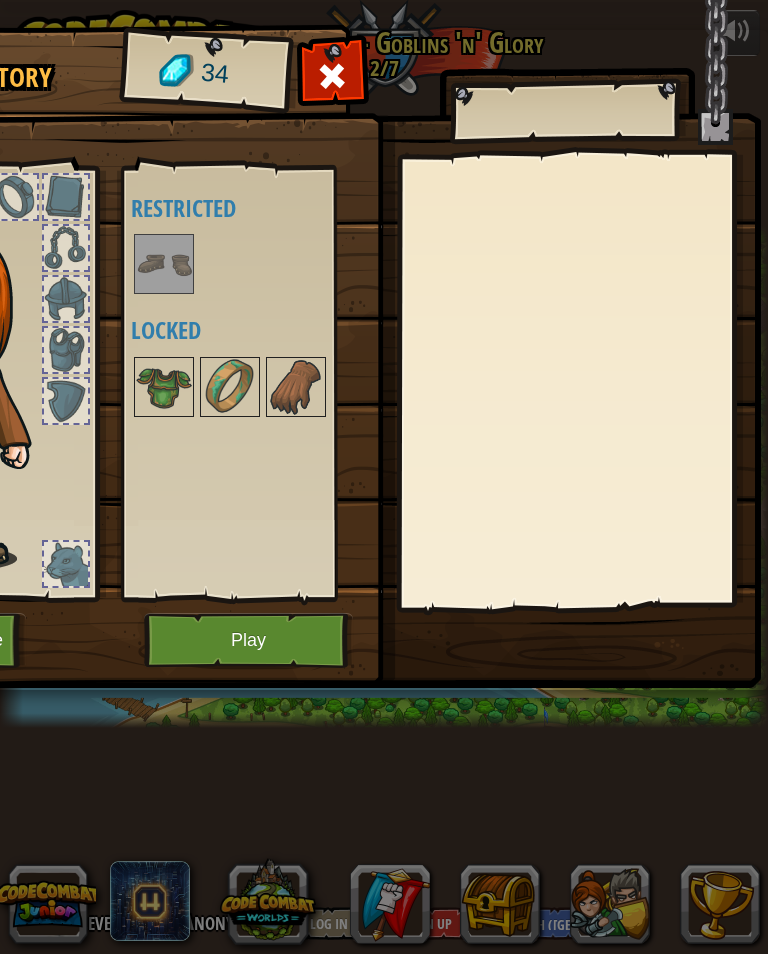 scroll, scrollTop: 0, scrollLeft: 249, axis: horizontal 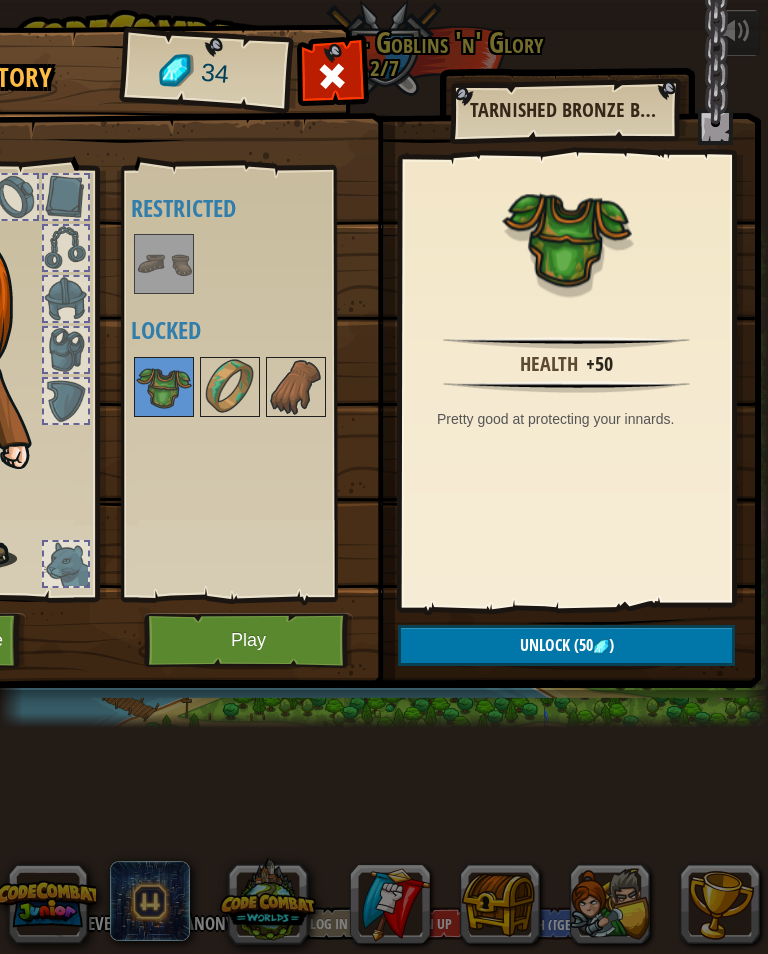 click on "Inventory 34 Available Equip (double-click to equip) Restricted Locked Tarnished Bronze Breastplate Health +50 Pretty good at protecting your innards. Unlock (50 ) Equip Unequip Subscribe to Unlock! (restricted in this level) Change Hero or Language Play" at bounding box center [384, 477] 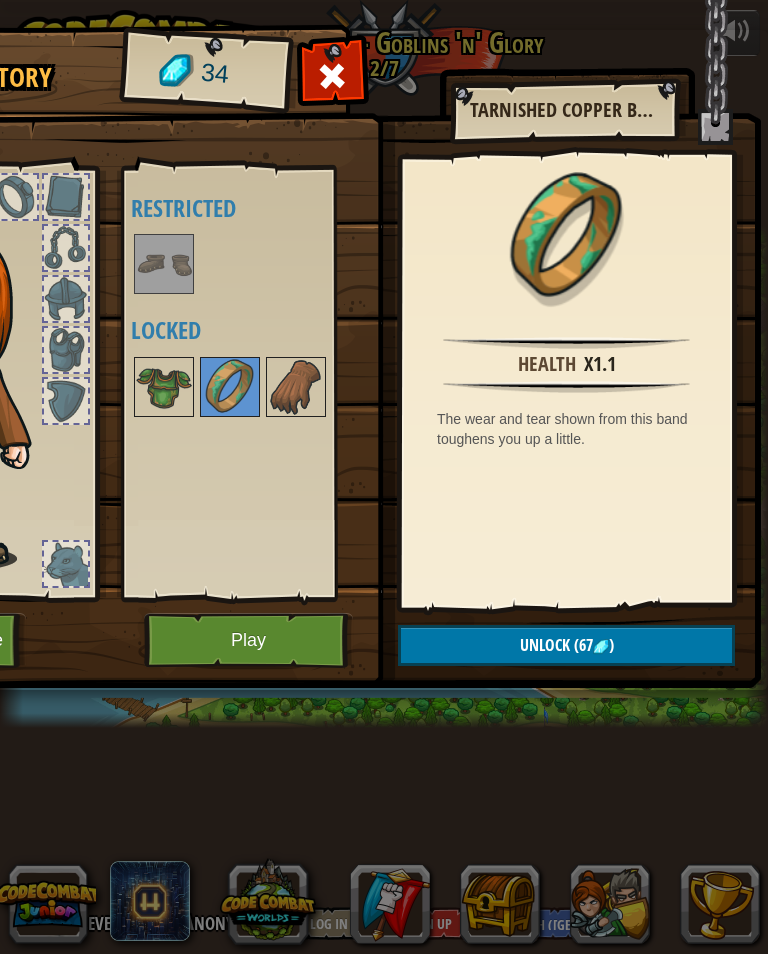 click at bounding box center (230, 387) 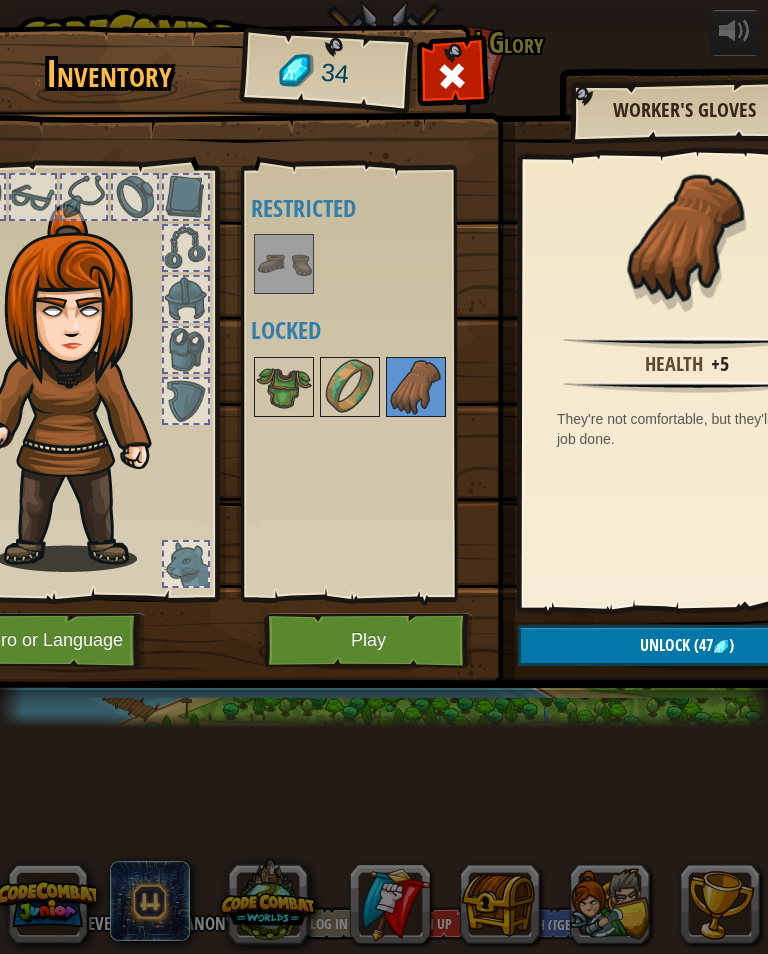 scroll, scrollTop: 0, scrollLeft: 126, axis: horizontal 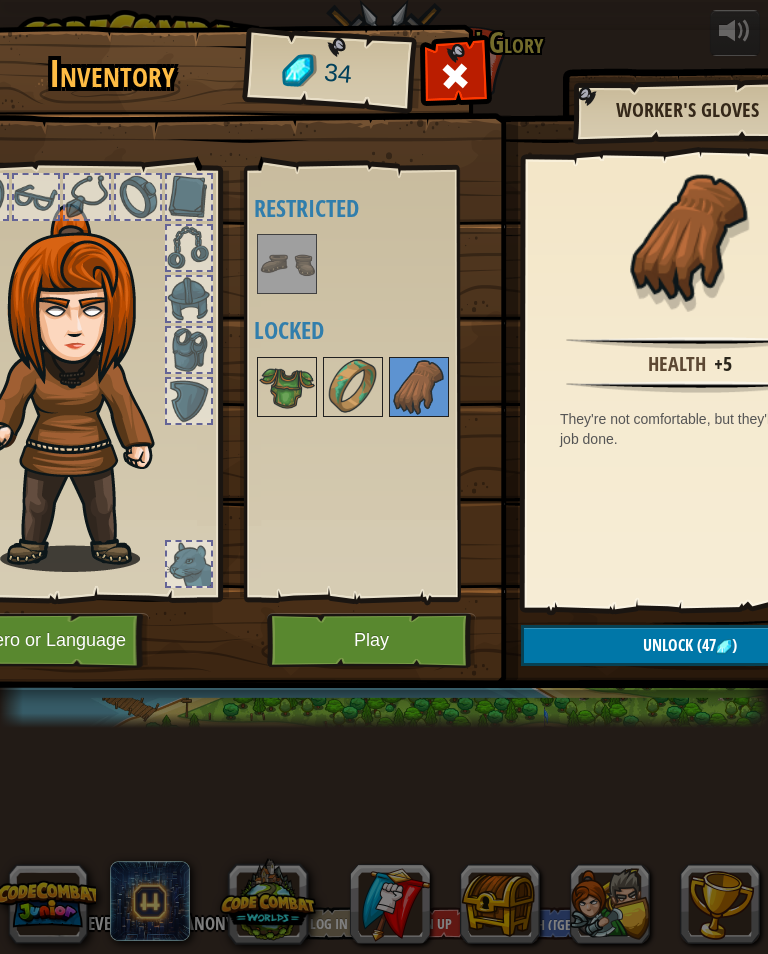 click on "Play" at bounding box center (371, 640) 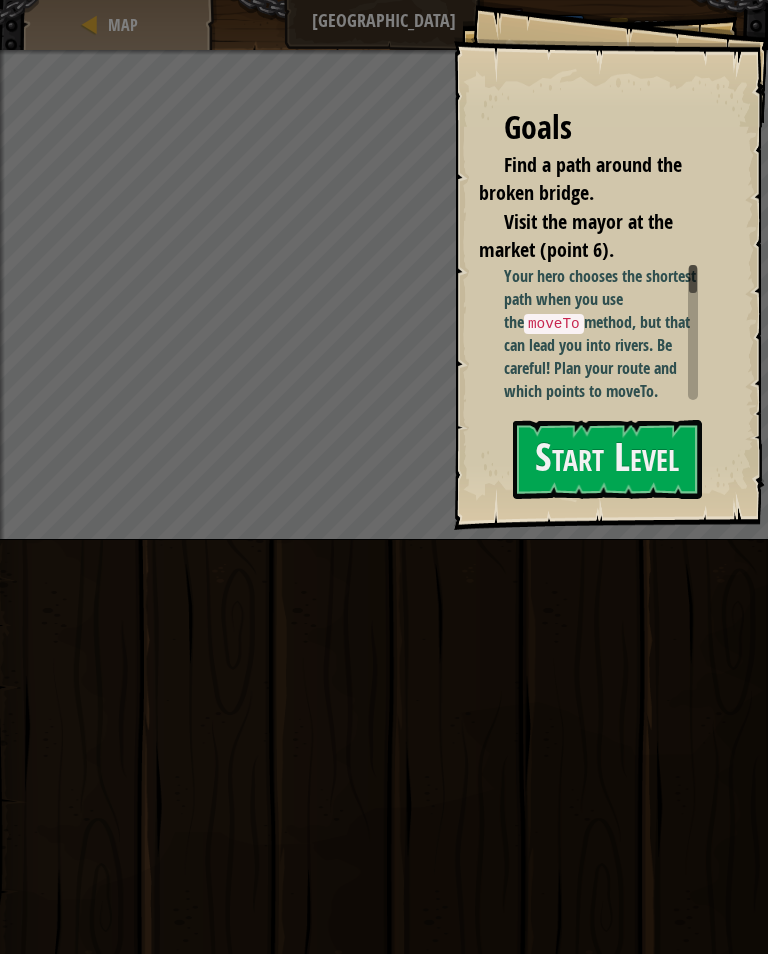 click on "Goals Find a path around the broken bridge. Visit the mayor at the market (point 6). Your hero chooses the shortest path when you use the  moveTo  method, but that can lead you into rivers. Be careful!
Plan your route and which points to moveTo.
Important objects and points usually have special marks above them.
Look at the points  3  and  4  -- they are important to get to the market at point  6 .
Write code to move through these points and run the code to check.
You can run your code as many times as you need. It doesn't hurt to try.
When you face a problem, break it down into small steps. Test your code in each step if you're unsure.
Start Level Error loading from server. Try refreshing the page. You'll need a subscription to play this level. Subscribe You'll need to join a course to play this level. Back to my courses Ask your teacher to assign a license to you so you can continue to play CodeCombat! Back to my courses This level is locked. Back to my courses" at bounding box center [611, 265] 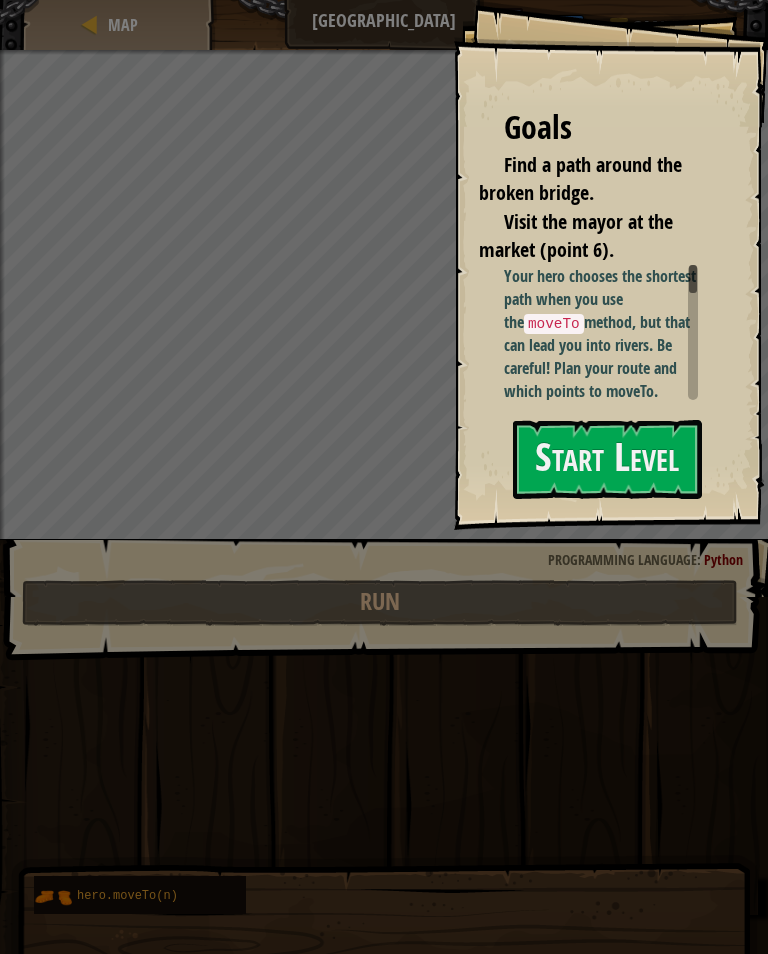 click on "Start Level" at bounding box center [607, 459] 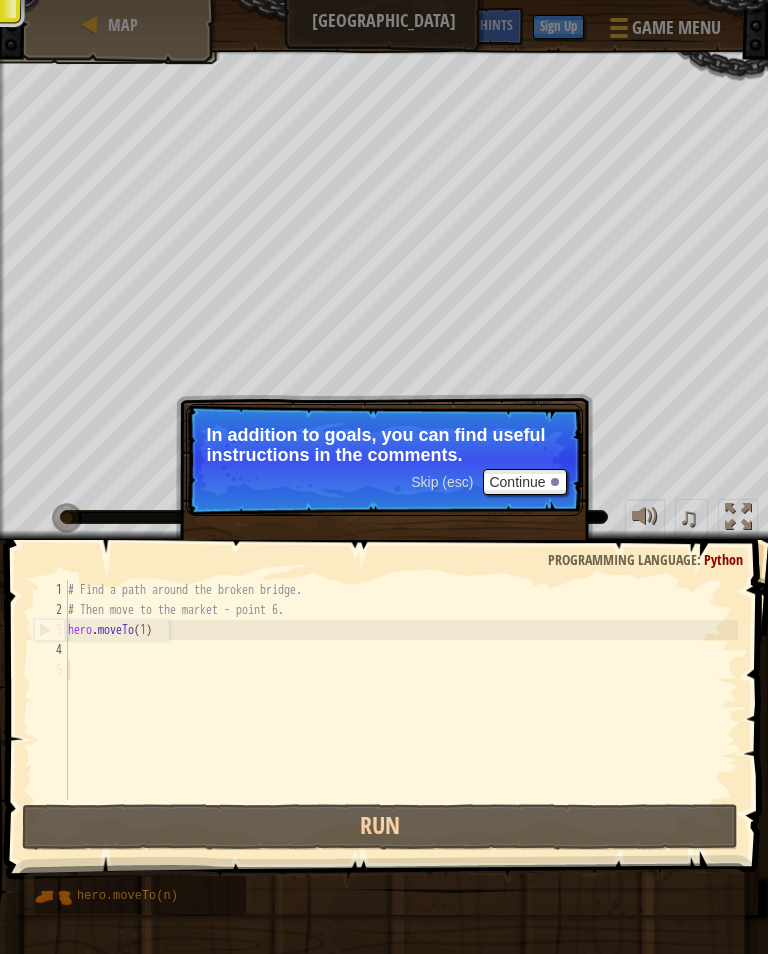 click on "Continue" at bounding box center (524, 482) 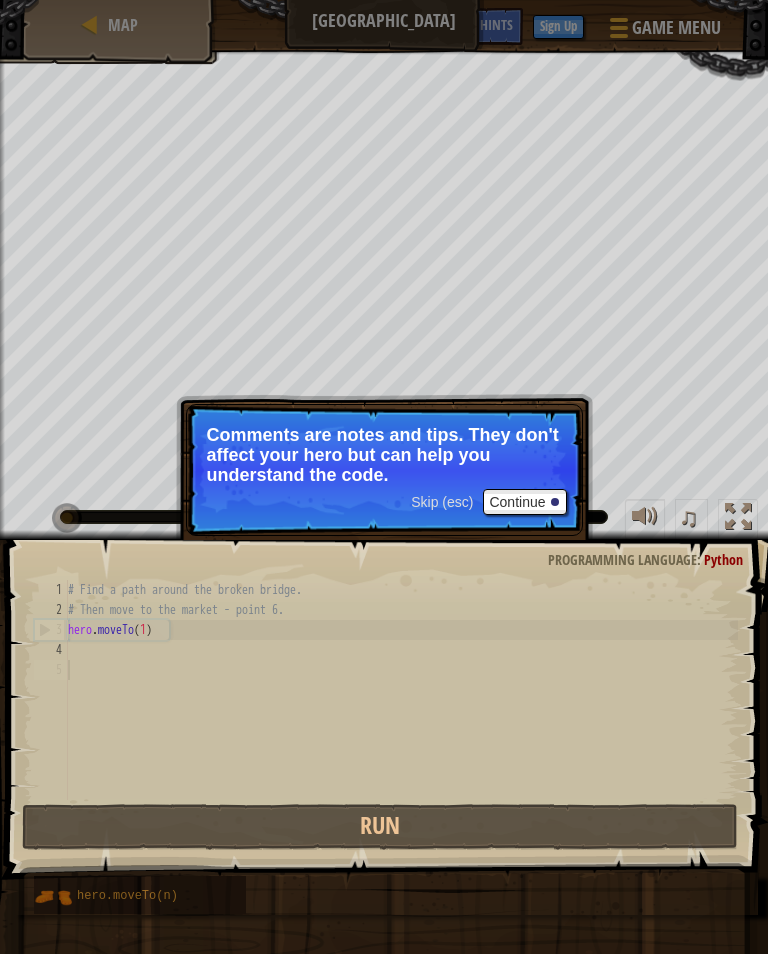 click on "Continue" at bounding box center [524, 502] 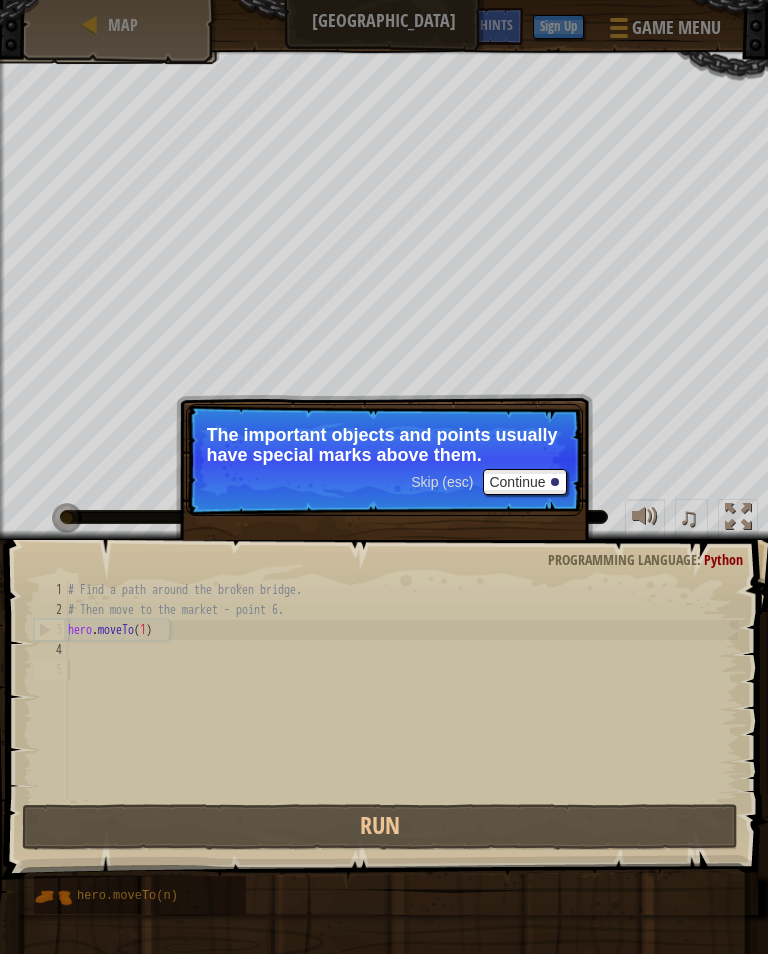 click on "Continue" at bounding box center [524, 482] 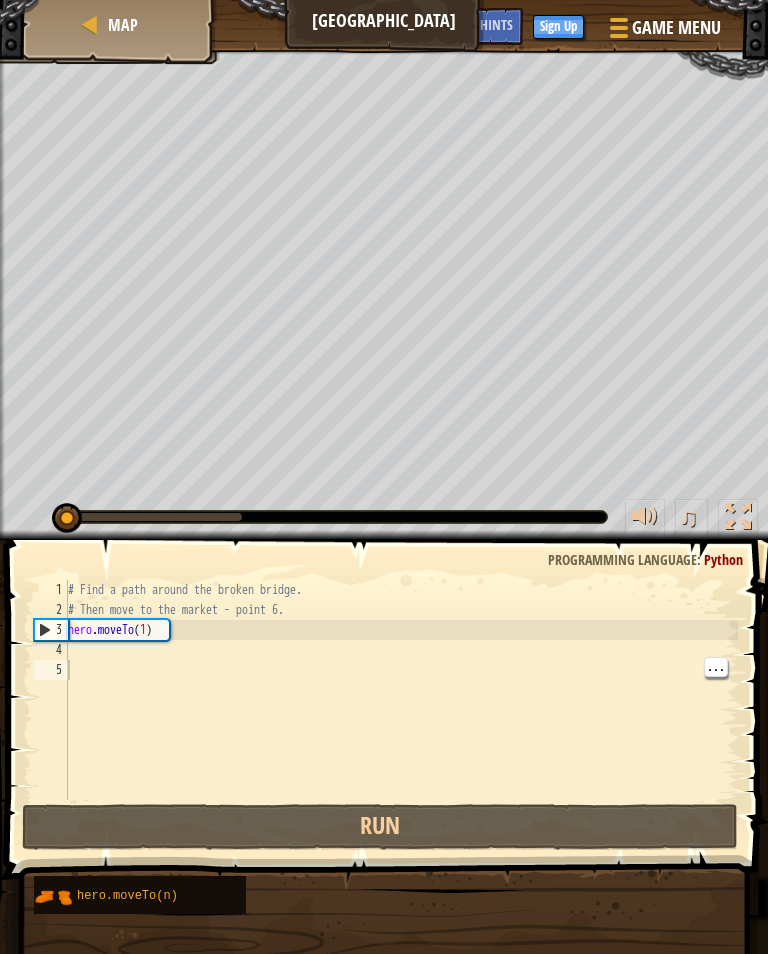 click on "# Find a path around the broken bridge. # Then move to the market - point 6. hero . moveTo ( 1 )" at bounding box center [401, 710] 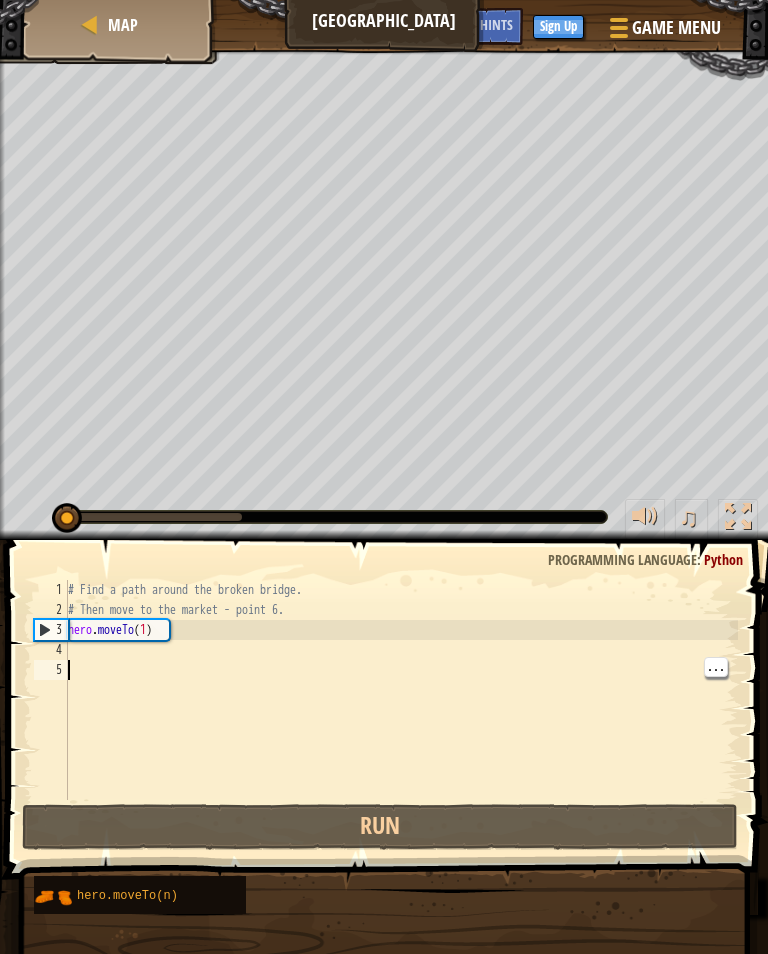 type on "h" 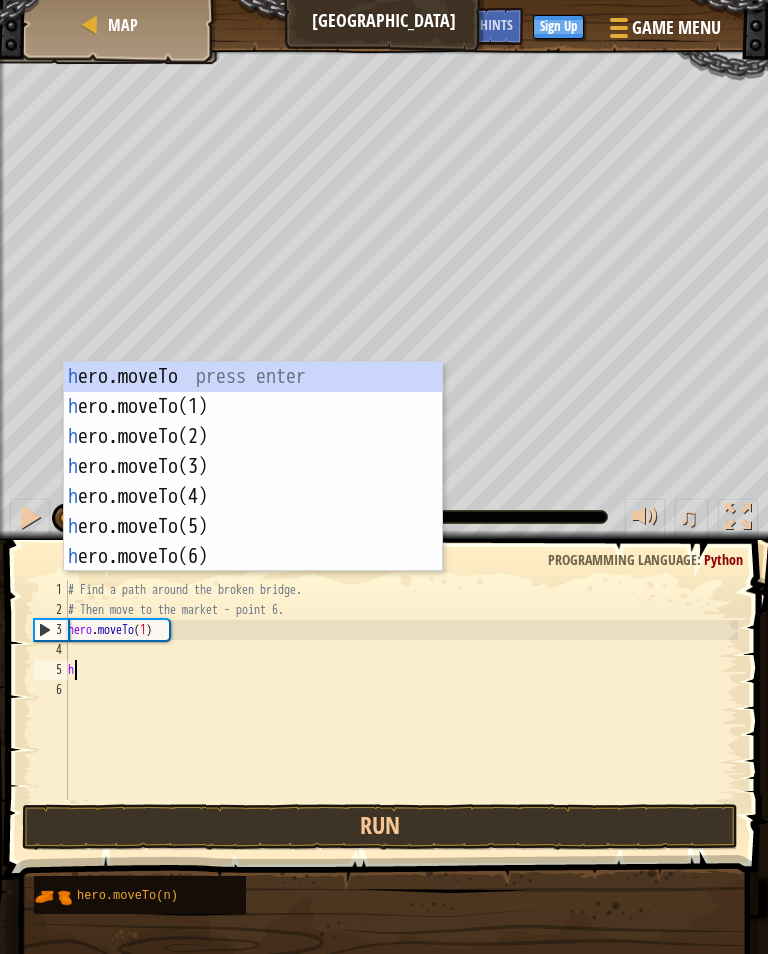 scroll, scrollTop: 9, scrollLeft: 0, axis: vertical 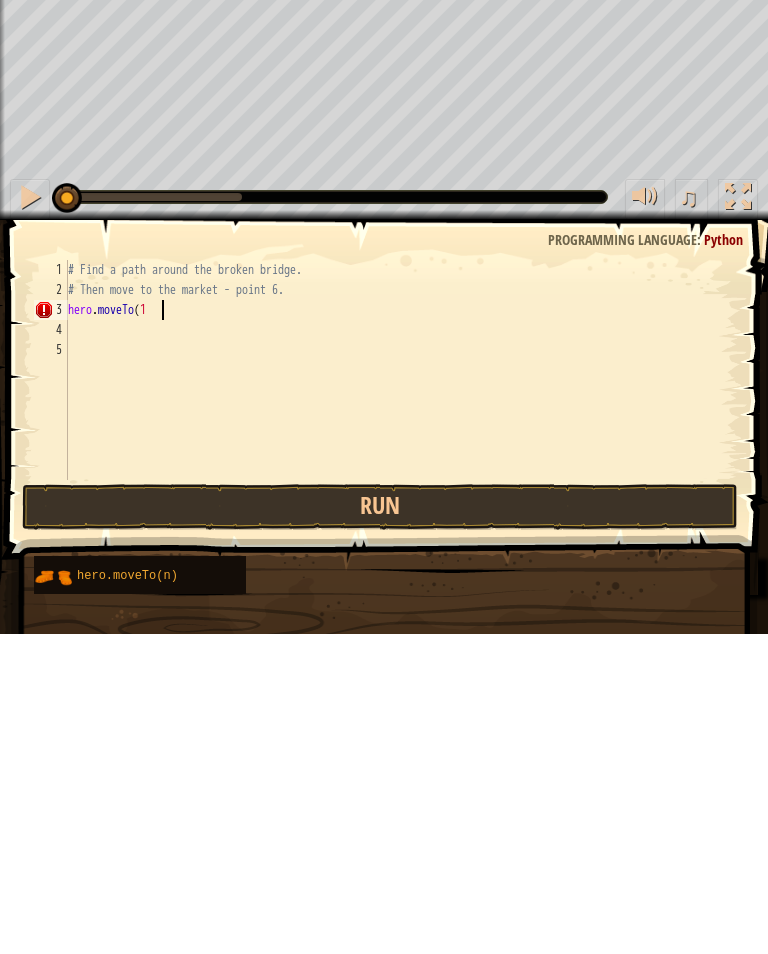 type on "hero.moveTo(1)" 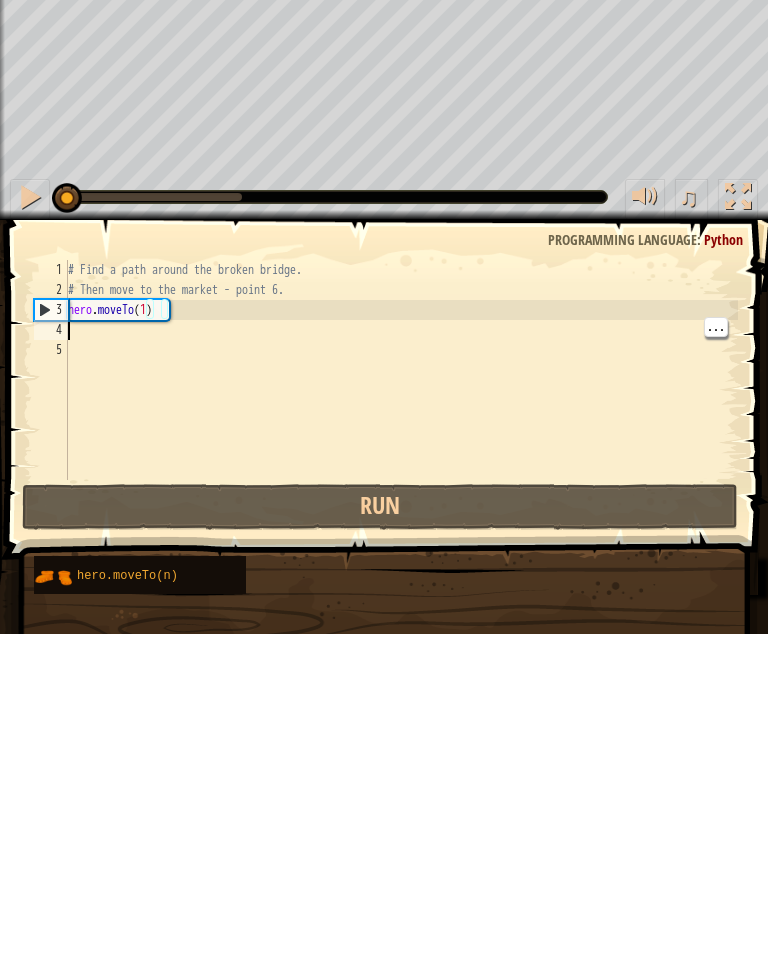 scroll, scrollTop: 9, scrollLeft: 0, axis: vertical 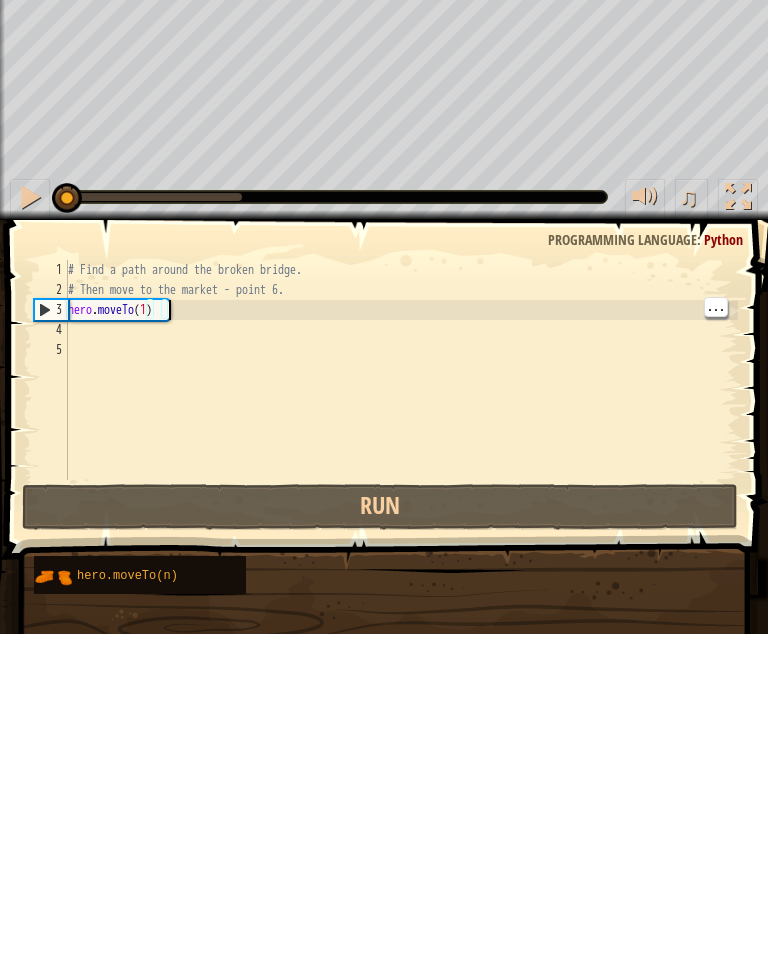 click on "# Find a path around the broken bridge. # Then move to the market - point 6. hero . moveTo ( 1 )" at bounding box center (401, 710) 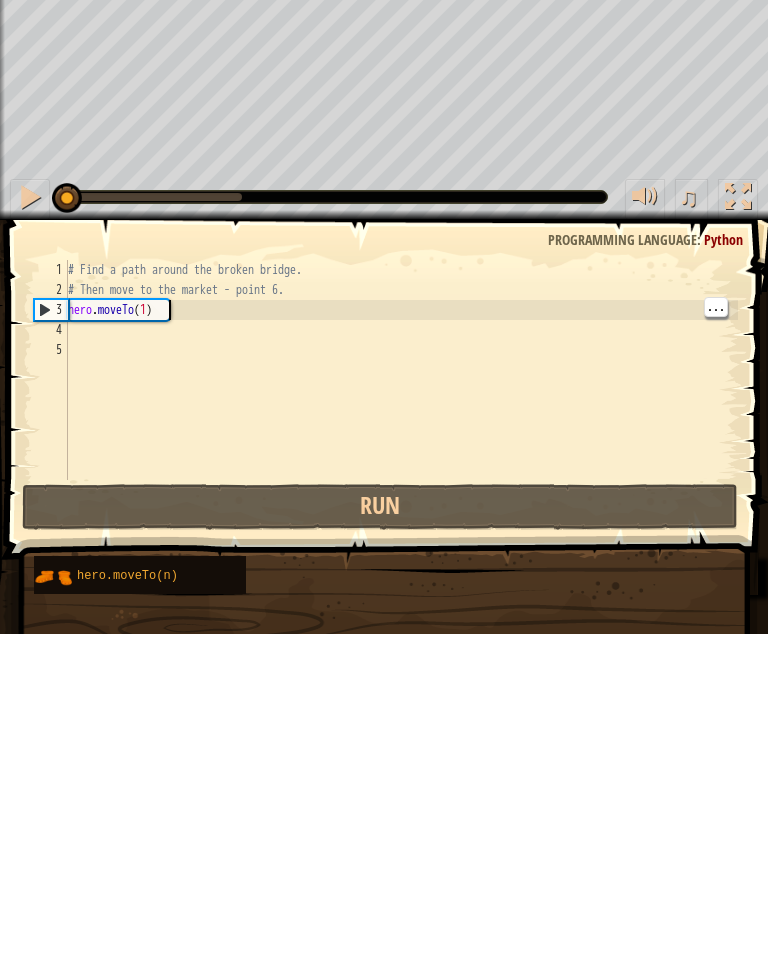 click on "# Find a path around the broken bridge. # Then move to the market - point 6. hero . moveTo ( 1 )" at bounding box center (401, 710) 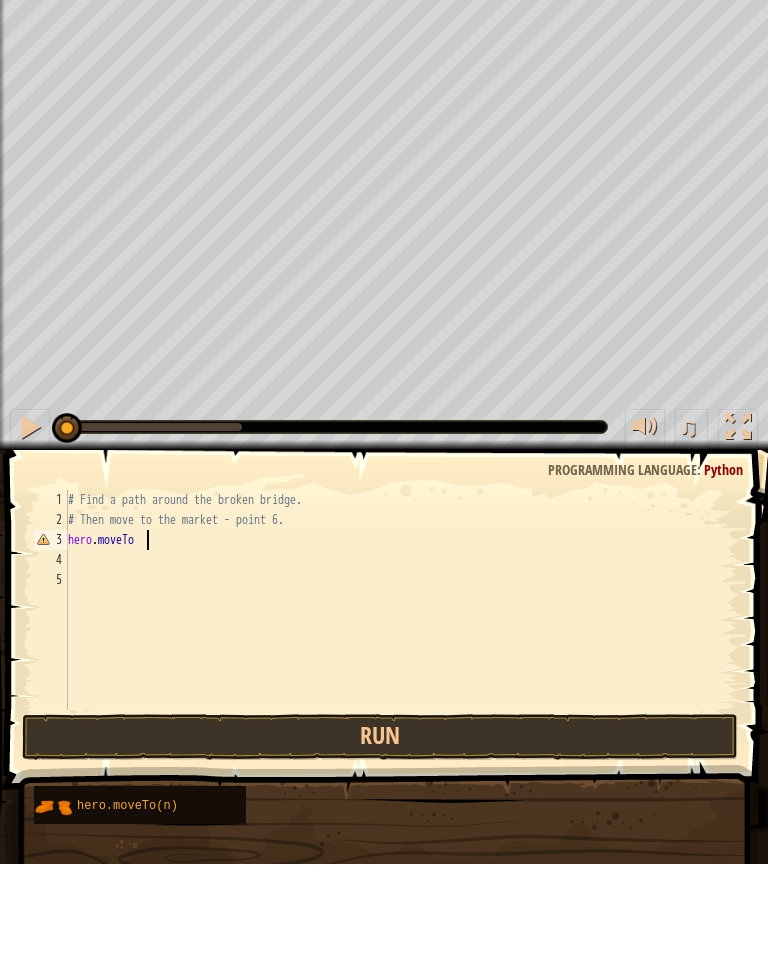 scroll, scrollTop: 0, scrollLeft: 0, axis: both 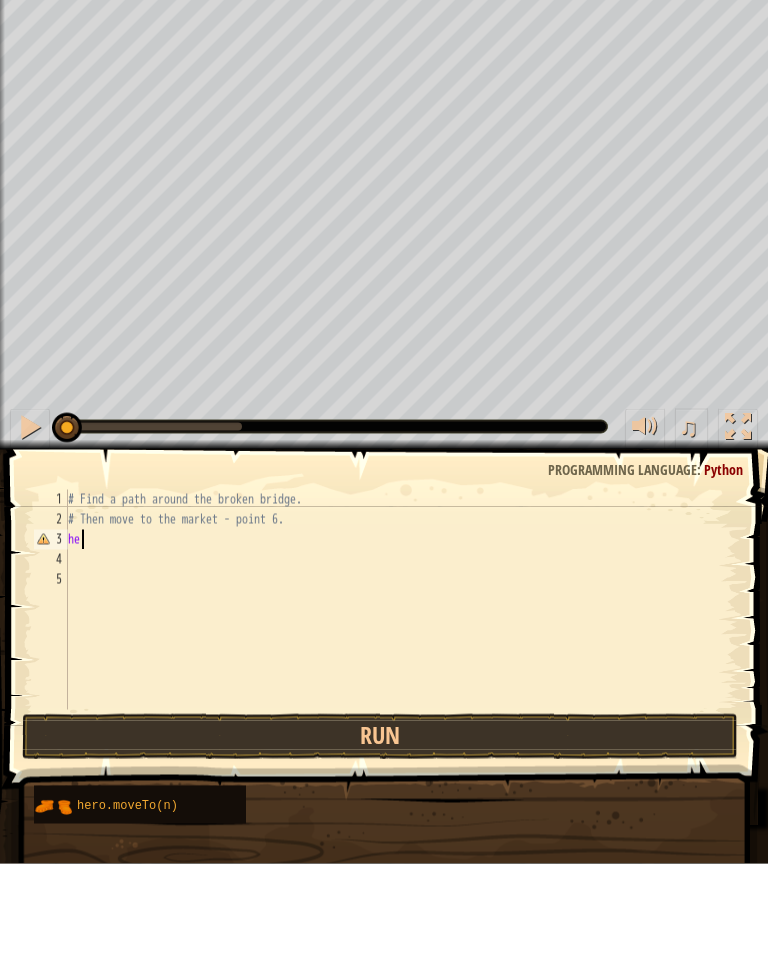 type on "h" 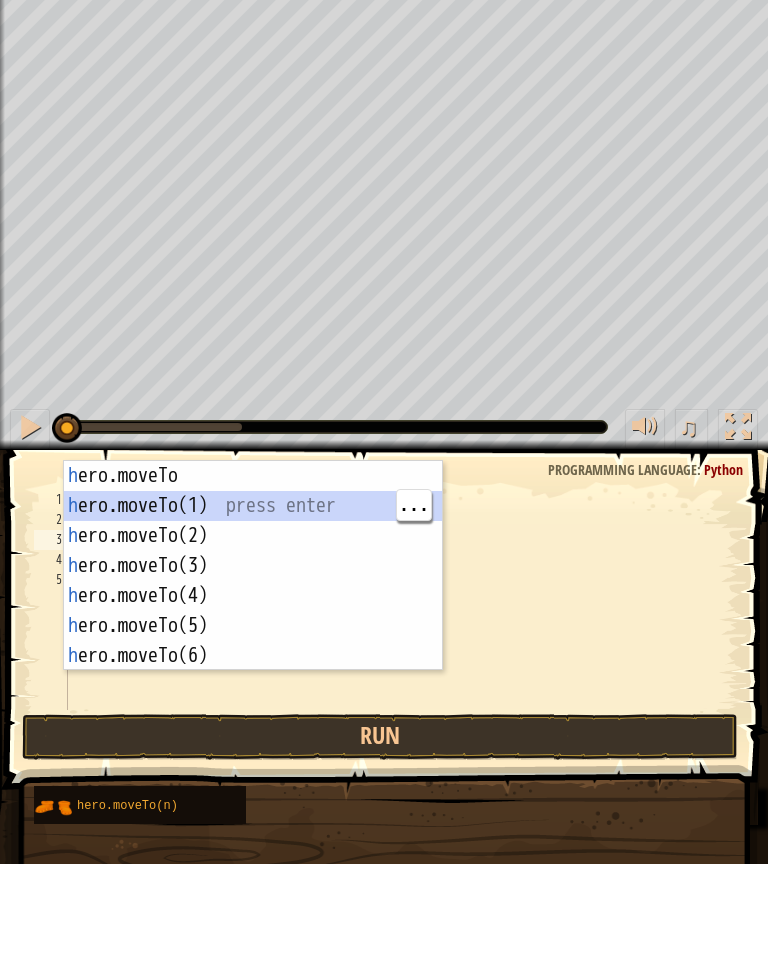 click on "h ero.moveTo press enter h ero.moveTo(1) press enter h ero.moveTo(2) press enter h ero.moveTo(3) press enter h ero.moveTo(4) press enter h ero.moveTo(5) press enter h ero.moveTo(6) press enter" at bounding box center [253, 686] 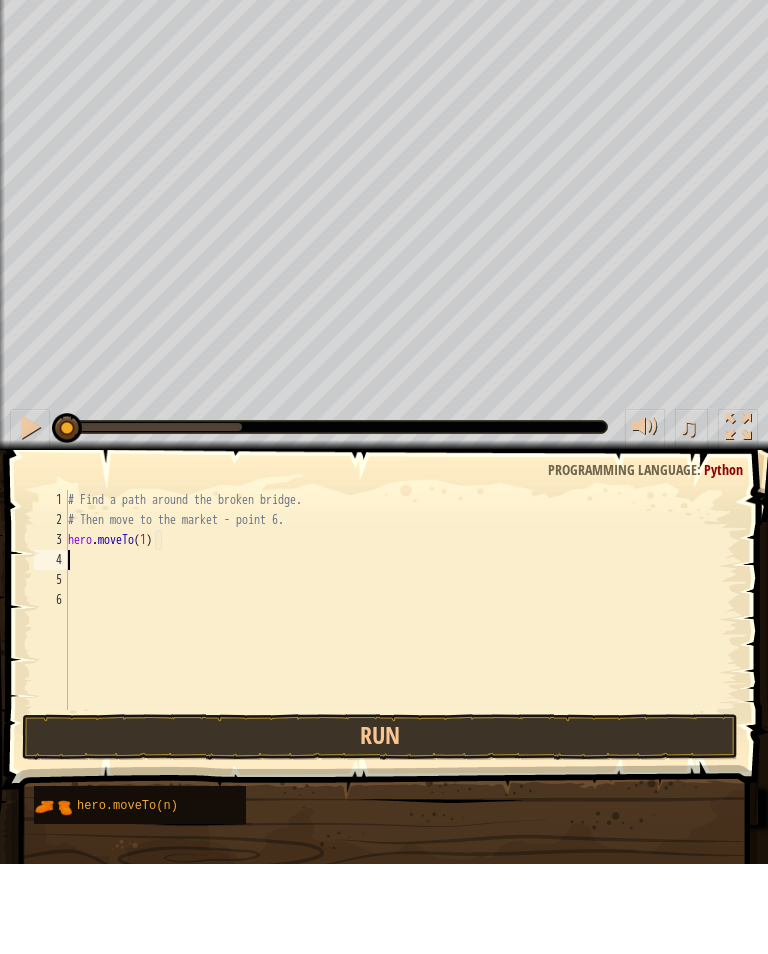 scroll, scrollTop: 9, scrollLeft: 8, axis: both 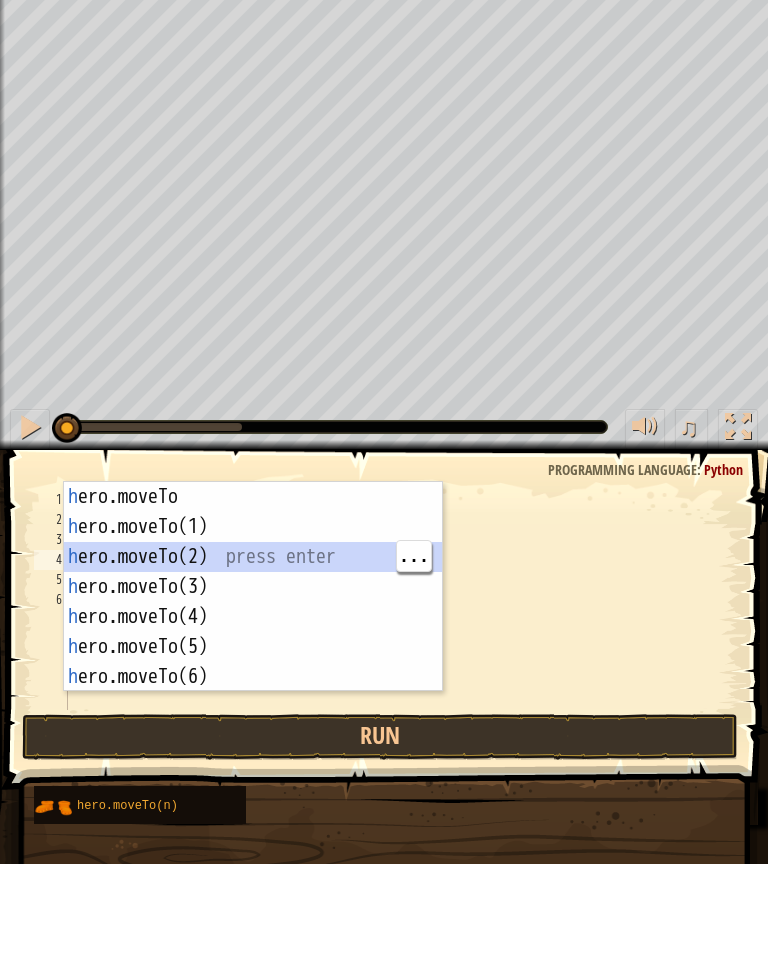type on "hero.moveTo(2)" 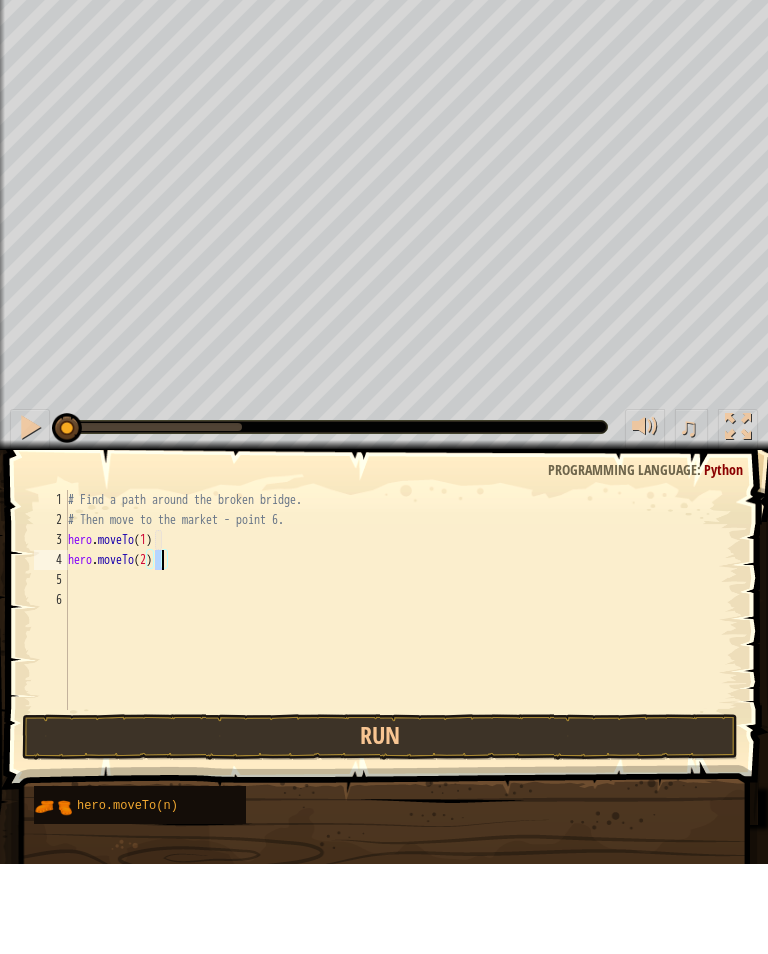 click on "Run" at bounding box center (380, 827) 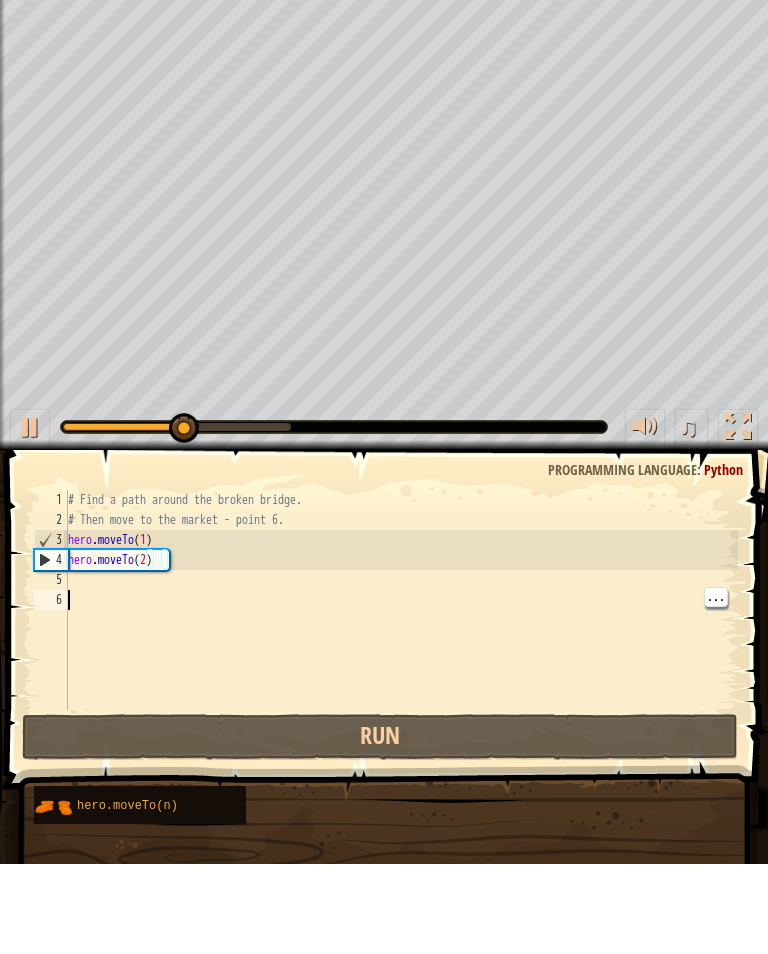 scroll, scrollTop: 9, scrollLeft: 0, axis: vertical 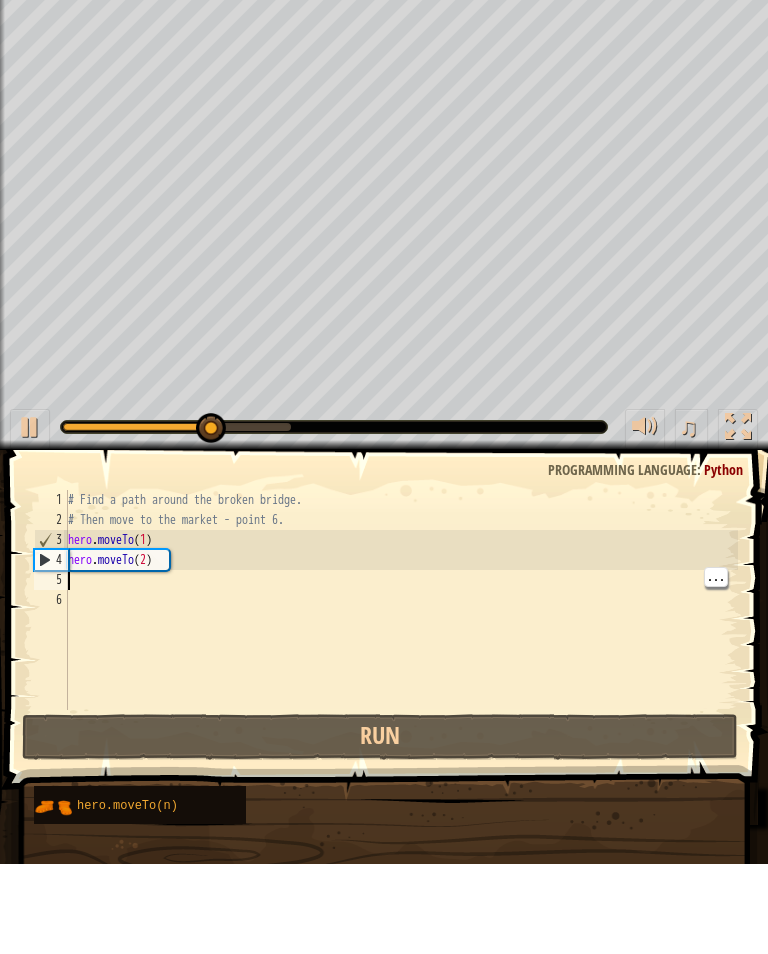 click on "# Find a path around the broken bridge. # Then move to the market - point 6. hero . moveTo ( 1 ) hero . moveTo ( 2 )" at bounding box center (401, 710) 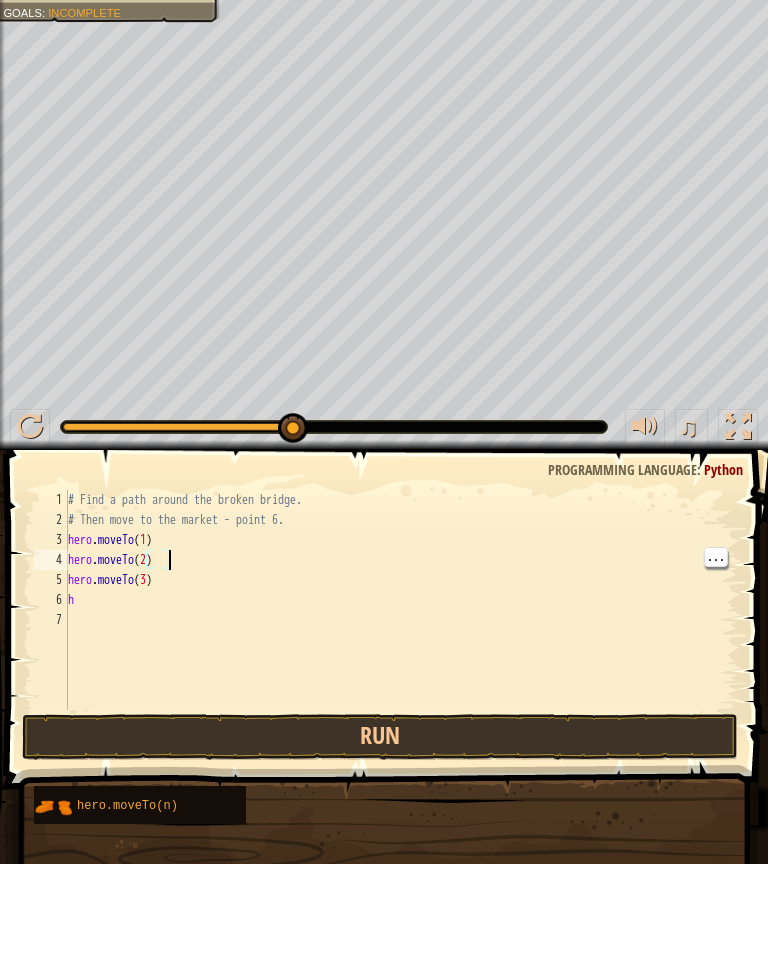 scroll, scrollTop: 9, scrollLeft: 7, axis: both 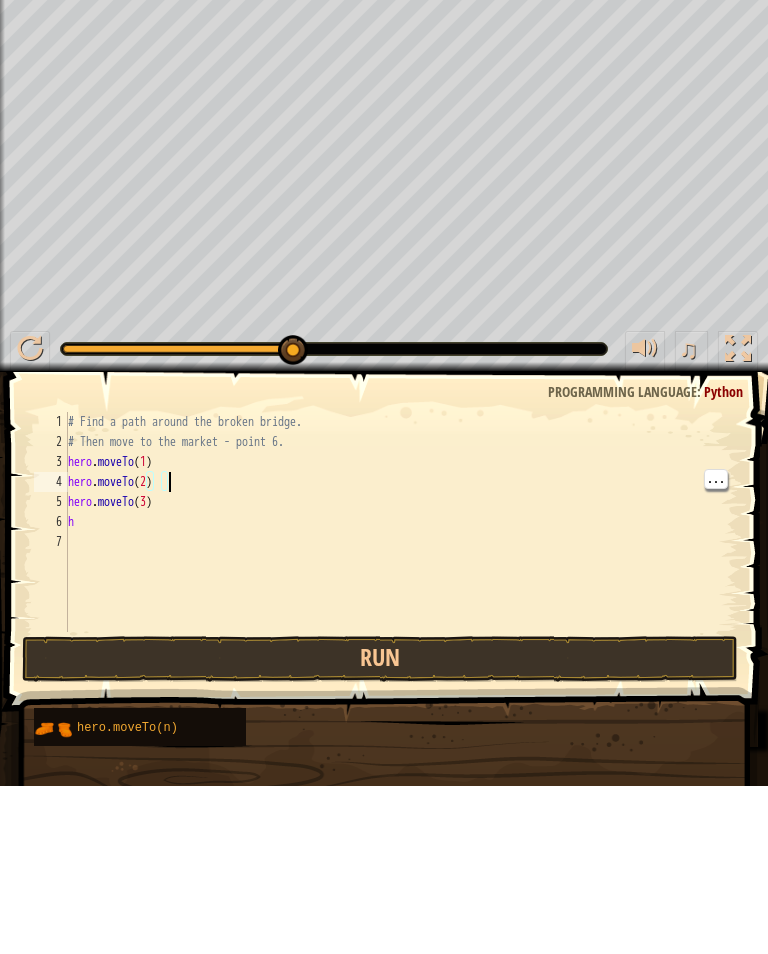 type on "h" 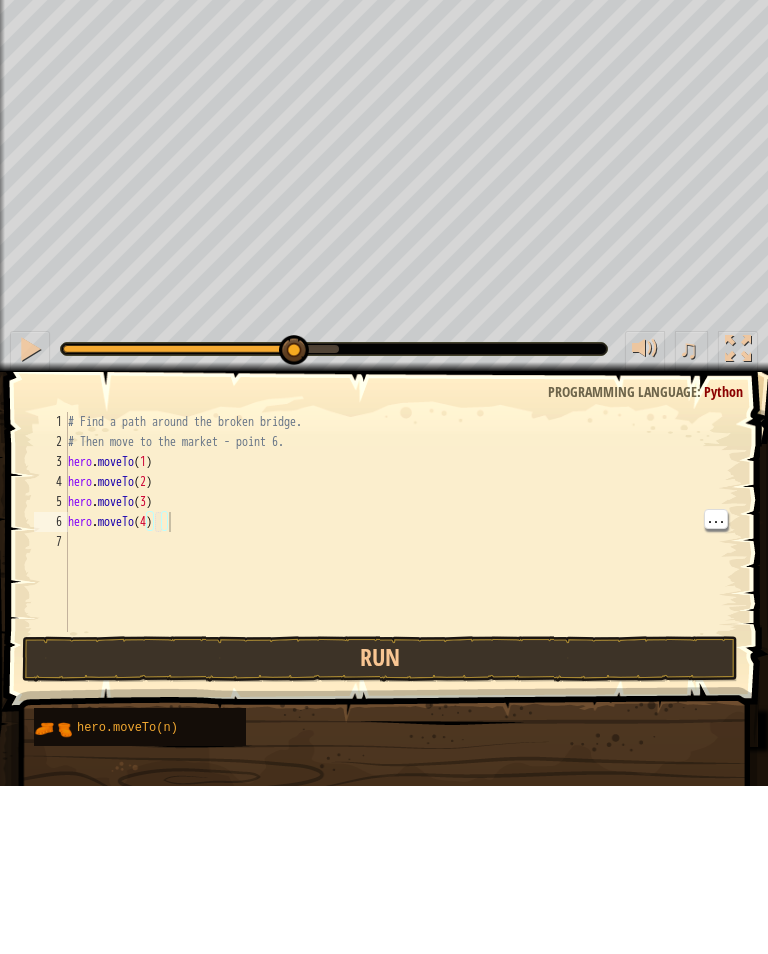 click on "Run" at bounding box center [380, 827] 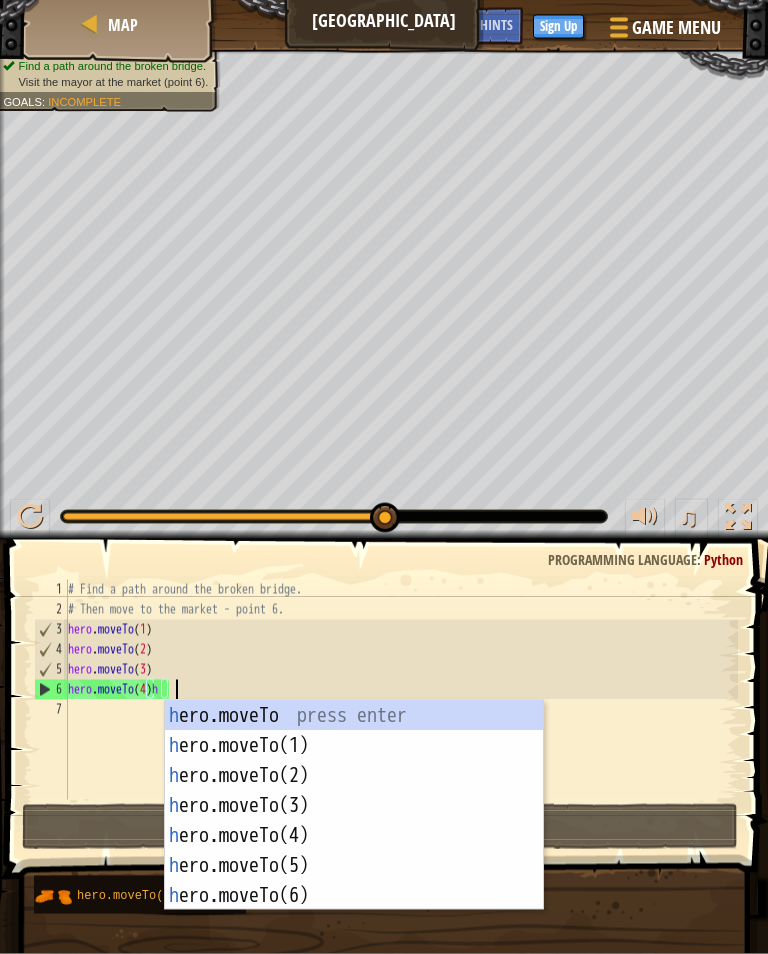 scroll, scrollTop: 9, scrollLeft: 8, axis: both 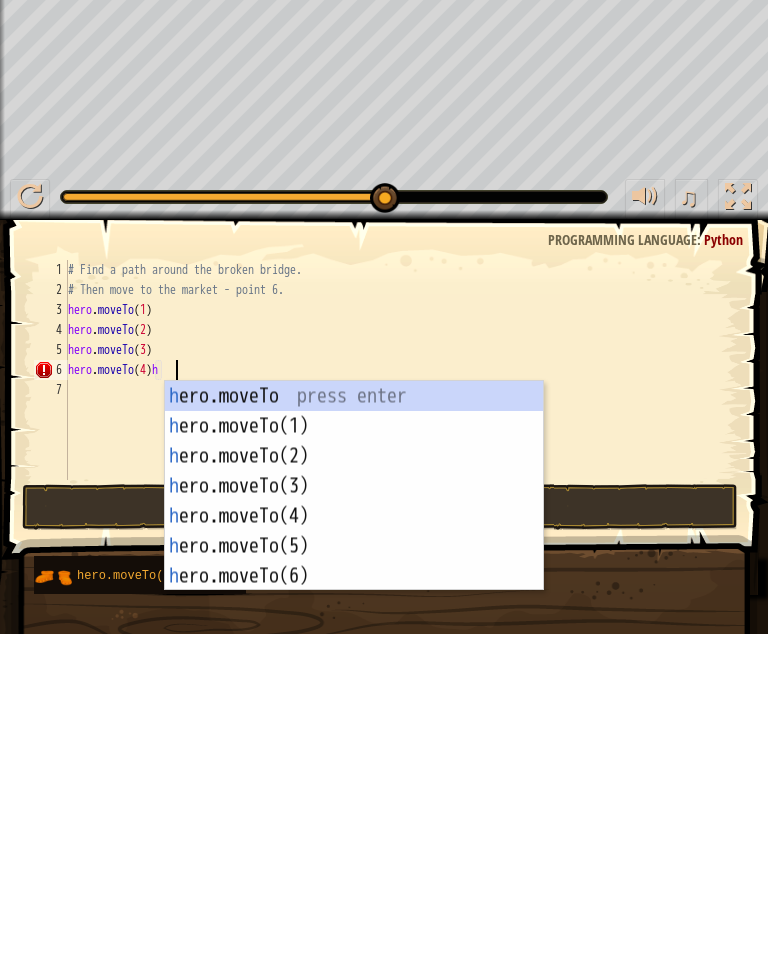 type on "hero.moveTo(4)" 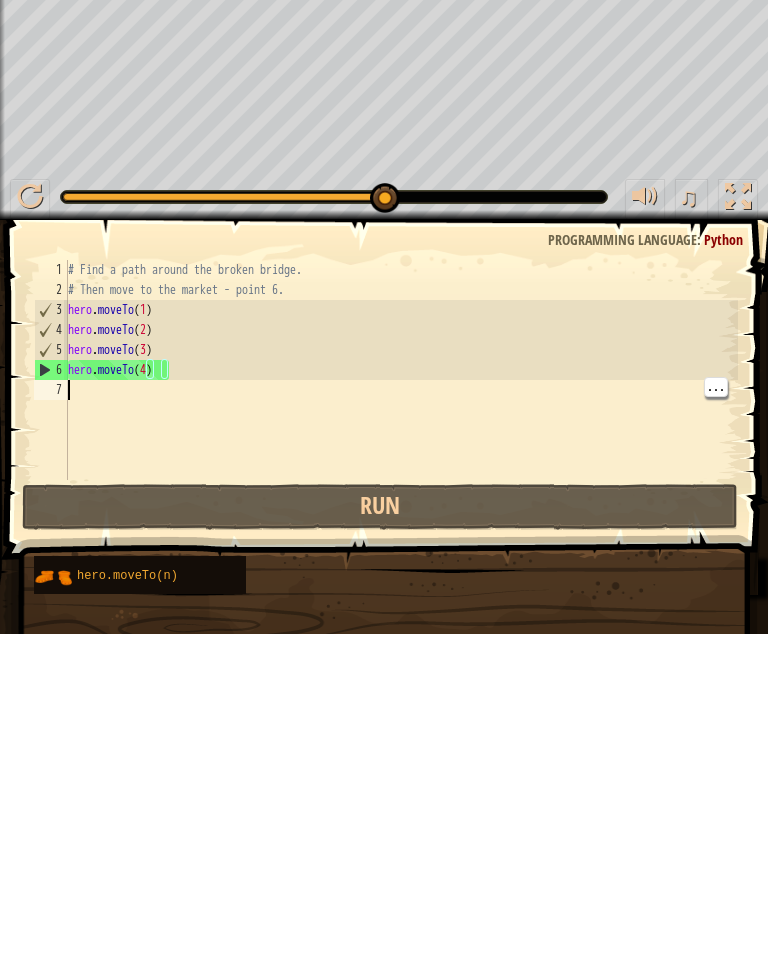 scroll, scrollTop: 9, scrollLeft: 0, axis: vertical 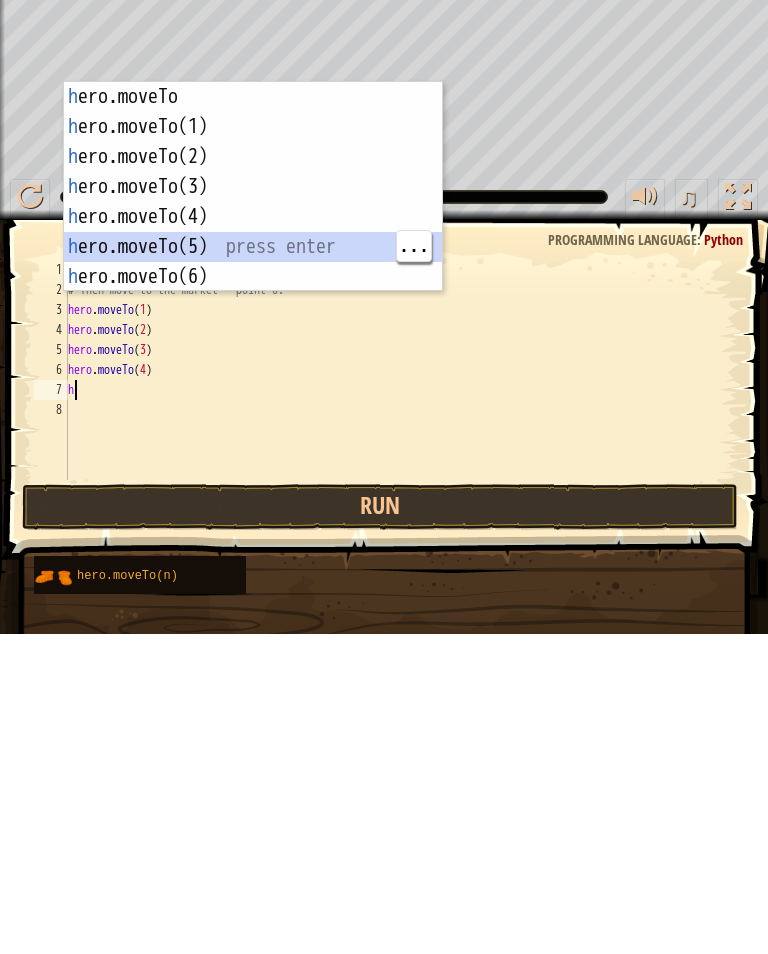 type on "hero.moveTo(5)" 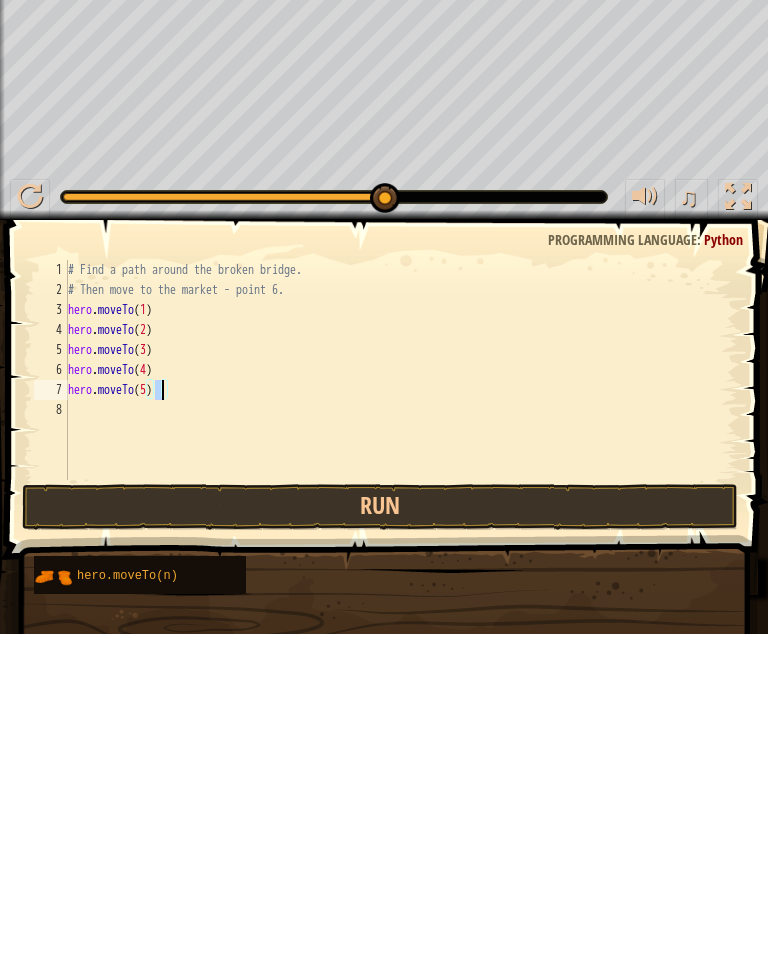click on "Run" at bounding box center (380, 827) 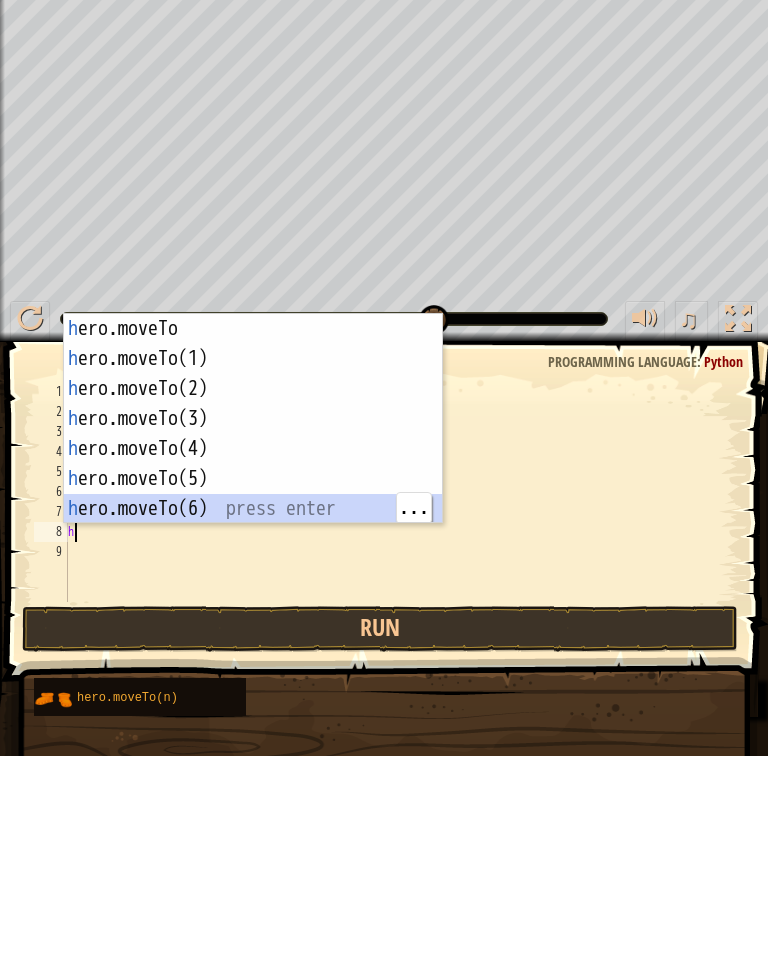 type on "hero.moveTo(6)" 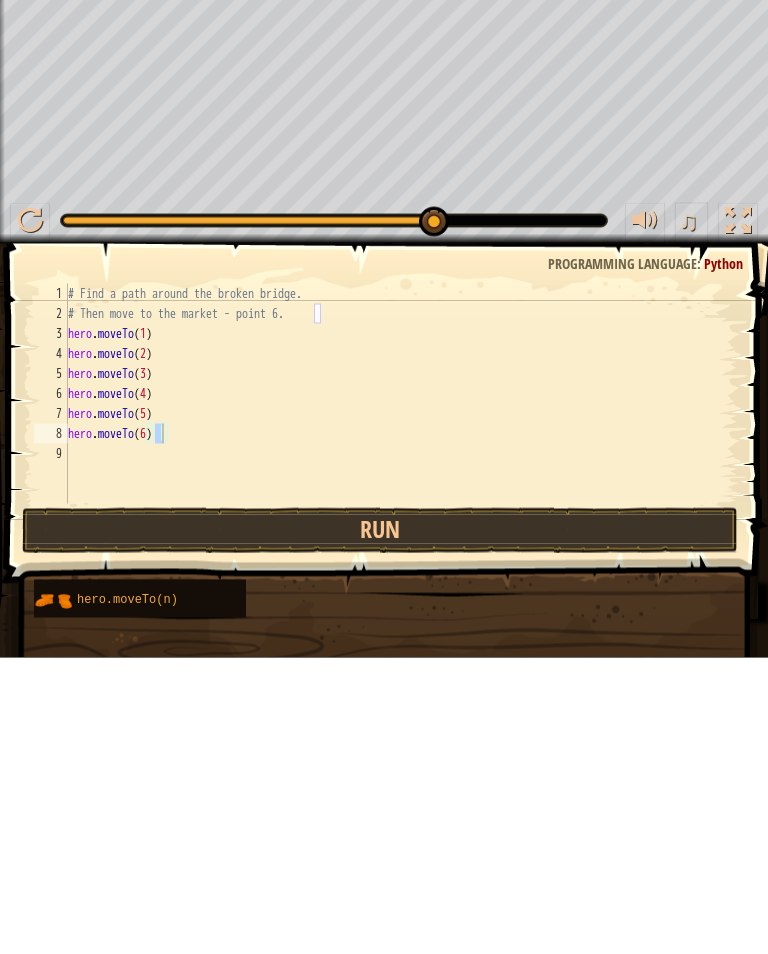 click on "Run" at bounding box center (380, 827) 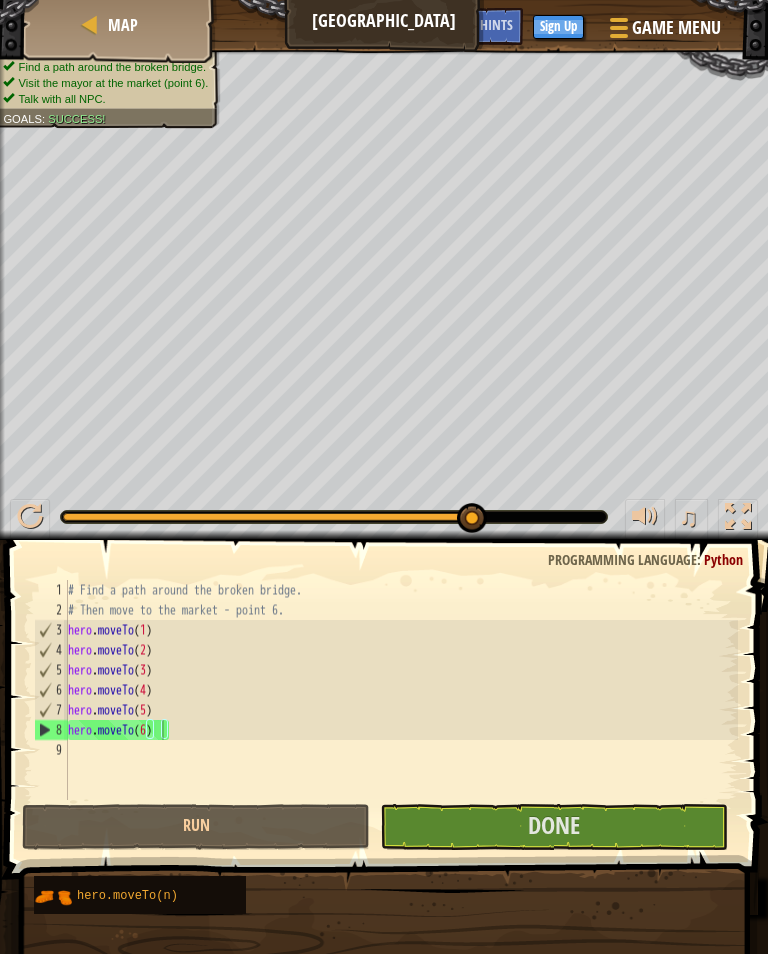 click on "Done" at bounding box center [554, 827] 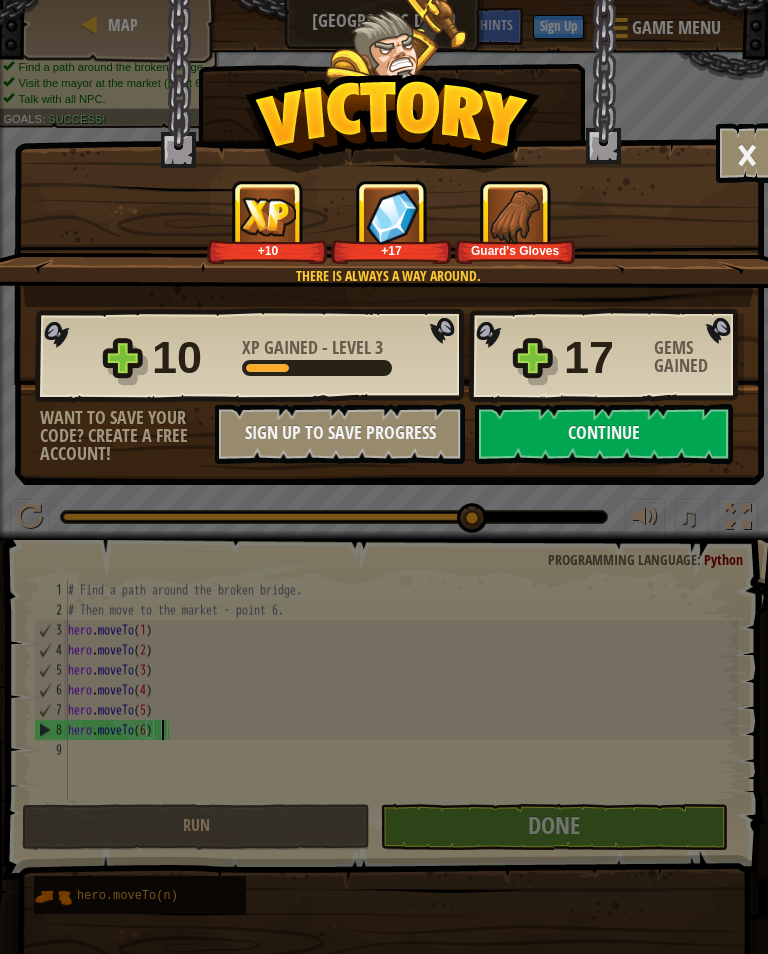 click on "Continue" at bounding box center (604, 434) 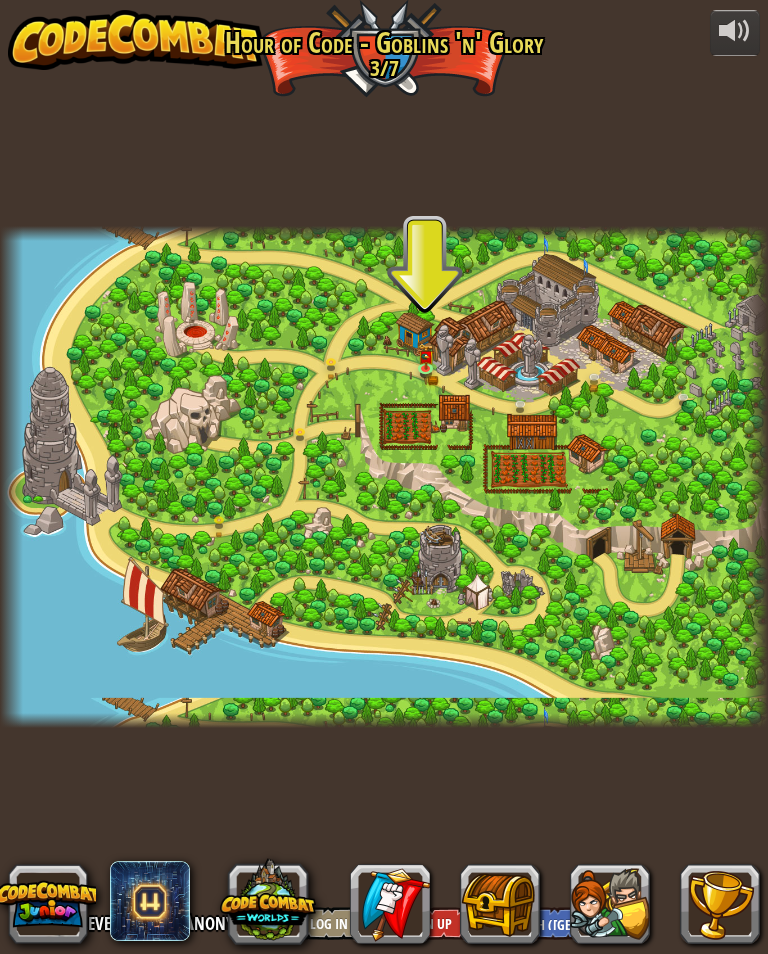 click at bounding box center (426, 356) 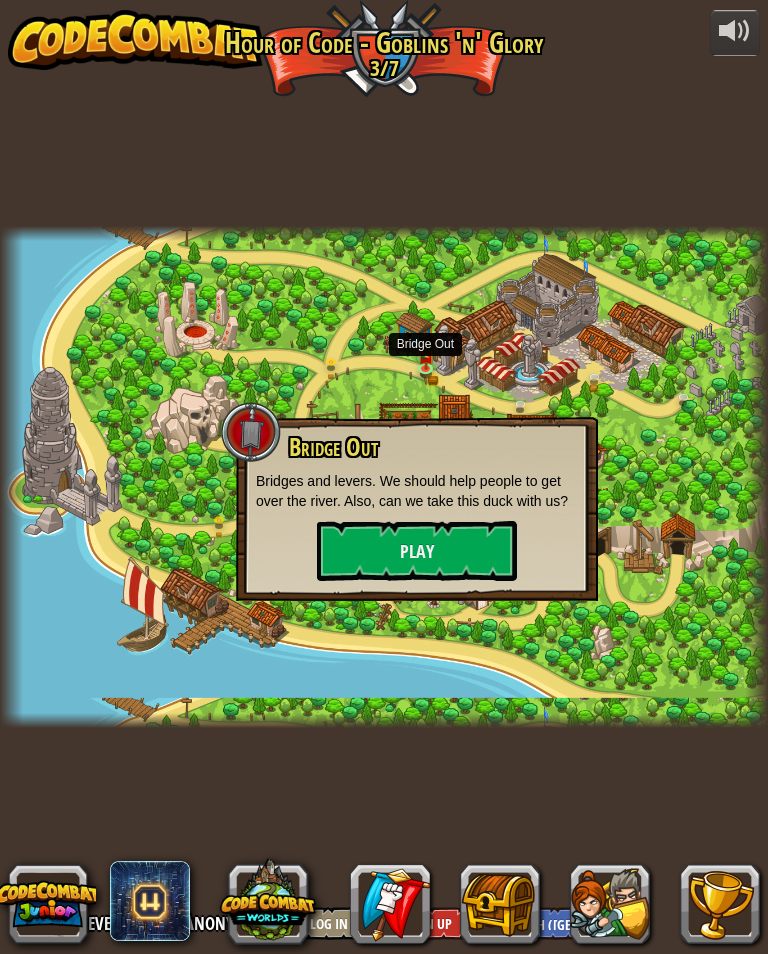 click on "Play" at bounding box center (417, 551) 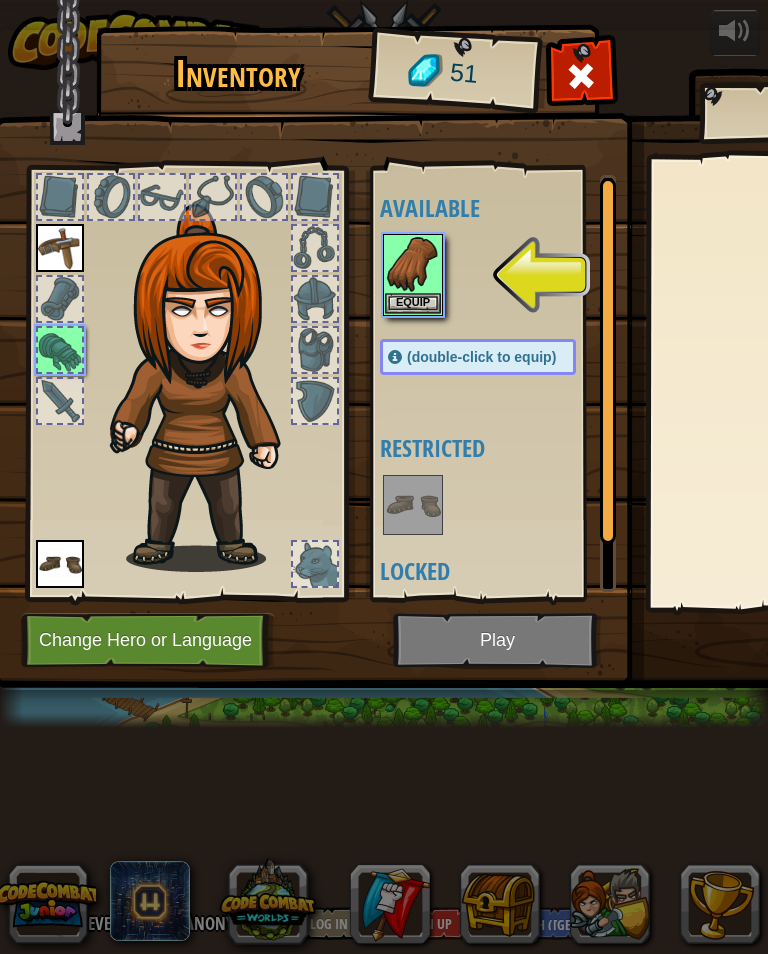 click at bounding box center (413, 264) 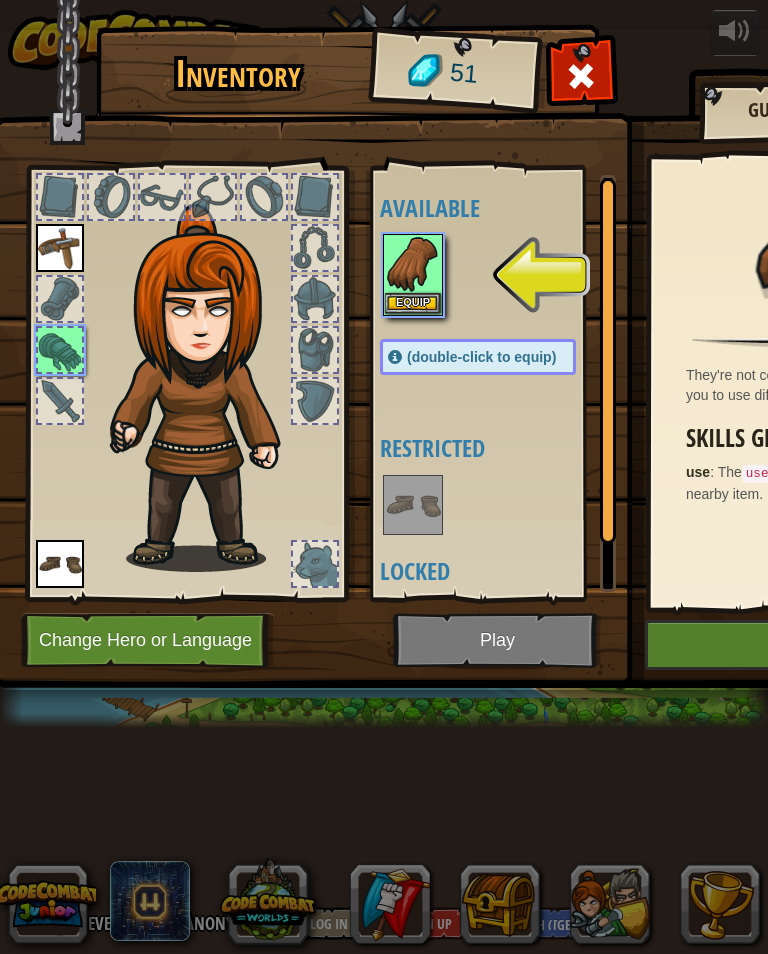 click on "Equip" at bounding box center [413, 303] 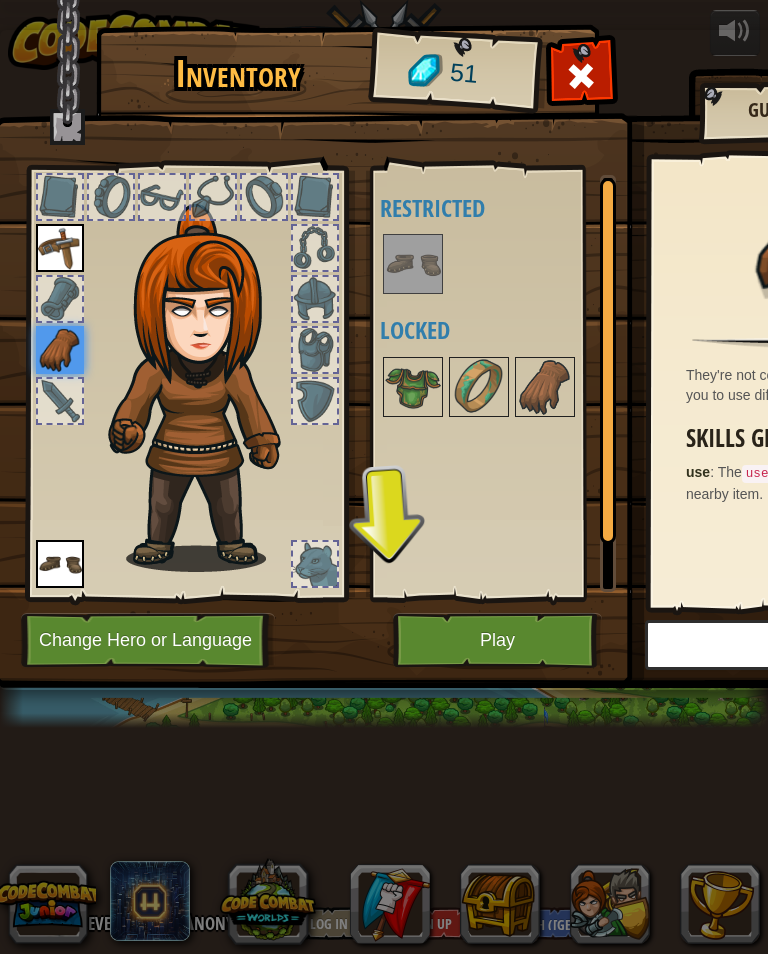 click at bounding box center [413, 387] 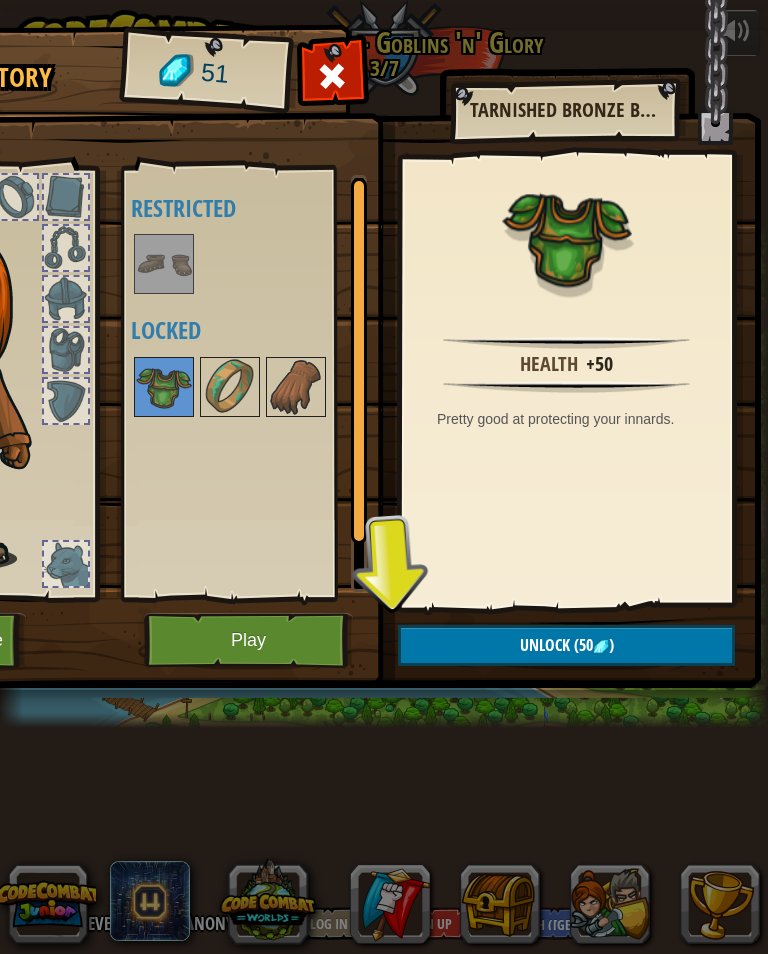 scroll, scrollTop: 0, scrollLeft: 249, axis: horizontal 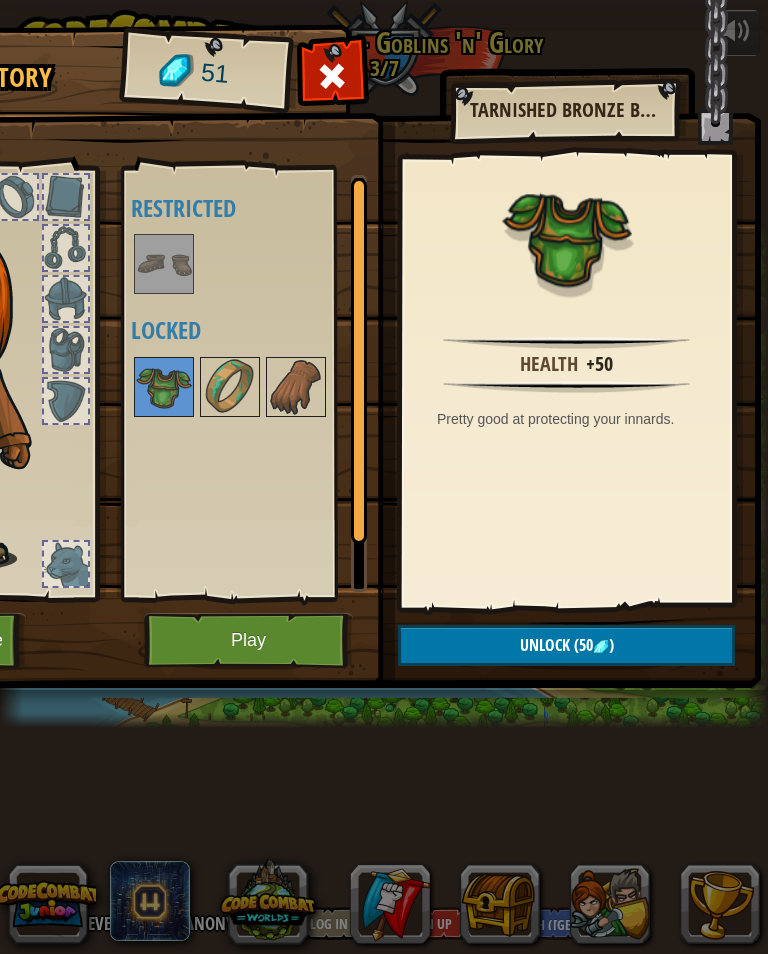 click at bounding box center [230, 387] 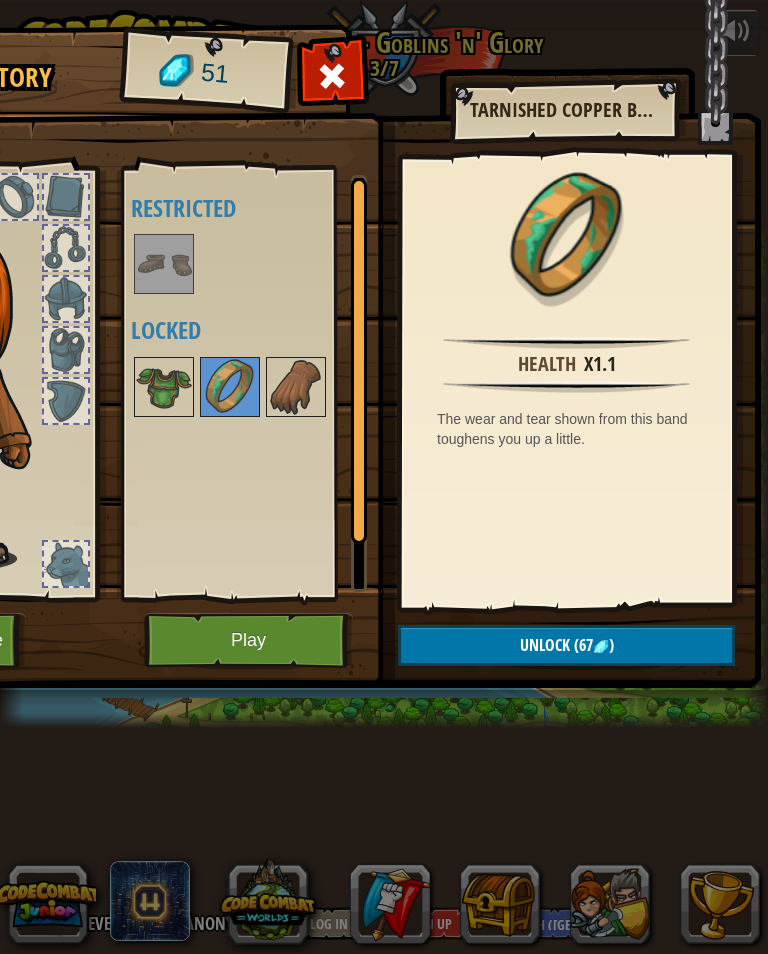 click at bounding box center [296, 387] 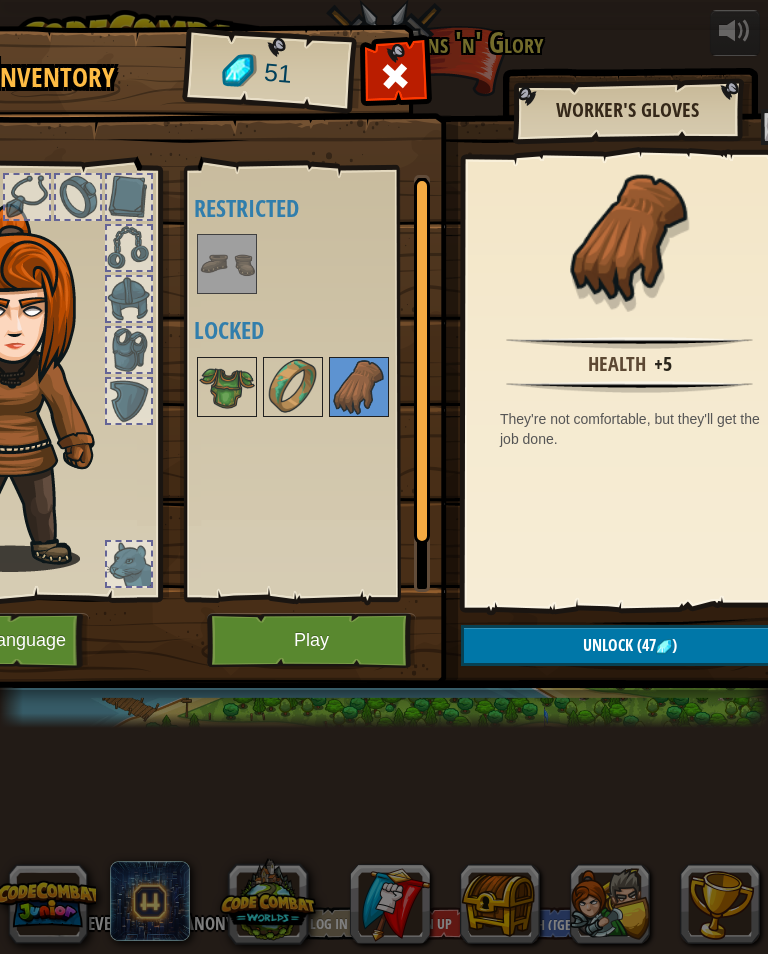 scroll, scrollTop: 0, scrollLeft: 177, axis: horizontal 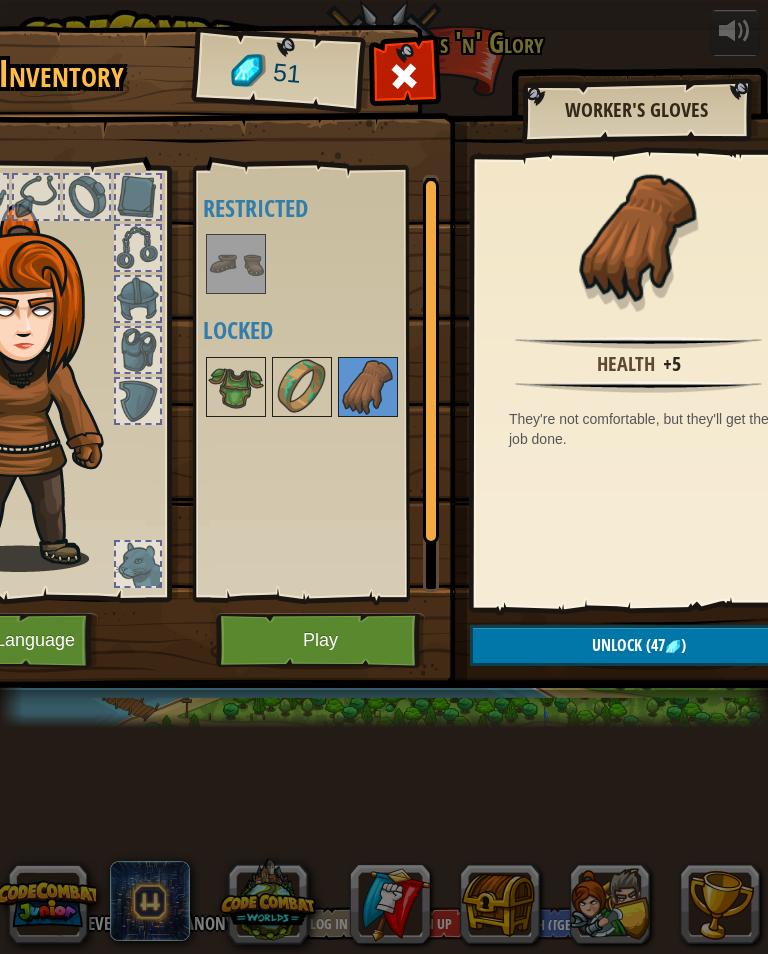 click at bounding box center [236, 387] 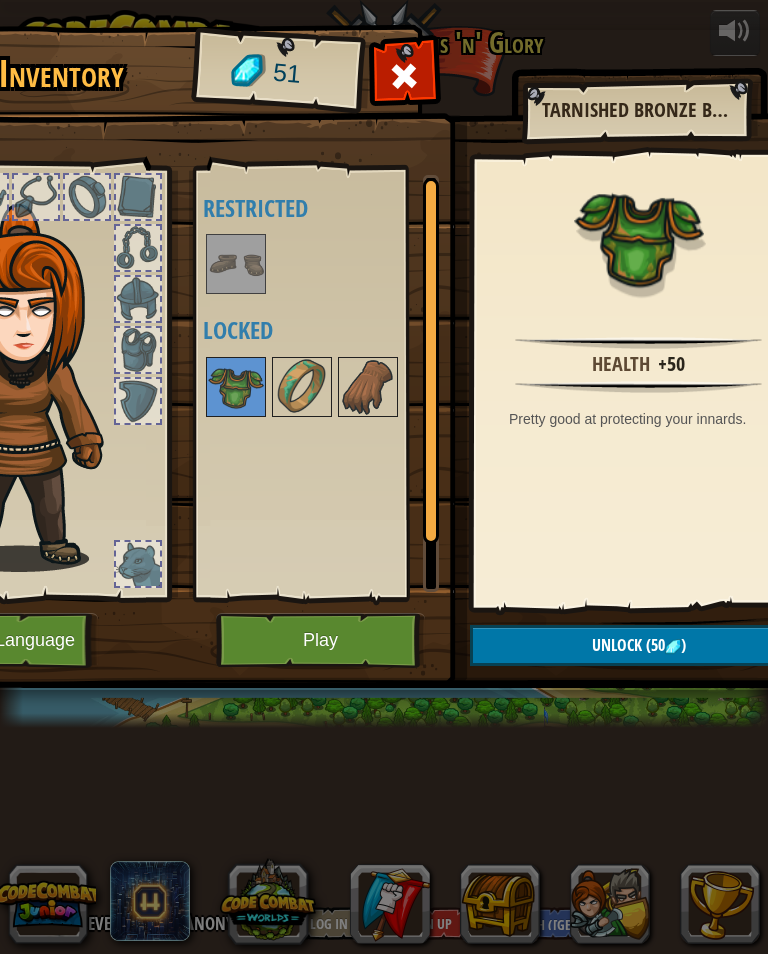 click at bounding box center (673, 647) 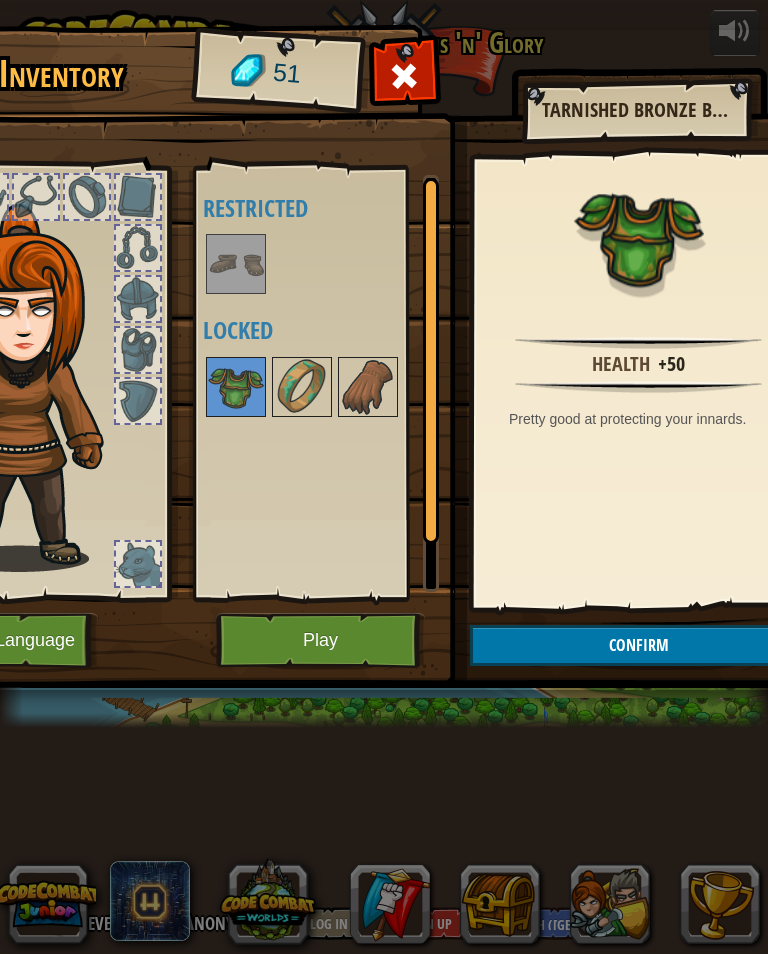 click on "Confirm" at bounding box center [638, 645] 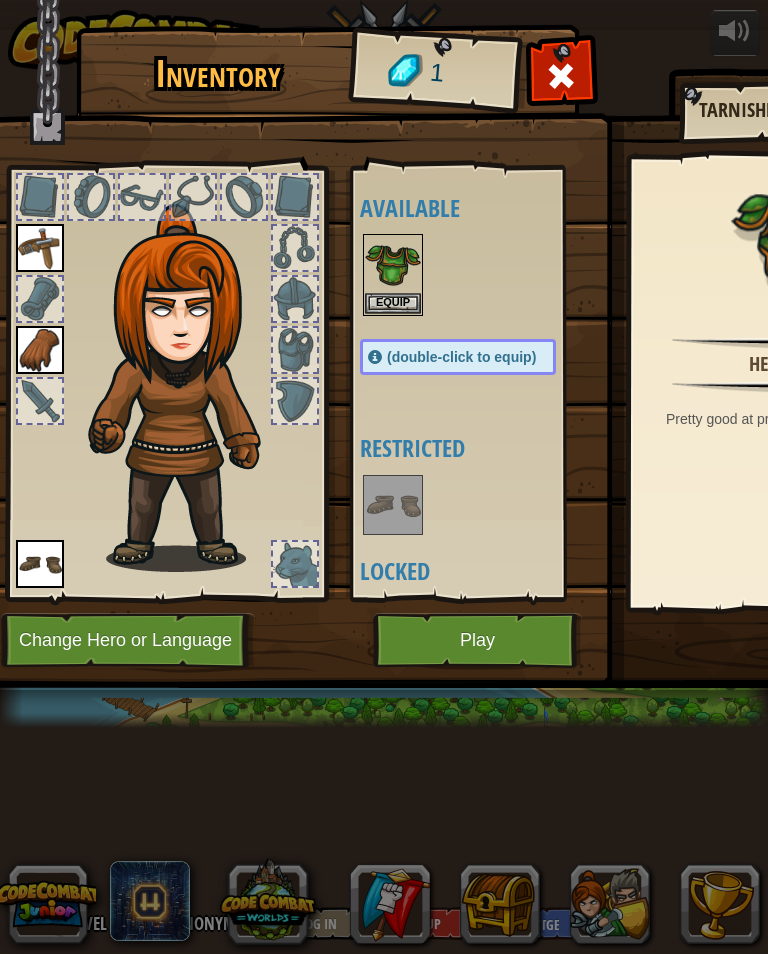 scroll, scrollTop: 0, scrollLeft: 18, axis: horizontal 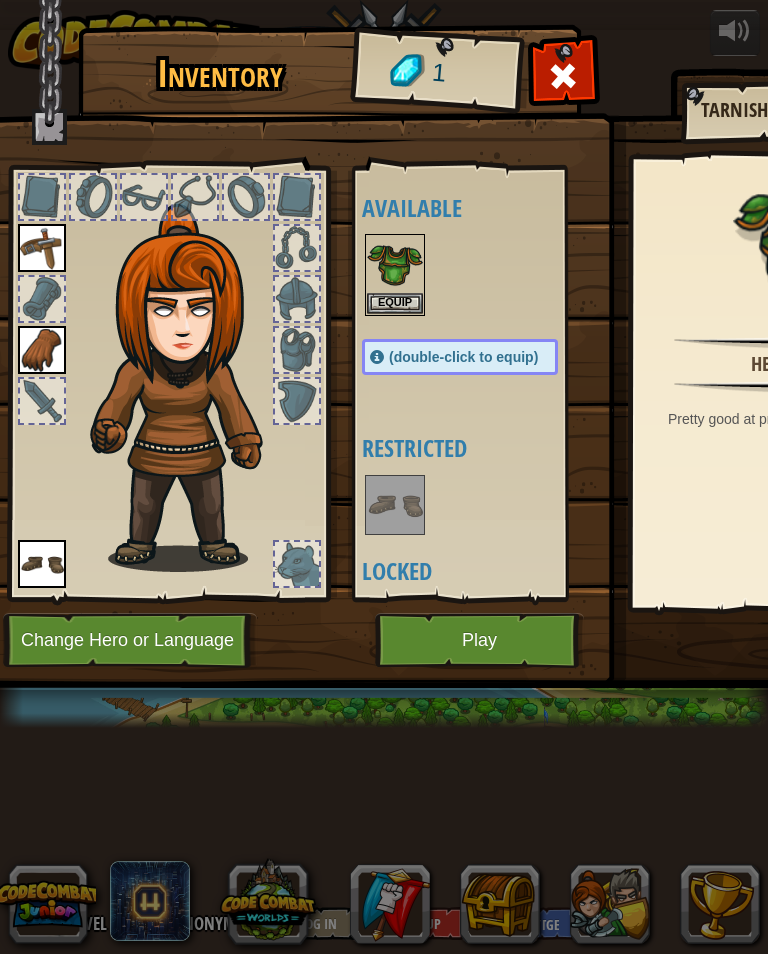click on "Equip" at bounding box center (395, 303) 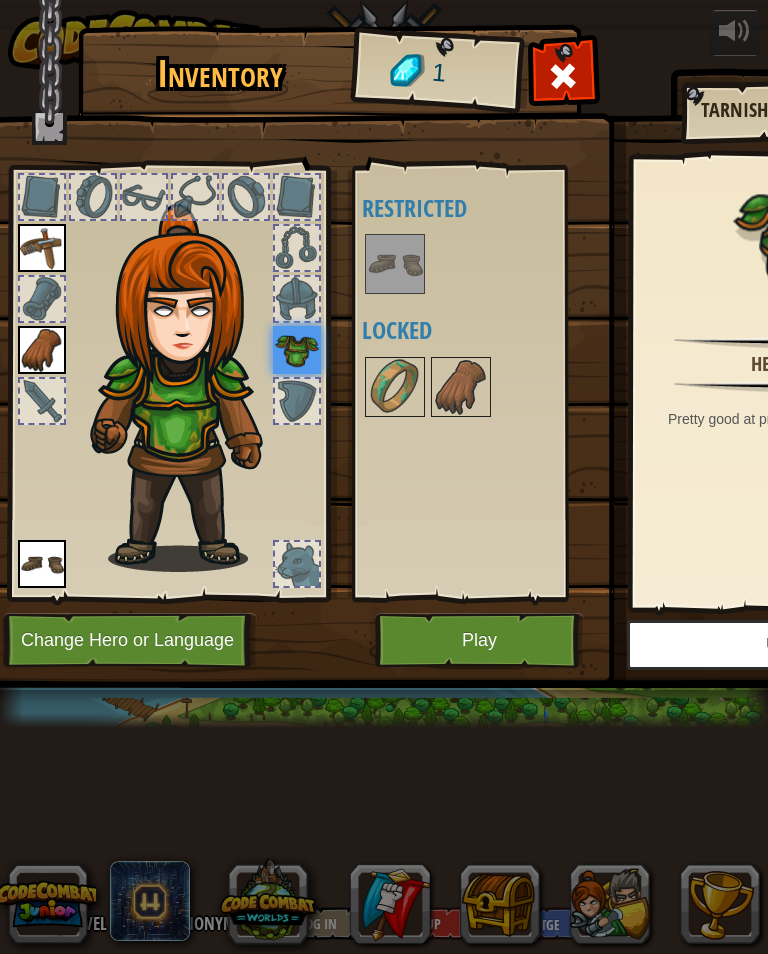 click on "Play" at bounding box center [479, 640] 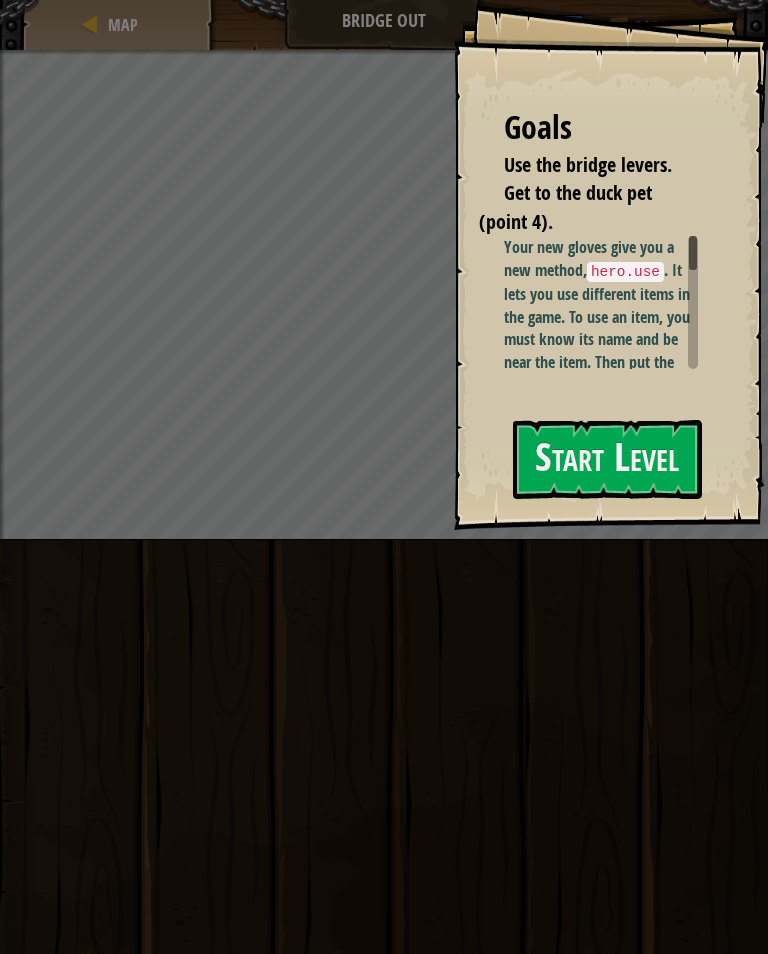 click on "Start Level" at bounding box center [607, 459] 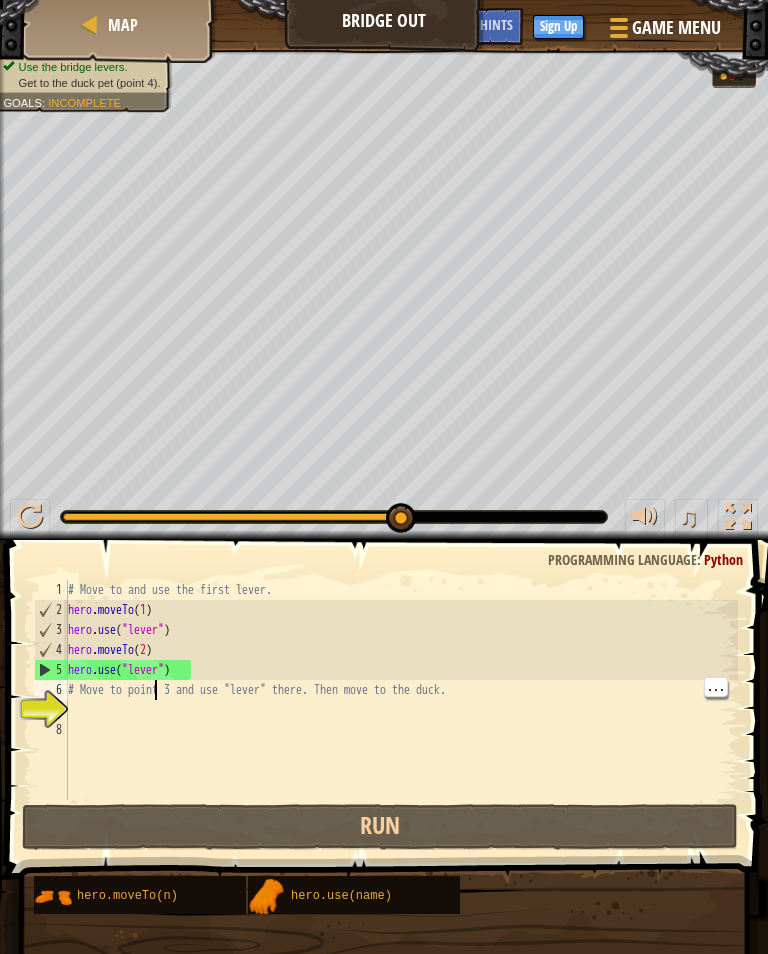 click on "# Move to and use the first lever. hero . moveTo ( 1 ) hero . use ( "lever" ) hero . moveTo ( 2 ) hero . use ( "lever" ) # Move to point 3 and use "lever" there. Then move to the duck." at bounding box center [401, 710] 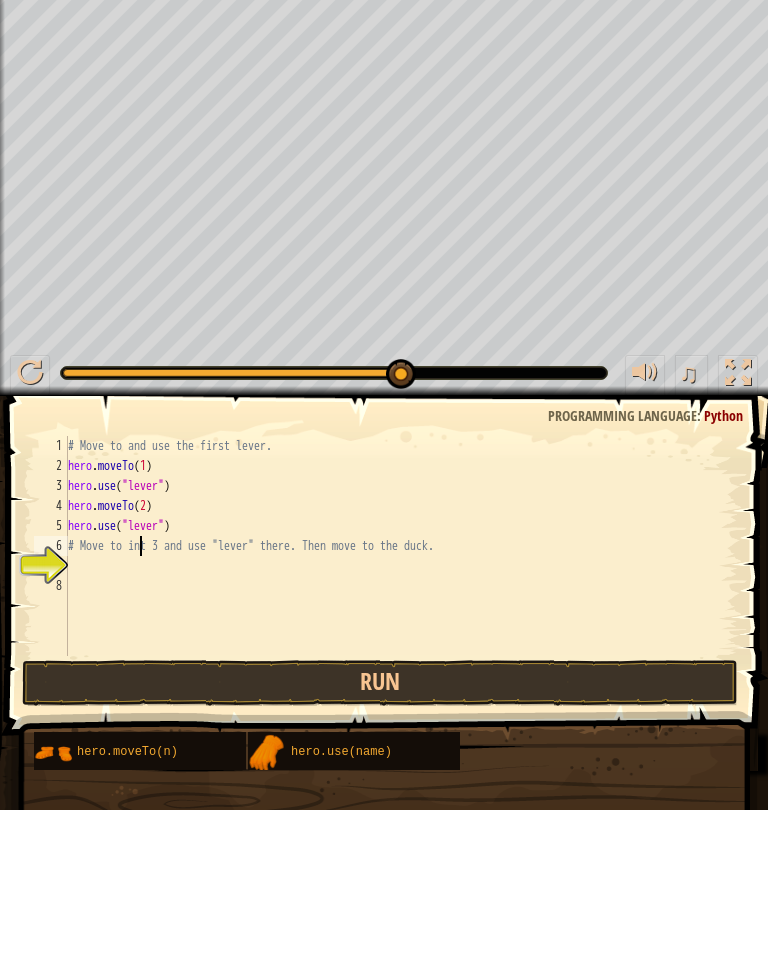 type on "# Move to jint 3 and use "lever" there. Then move to the duck." 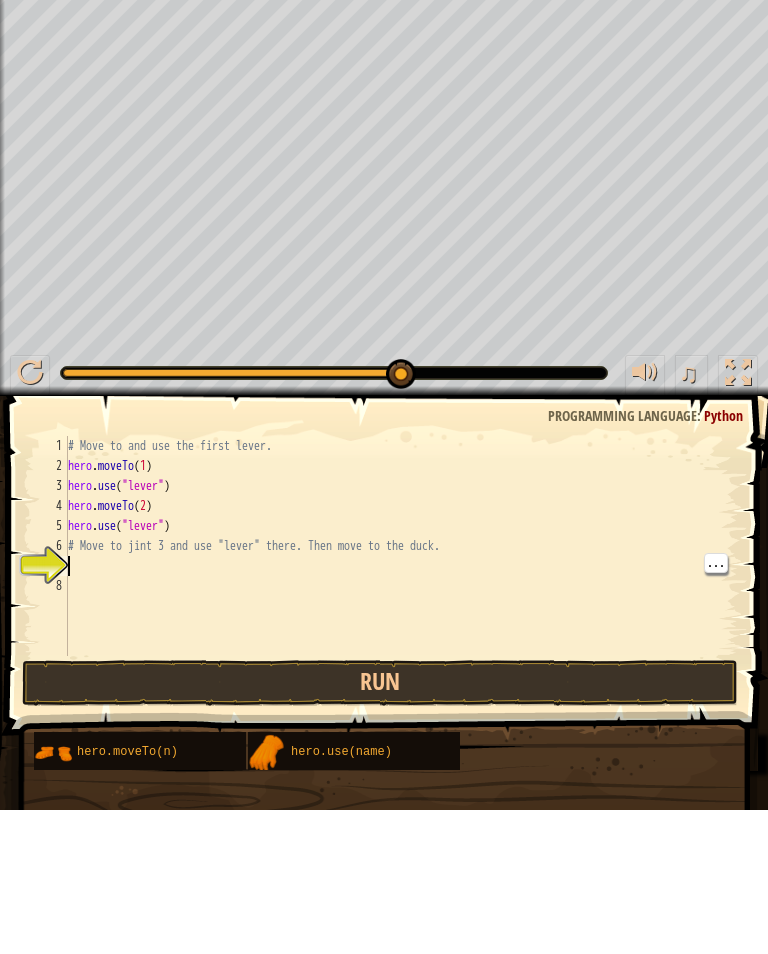 scroll, scrollTop: 9, scrollLeft: 0, axis: vertical 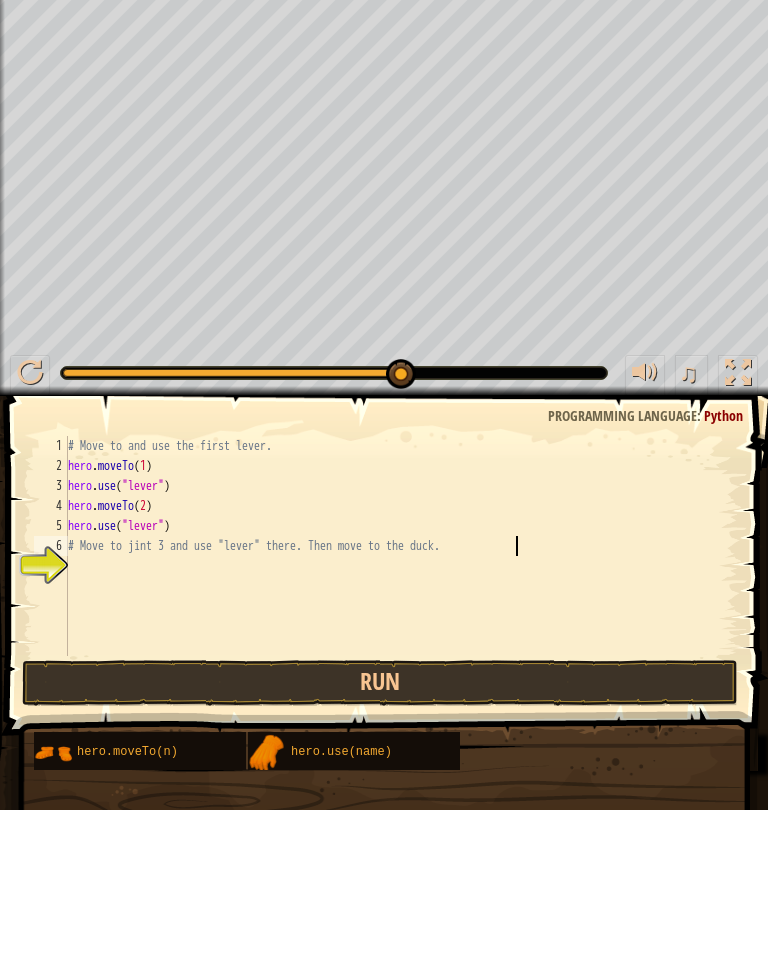 click on "7" at bounding box center [51, 710] 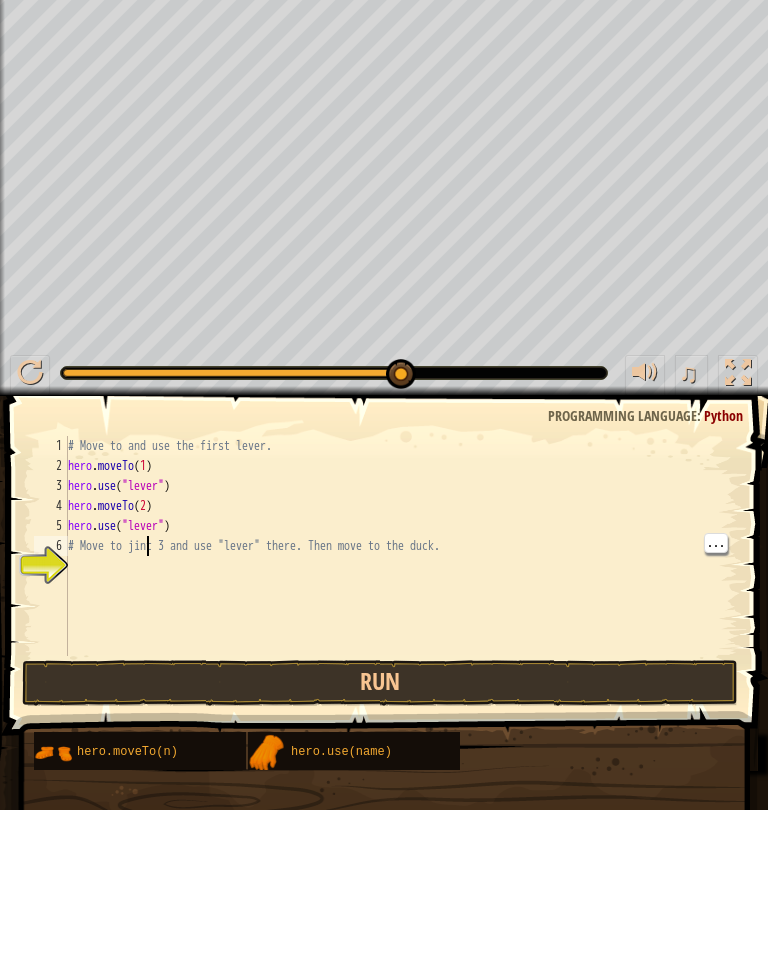 type on "# Move to jint 3 and use "lever" there. Then move to the duck." 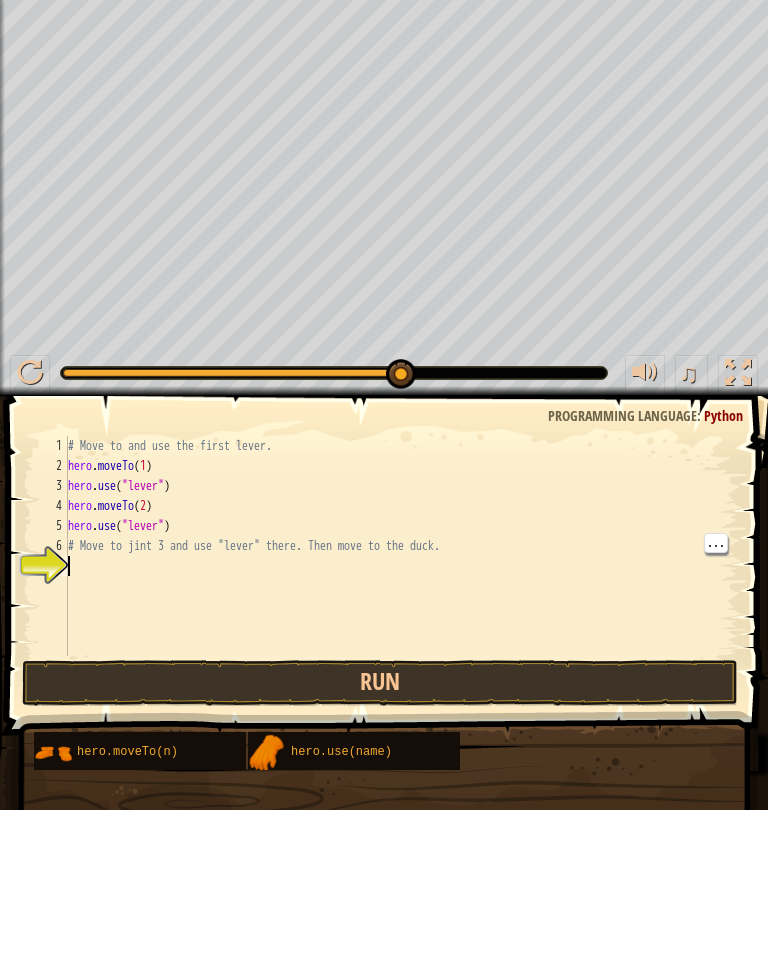 type on "# Move to jint 3 and use "lever" there. Then move to the duck." 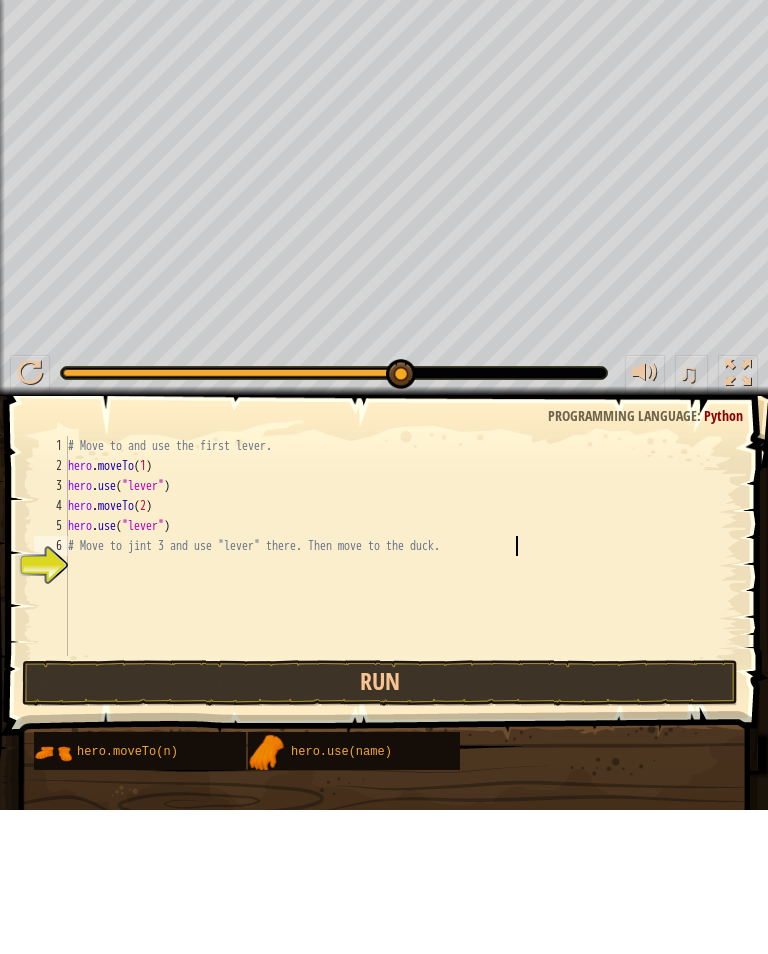 click on "7" at bounding box center [51, 710] 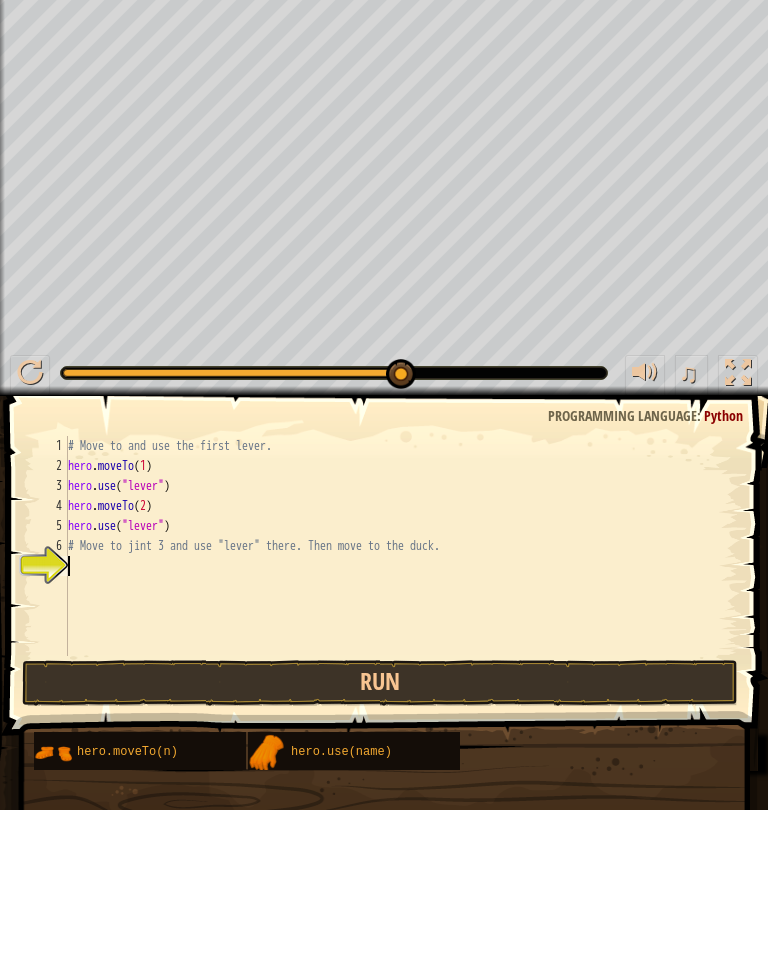 type on "# Move to jint 3 and use "lever" there. Then move to the duck." 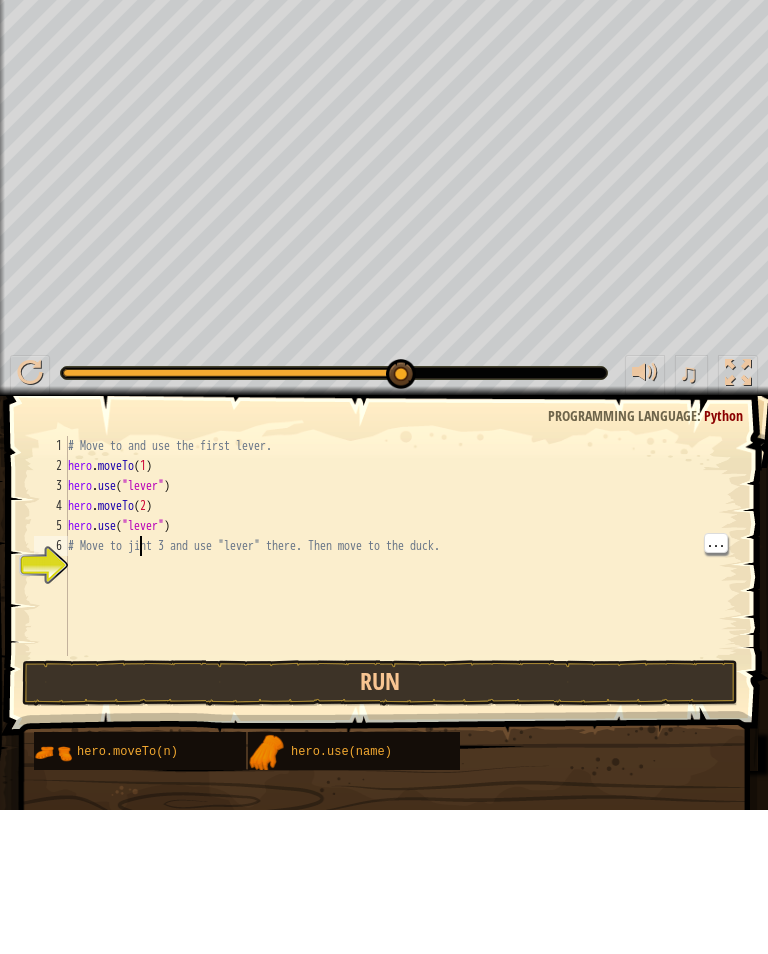 click on "# Move to and use the first lever. hero . moveTo ( 1 ) hero . use ( "lever" ) hero . moveTo ( 2 ) hero . use ( "lever" ) # Move to jint 3 and use "lever" there. Then move to the duck." at bounding box center (401, 710) 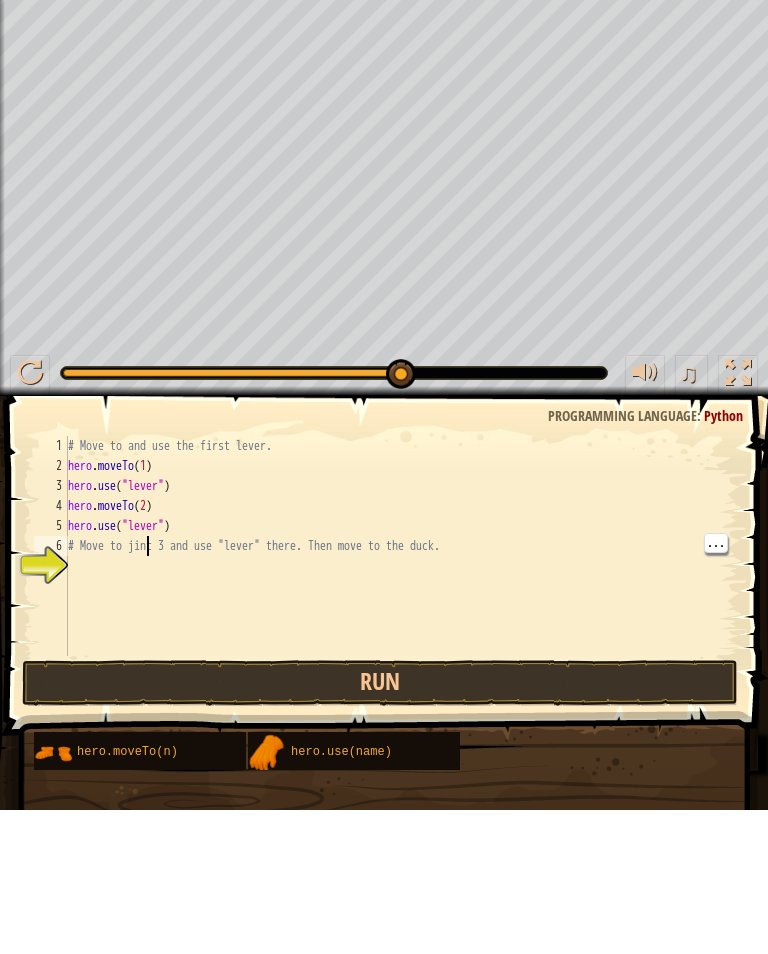 click on "# Move to and use the first lever. hero . moveTo ( 1 ) hero . use ( "lever" ) hero . moveTo ( 2 ) hero . use ( "lever" ) # Move to jint 3 and use "lever" there. Then move to the duck." at bounding box center (401, 710) 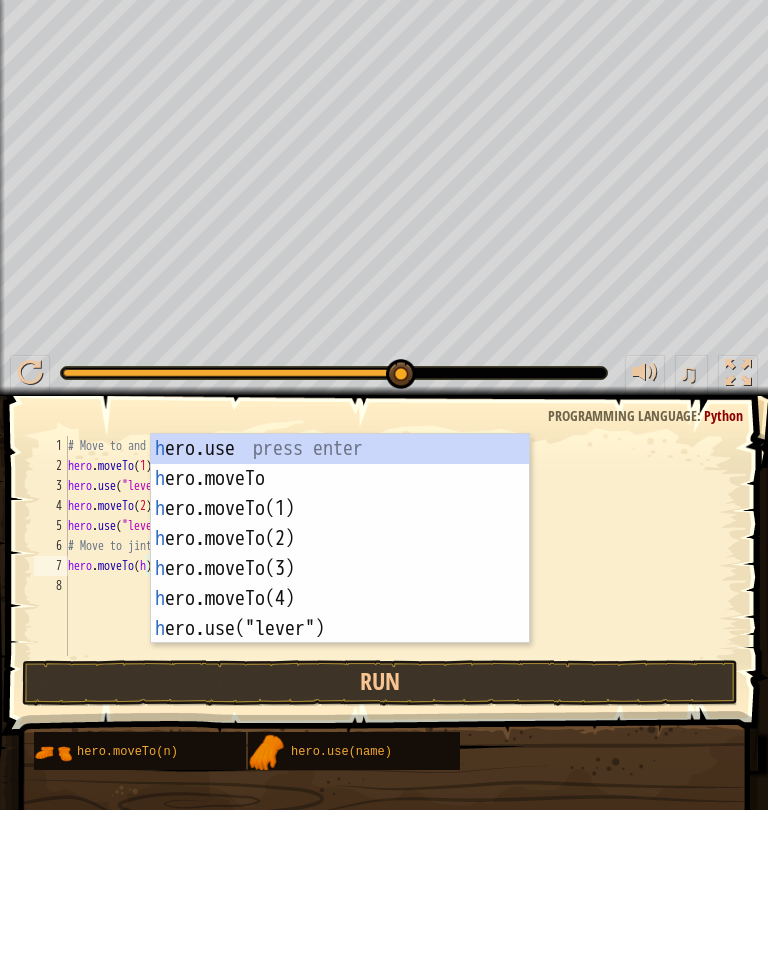 scroll, scrollTop: 9, scrollLeft: 7, axis: both 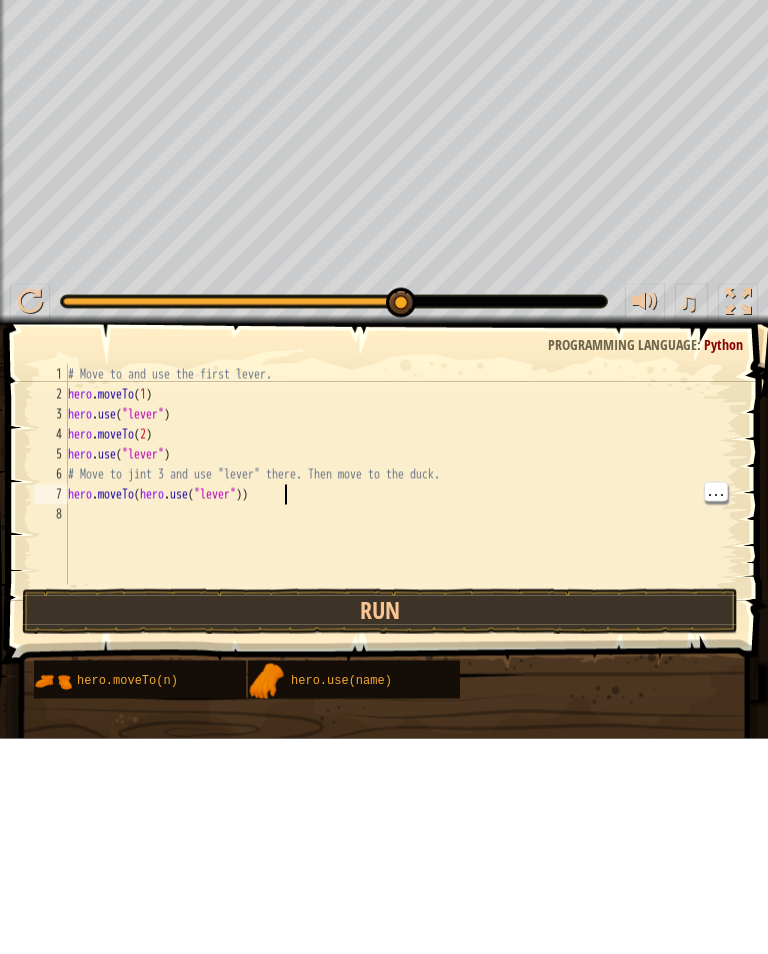 click on "# Move to and use the first lever. hero . moveTo ( 1 ) hero . use ( "lever" ) hero . moveTo ( 2 ) hero . use ( "lever" ) # Move to jint 3 and use "lever" there. Then move to the duck. hero . moveTo ( hero . use ( "lever" ))" at bounding box center [401, 710] 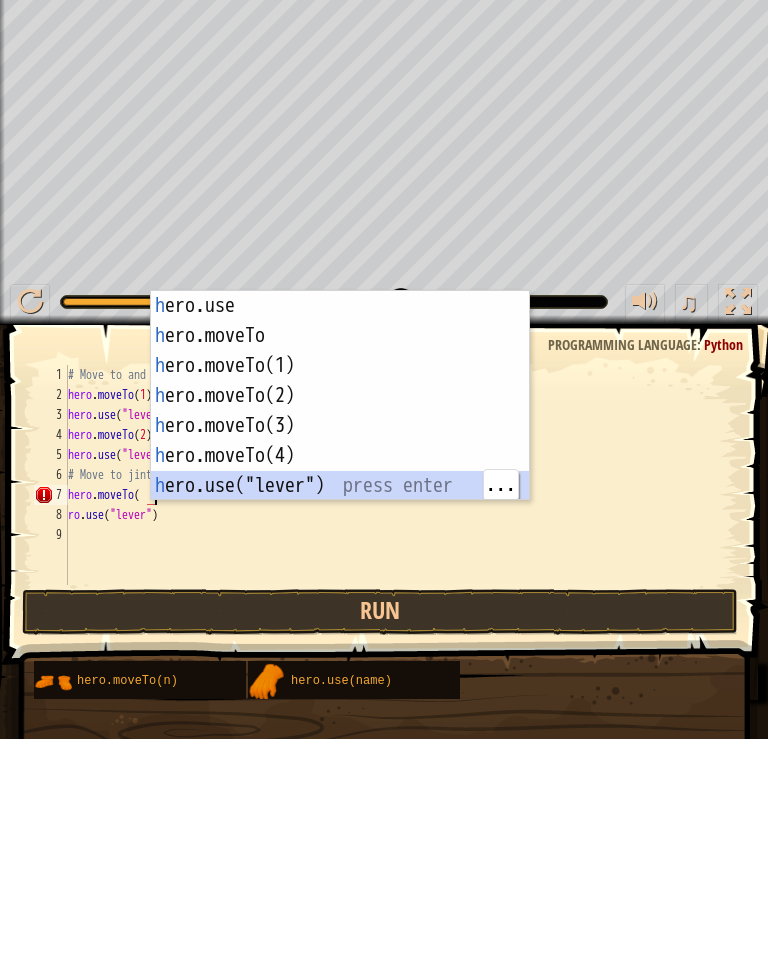 scroll, scrollTop: 9, scrollLeft: 7, axis: both 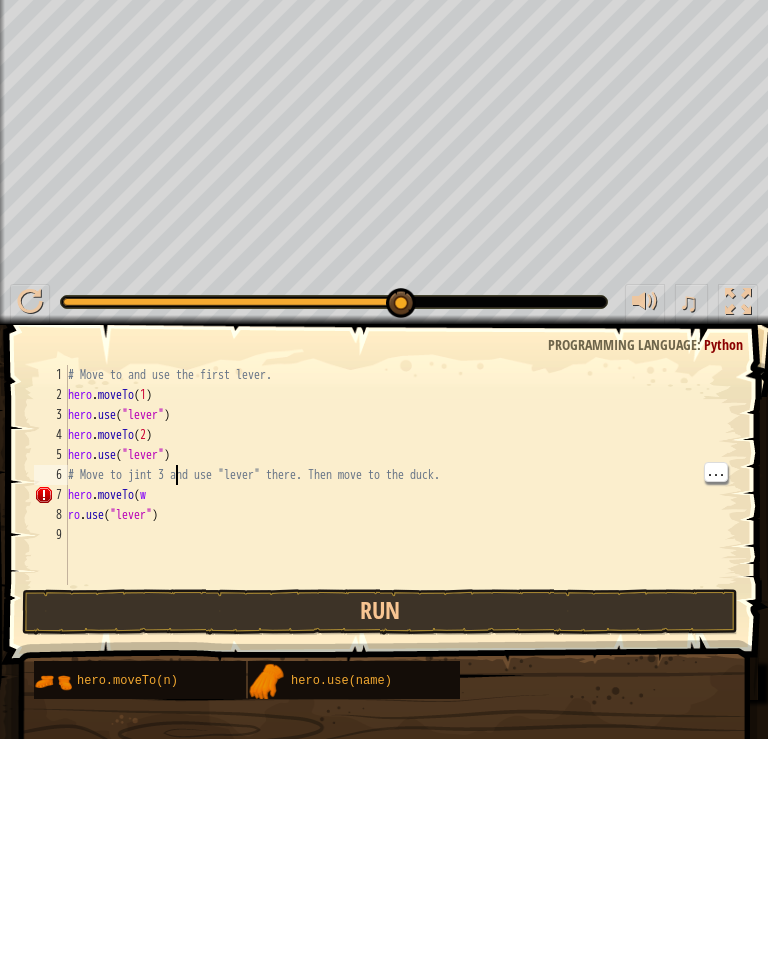 click on "# Move to and use the first lever. hero . moveTo ( 1 ) hero . use ( "lever" ) hero . moveTo ( 2 ) hero . use ( "lever" ) # Move to jint 3 and use "lever" there. Then move to the duck. hero . moveTo ( w ro . use ( "lever" )" at bounding box center (401, 710) 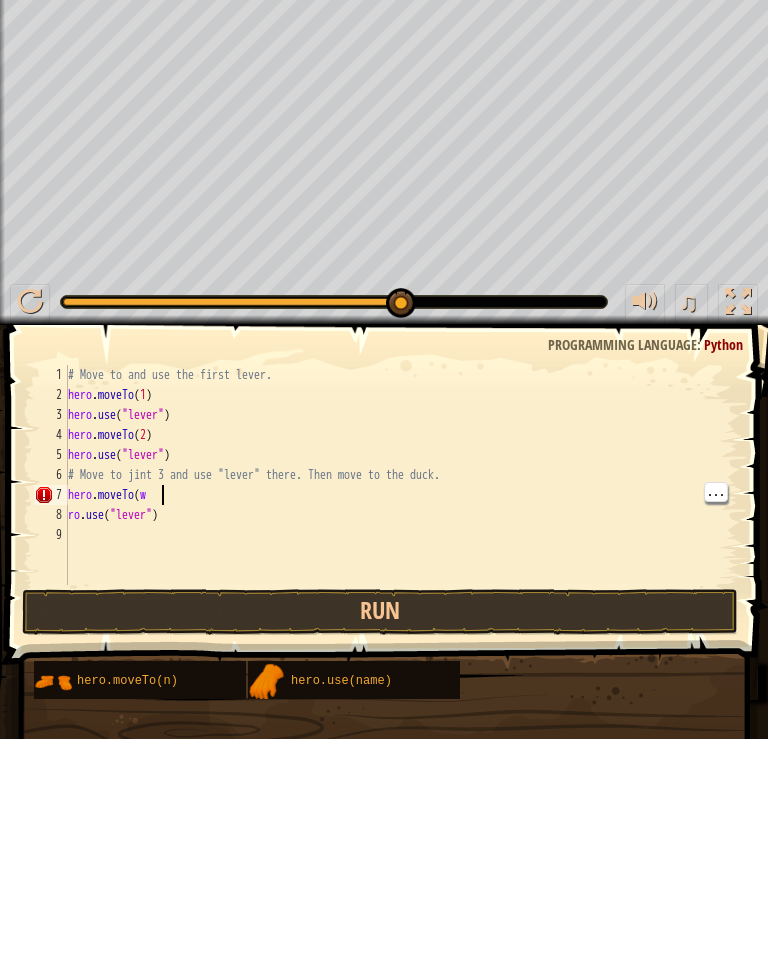 click on "# Move to and use the first lever. hero . moveTo ( 1 ) hero . use ( "lever" ) hero . moveTo ( 2 ) hero . use ( "lever" ) # Move to jint 3 and use "lever" there. Then move to the duck. hero . moveTo ( w ro . use ( "lever" )" at bounding box center [401, 710] 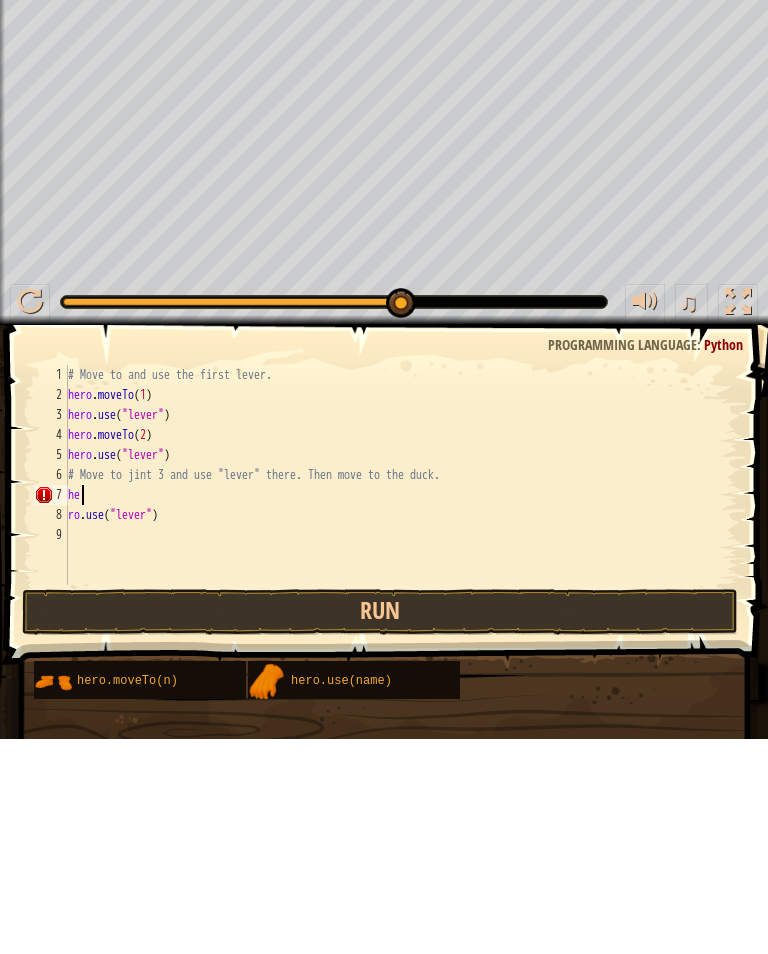 scroll, scrollTop: 9, scrollLeft: 0, axis: vertical 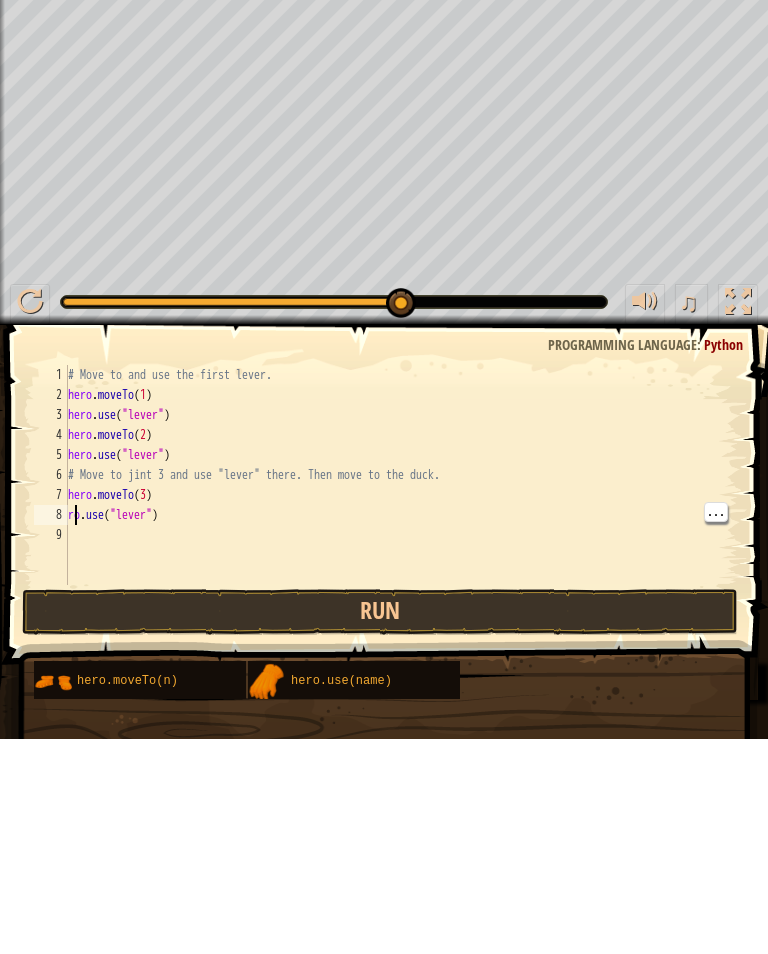 click on "# Move to and use the first lever. hero . moveTo ( 1 ) hero . use ( "lever" ) hero . moveTo ( 2 ) hero . use ( "lever" ) # Move to jint 3 and use "lever" there. Then move to the duck. hero . moveTo ( 3 ) ro . use ( "lever" )" at bounding box center (401, 710) 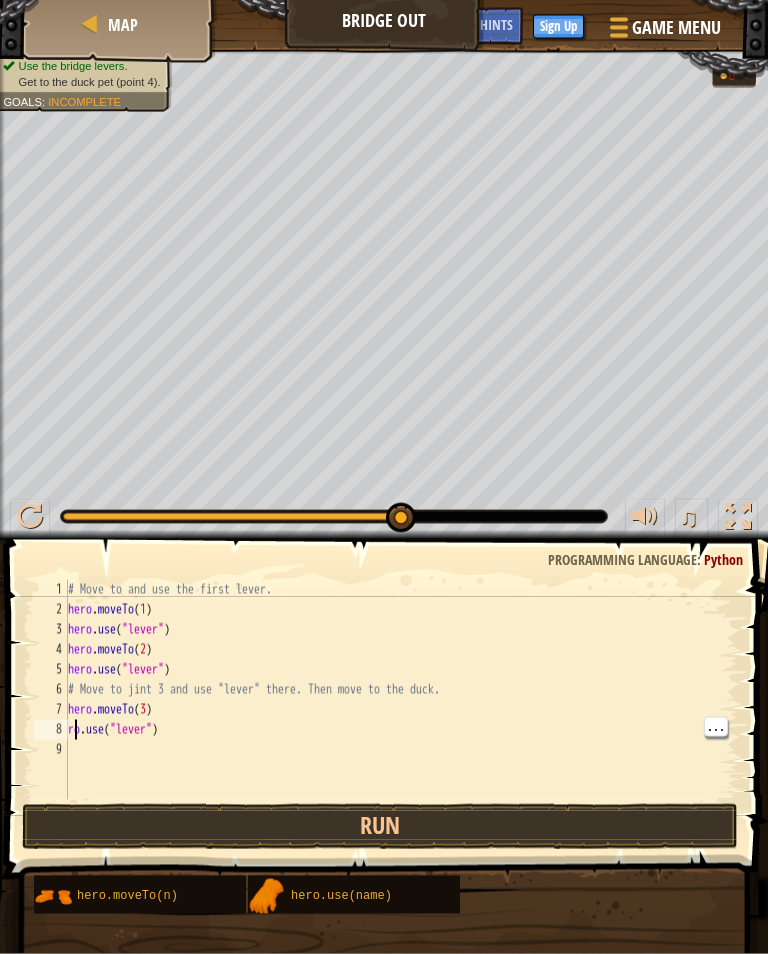scroll, scrollTop: 9, scrollLeft: 1, axis: both 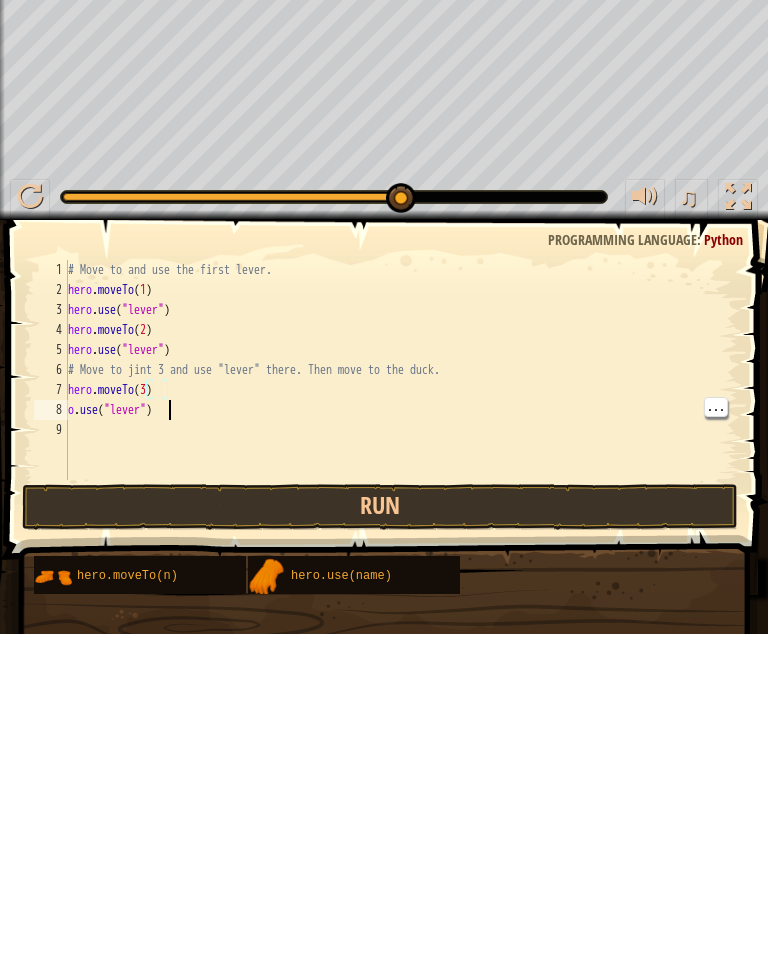 click on "# Move to and use the first lever. hero . moveTo ( 1 ) hero . use ( "lever" ) hero . moveTo ( 2 ) hero . use ( "lever" ) # Move to jint 3 and use "lever" there. Then move to the duck. hero . moveTo ( 3 ) o . use ( "lever" )" at bounding box center (401, 710) 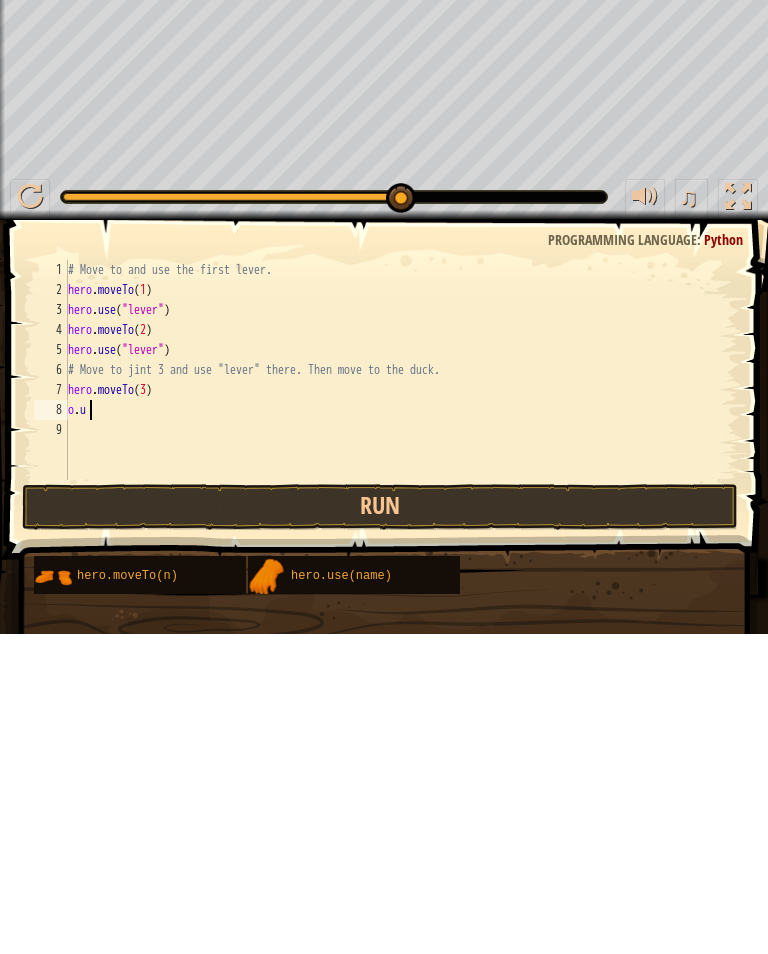 scroll, scrollTop: 9, scrollLeft: 0, axis: vertical 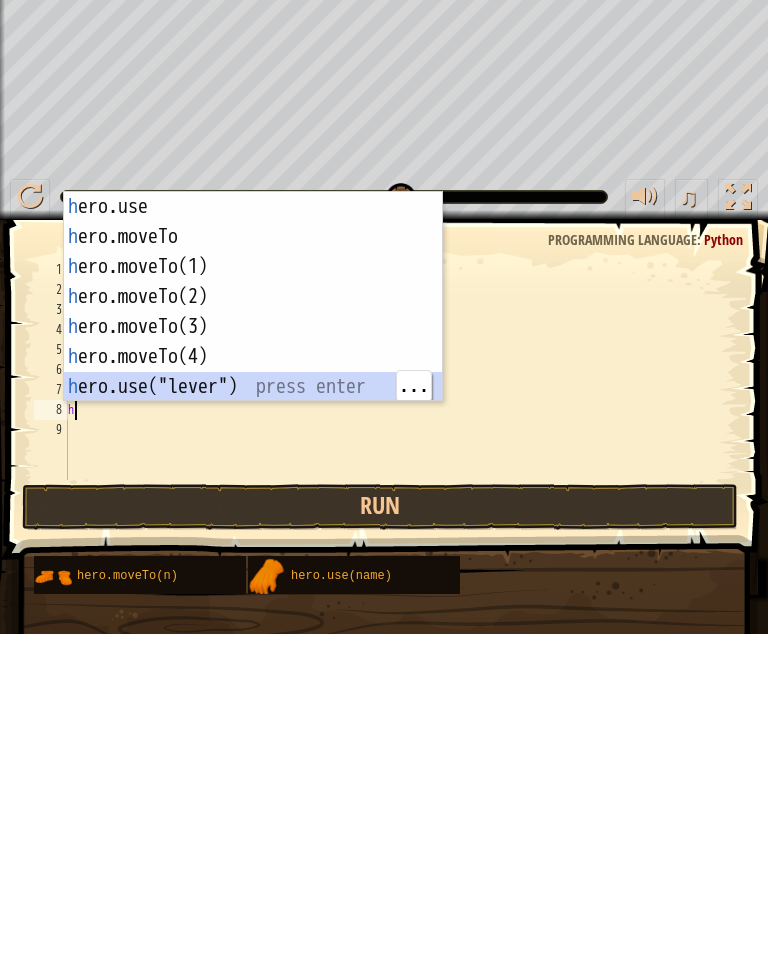 type on "hero.use("lever")" 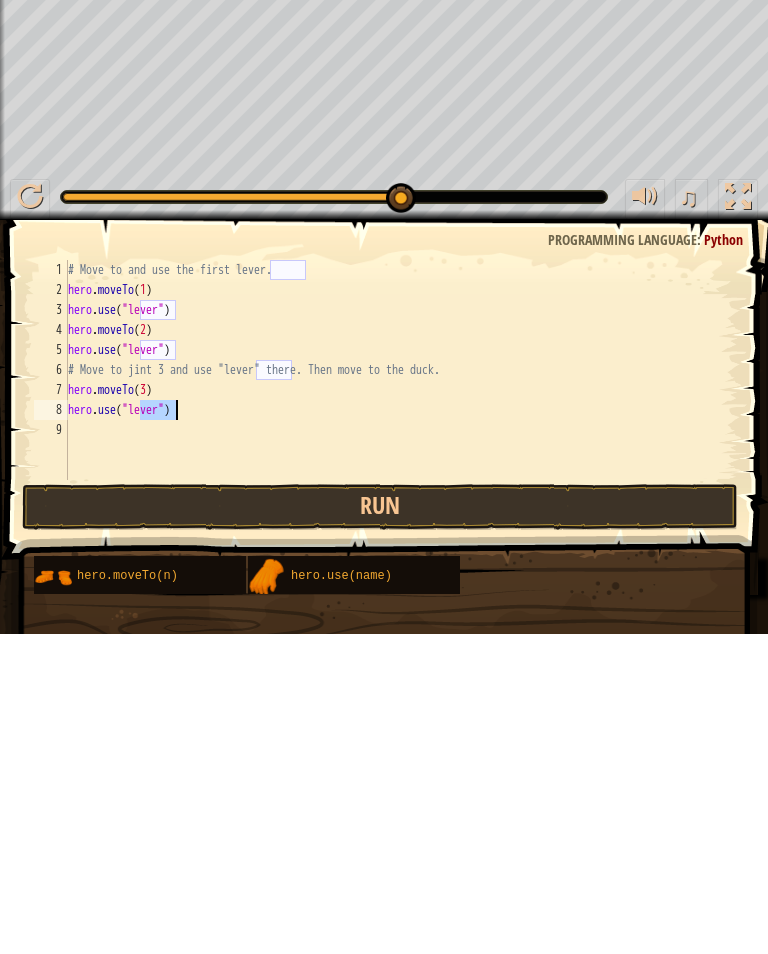 click on "Run" at bounding box center (380, 827) 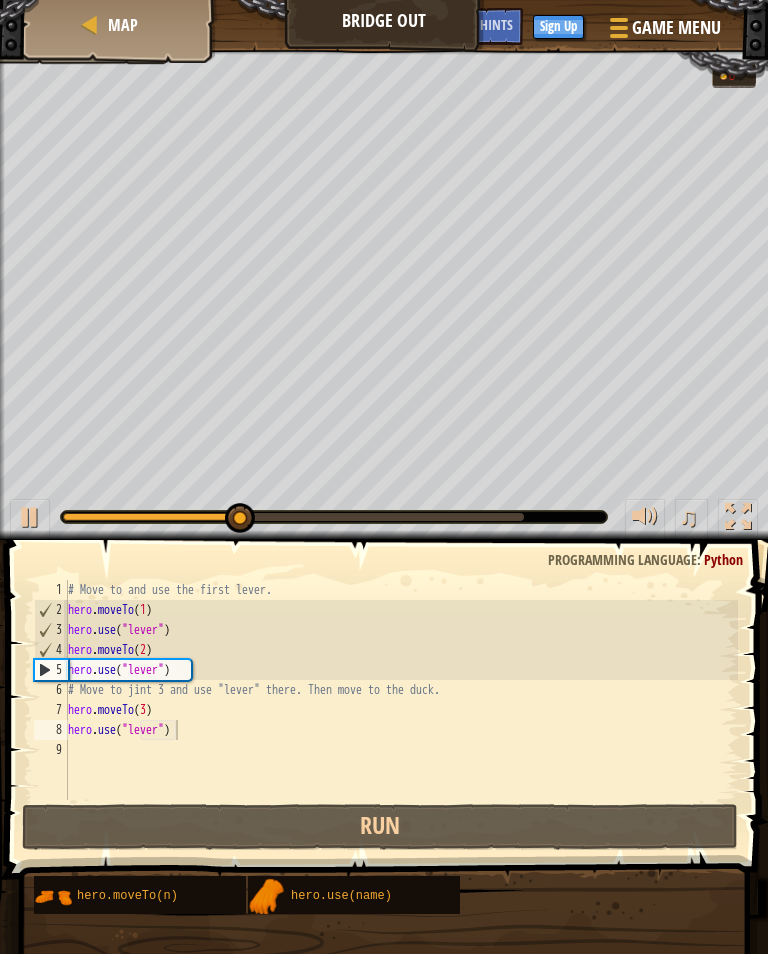 click on "1 2 3 4 5 6 7 8 9" at bounding box center [51, 500580] 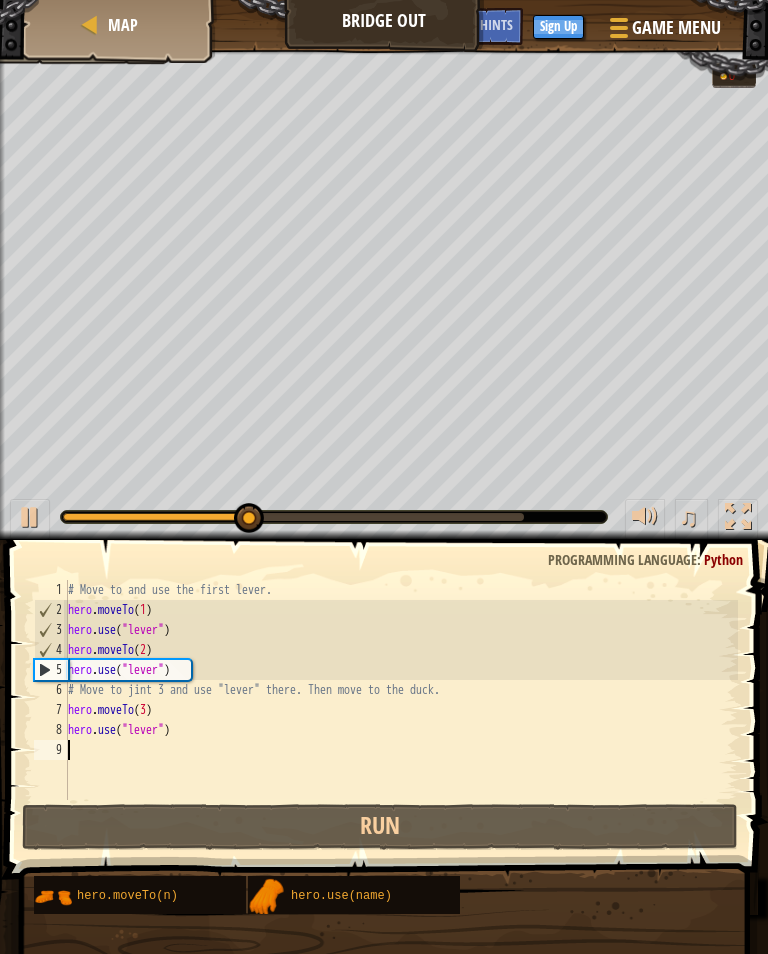 click on "1 2 3 4 5 6 7 8 9" at bounding box center (51, 500580) 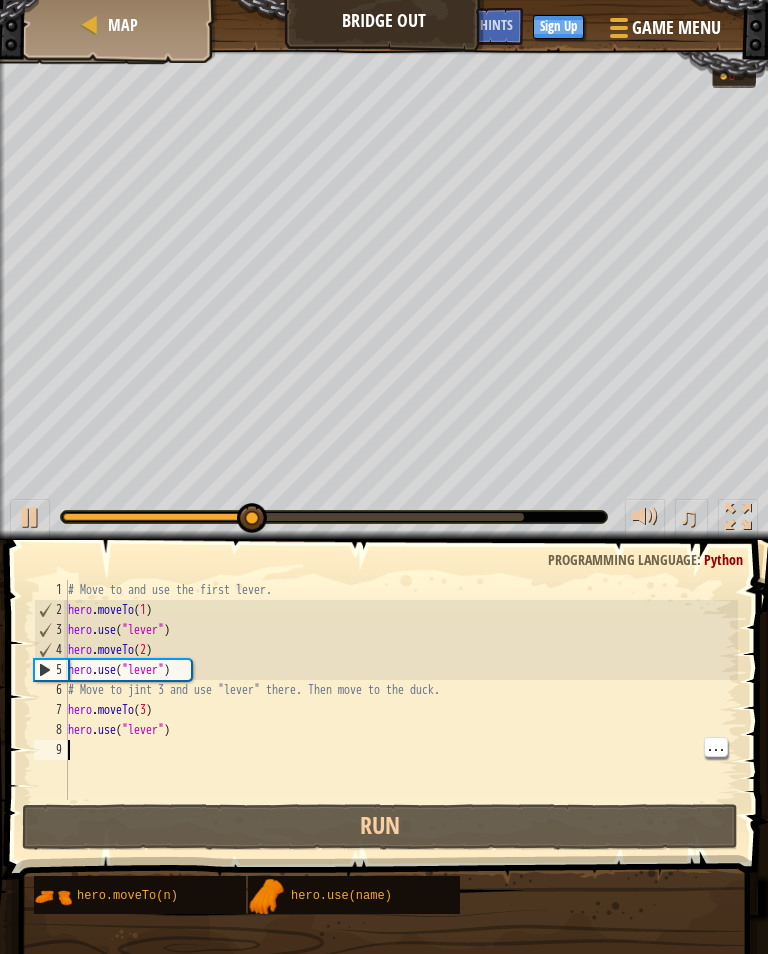 type on "a" 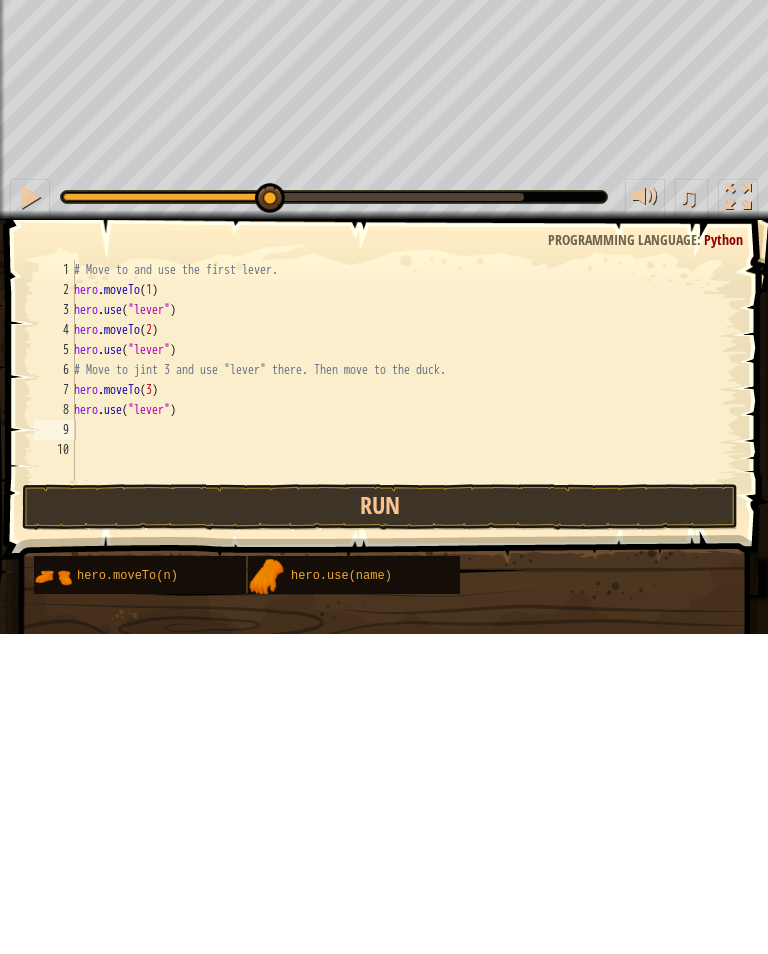click on "Run" at bounding box center (380, 827) 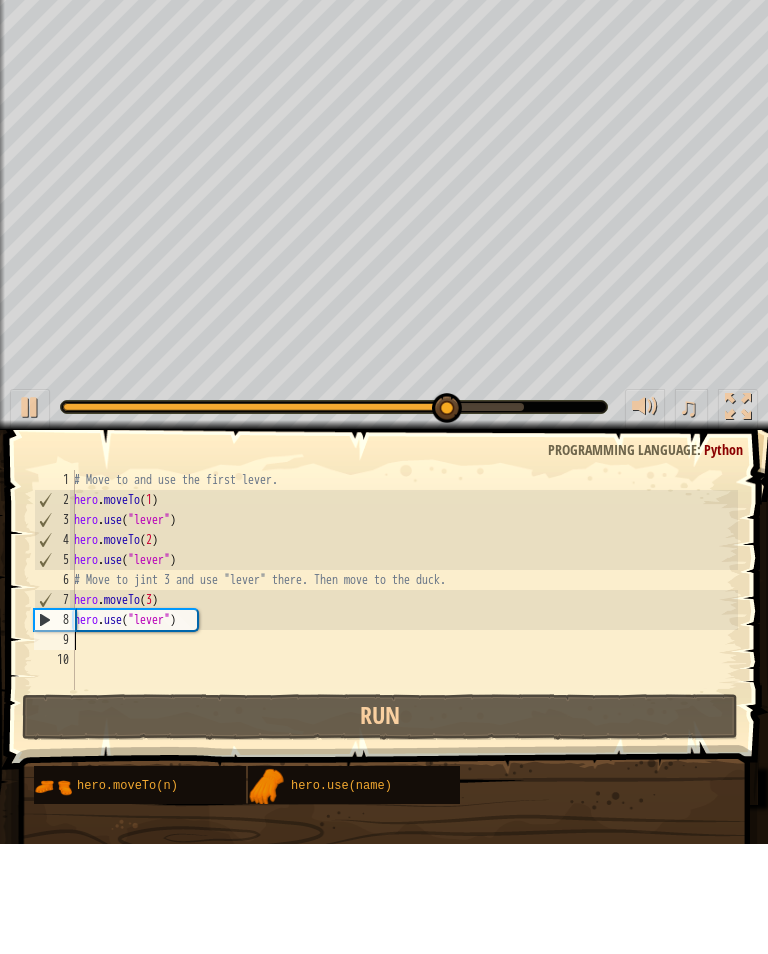 scroll, scrollTop: 0, scrollLeft: 0, axis: both 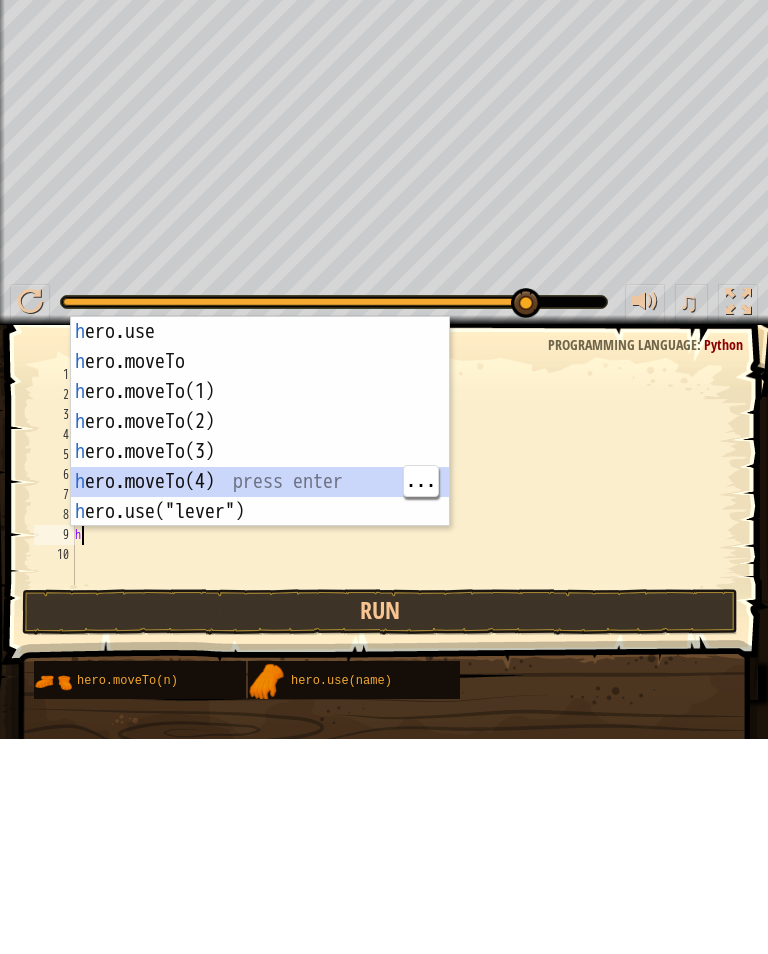click on "h ero.use press enter h ero.moveTo press enter h ero.moveTo(1) press enter h ero.moveTo(2) press enter h ero.moveTo(3) press enter h ero.moveTo(4) press enter h ero.use("lever") press enter" at bounding box center [260, 667] 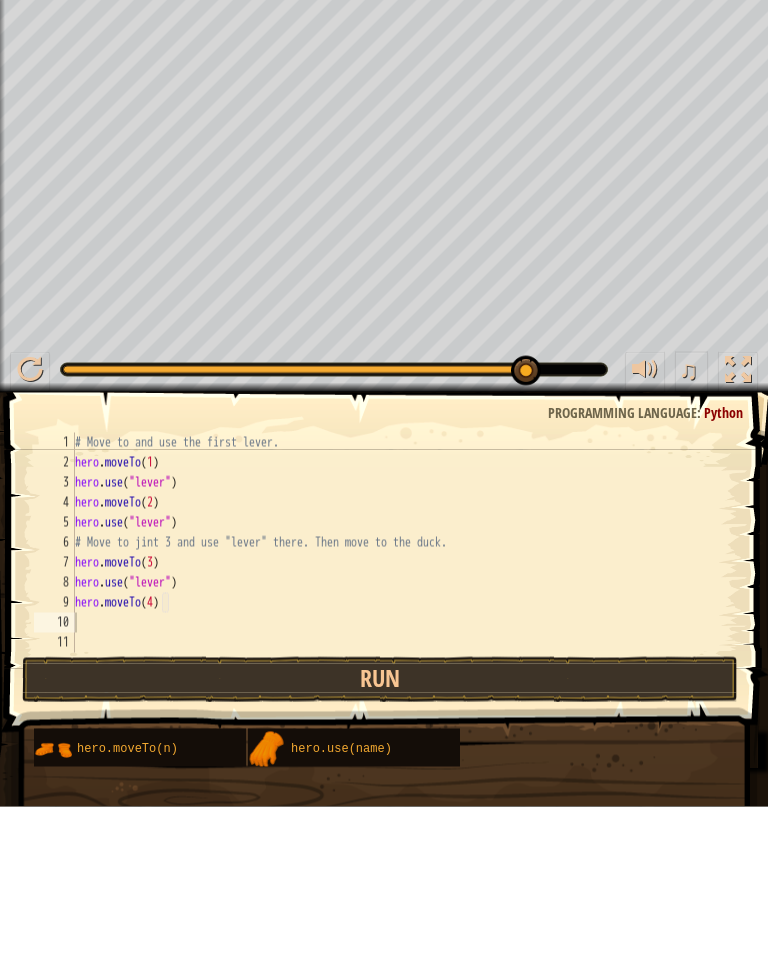 click on "Run" at bounding box center [380, 827] 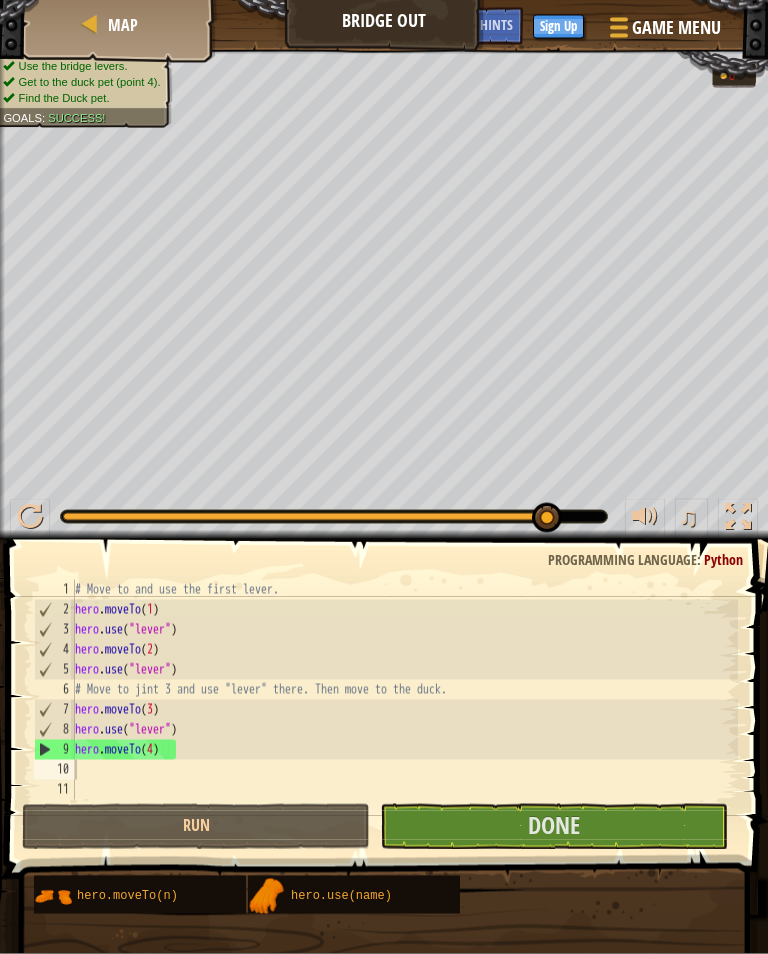 click on "Done" at bounding box center (554, 827) 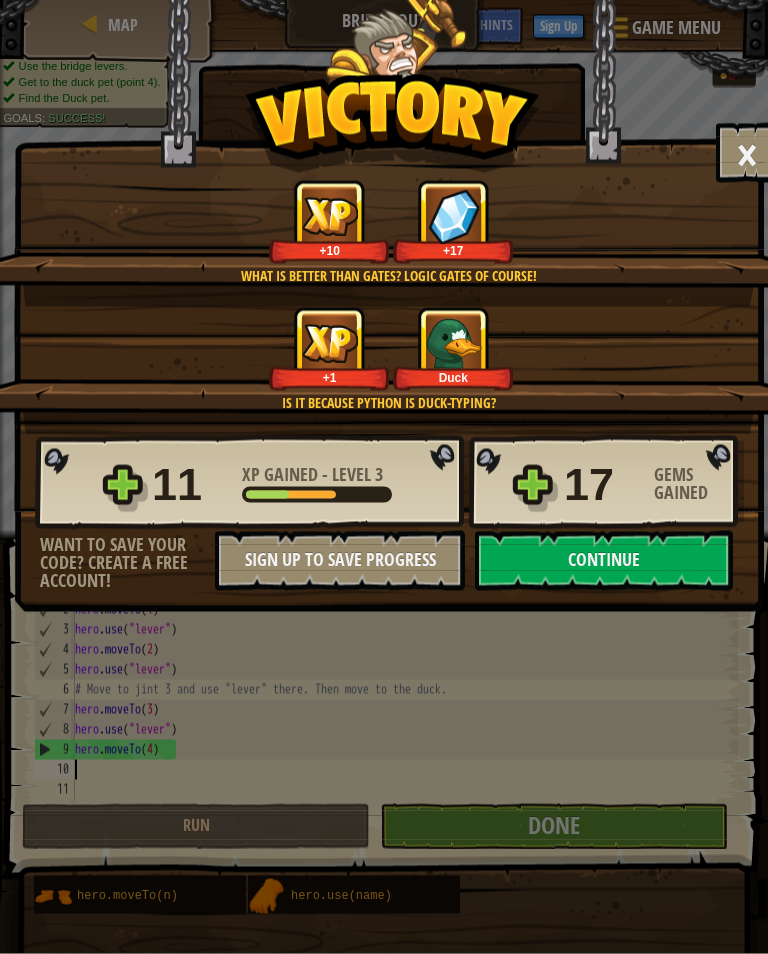 click on "Continue" at bounding box center (604, 561) 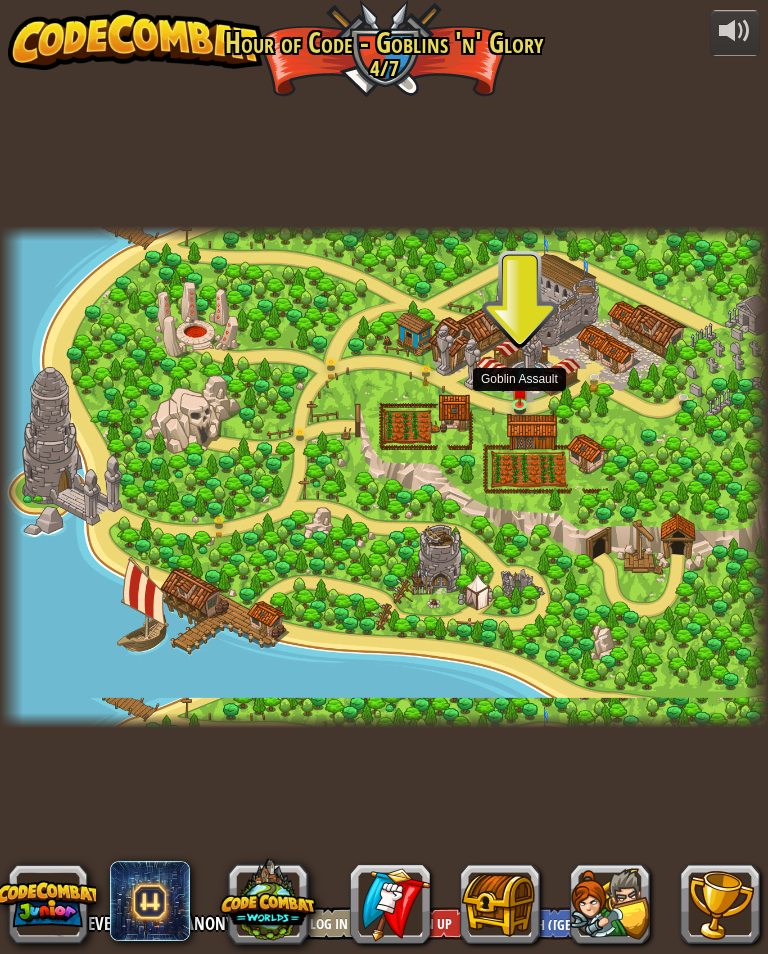 click at bounding box center (520, 391) 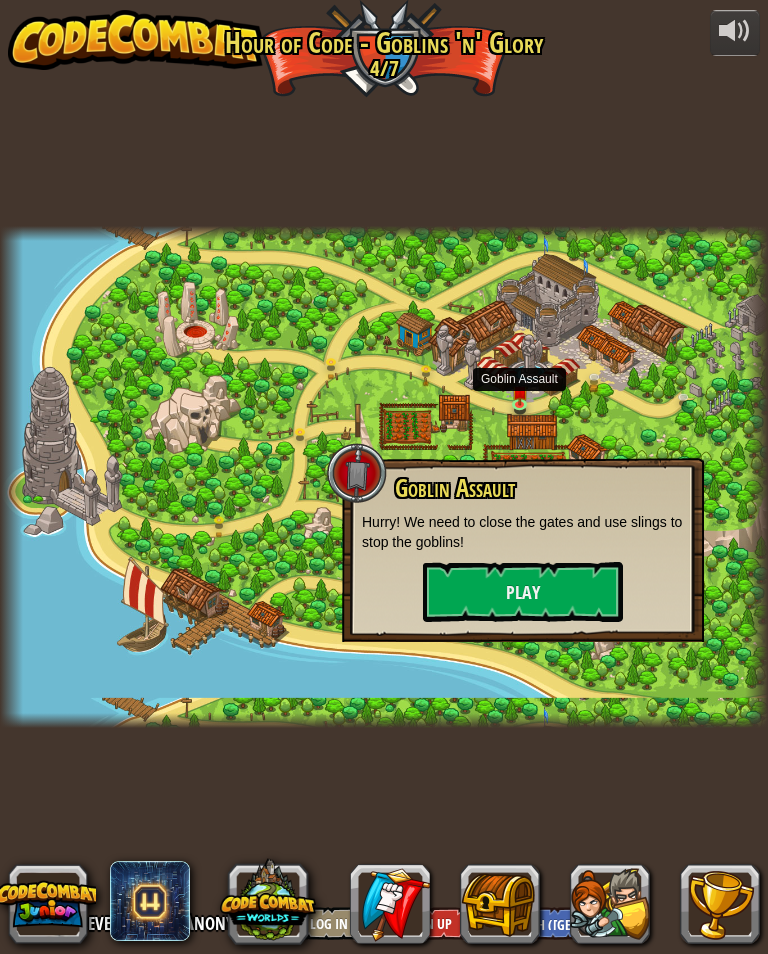 click on "Play" at bounding box center [523, 592] 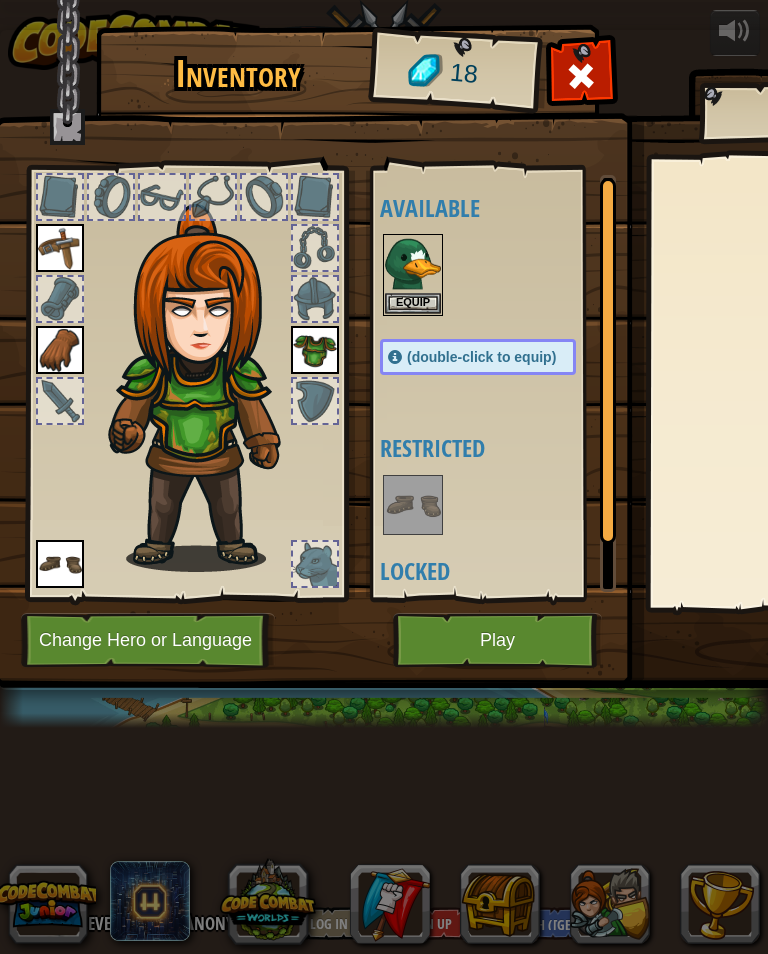 click on "Equip" at bounding box center (413, 303) 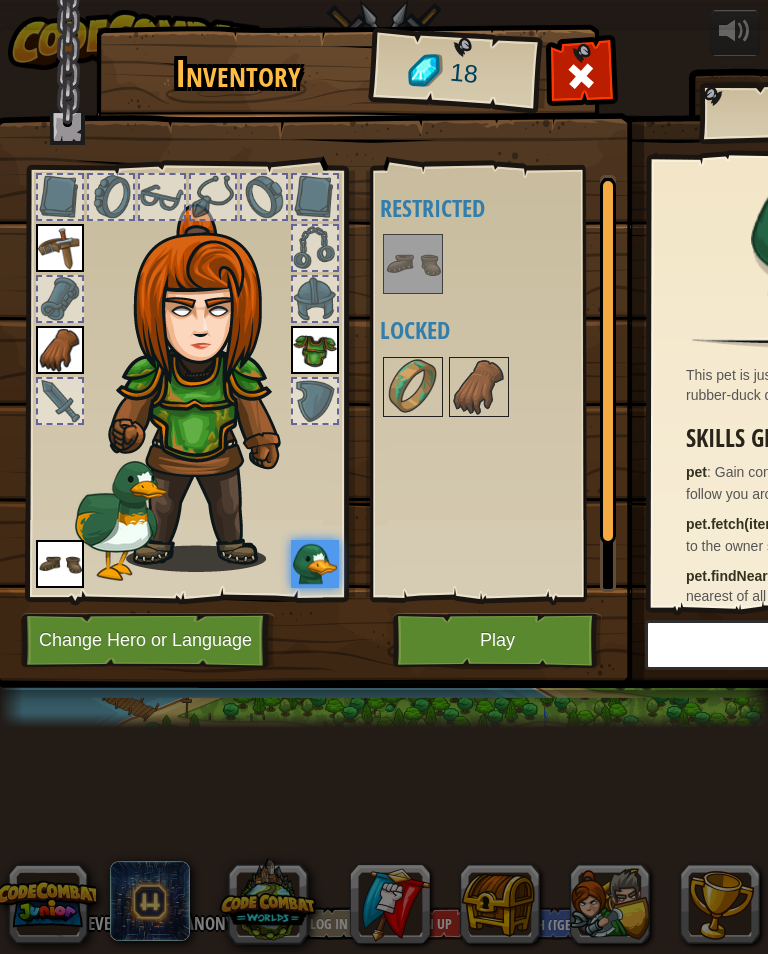click on "Available Equip Equip Equip Equip (double-click to equip) Restricted Locked" at bounding box center (498, 383) 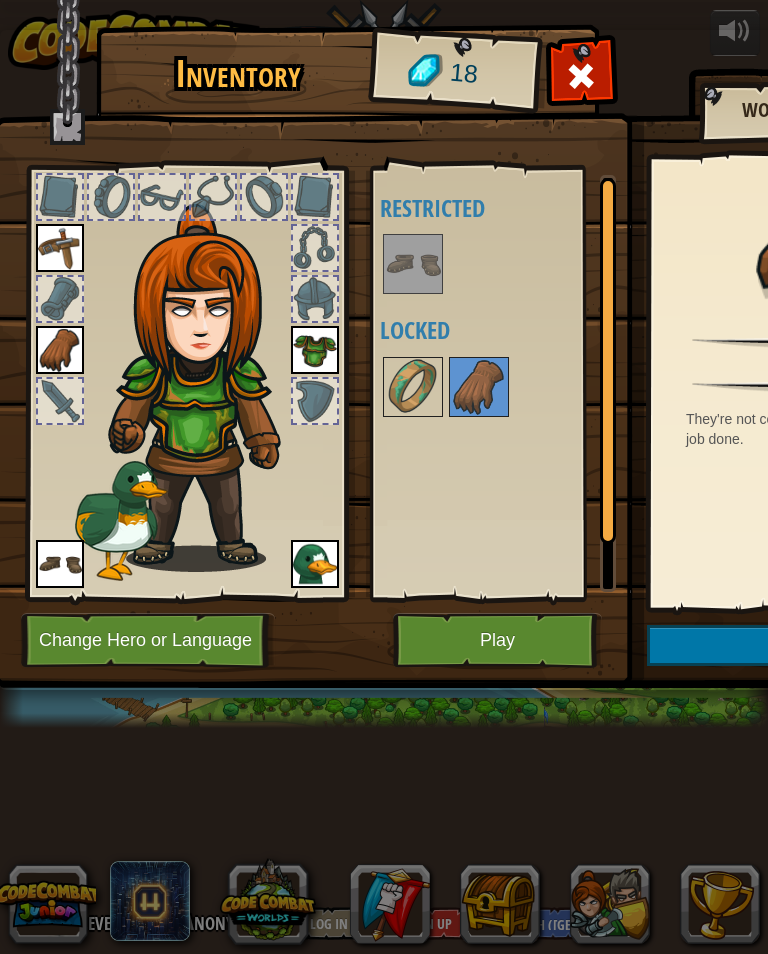 click at bounding box center (498, 387) 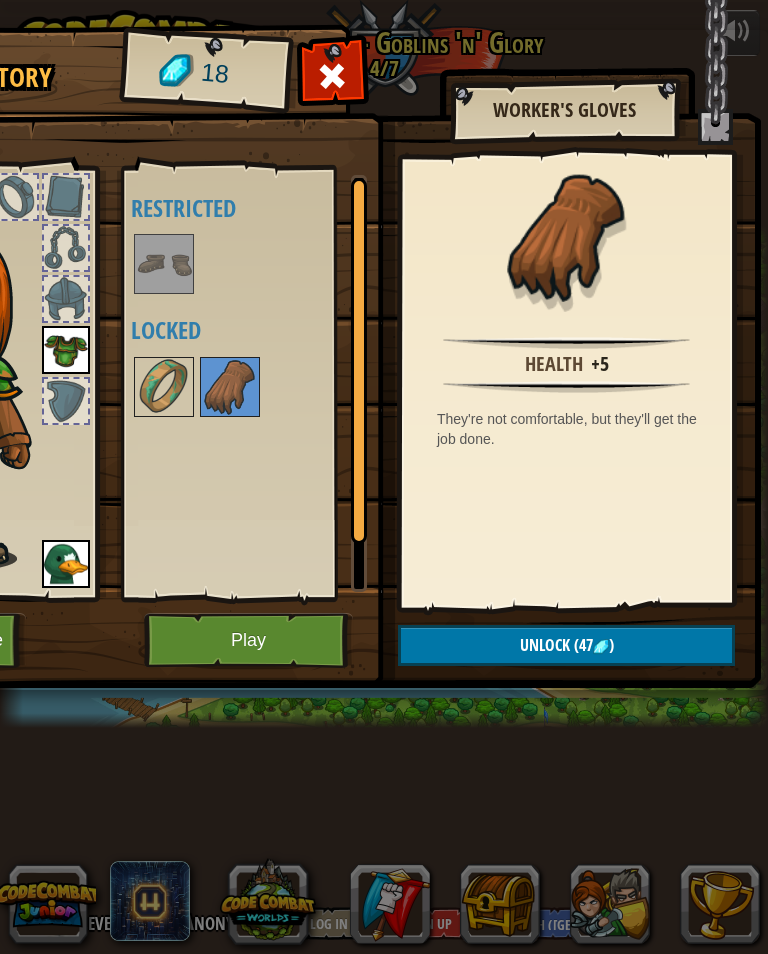 scroll, scrollTop: 0, scrollLeft: 249, axis: horizontal 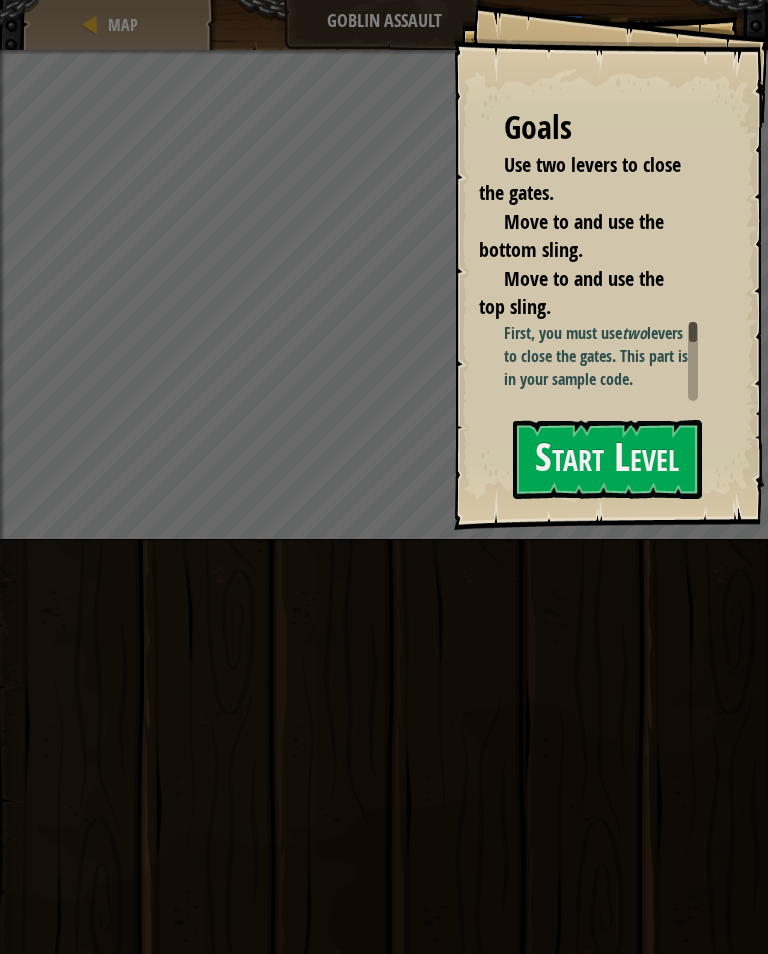 click on "Start Level" at bounding box center (607, 459) 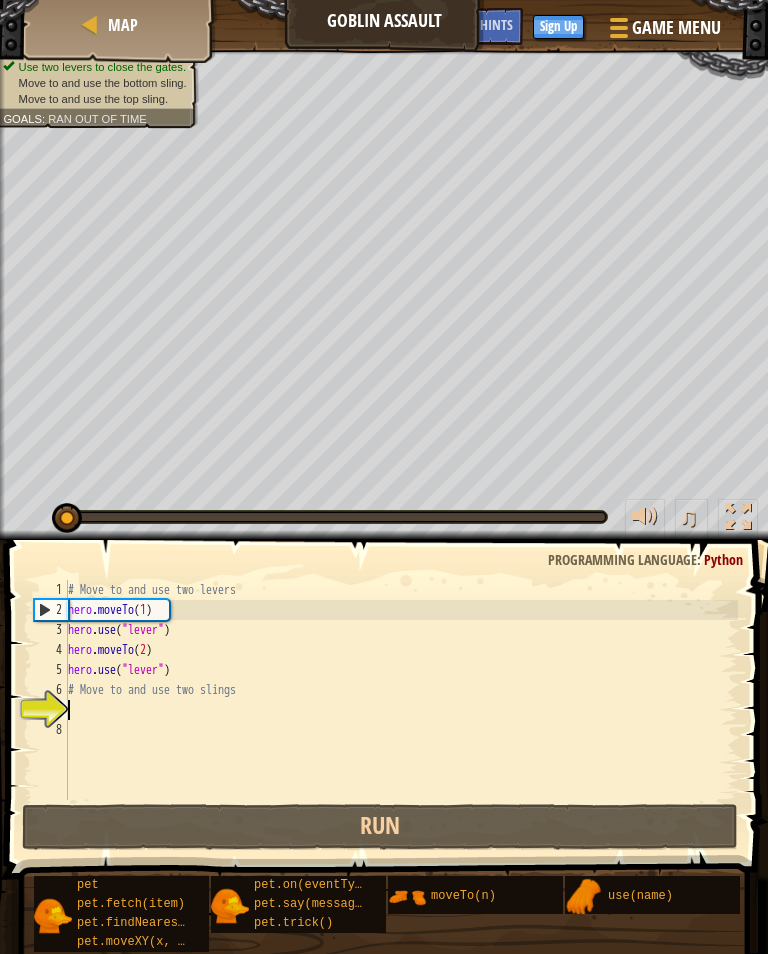click on "Run" at bounding box center (380, 827) 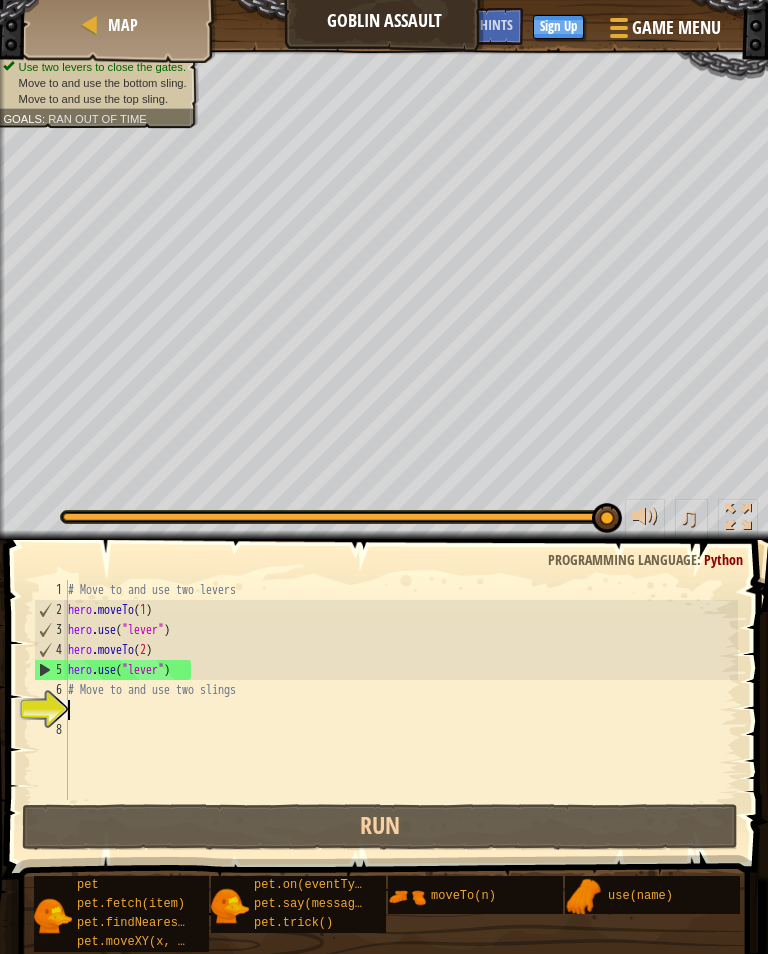 click on "Run" at bounding box center [380, 827] 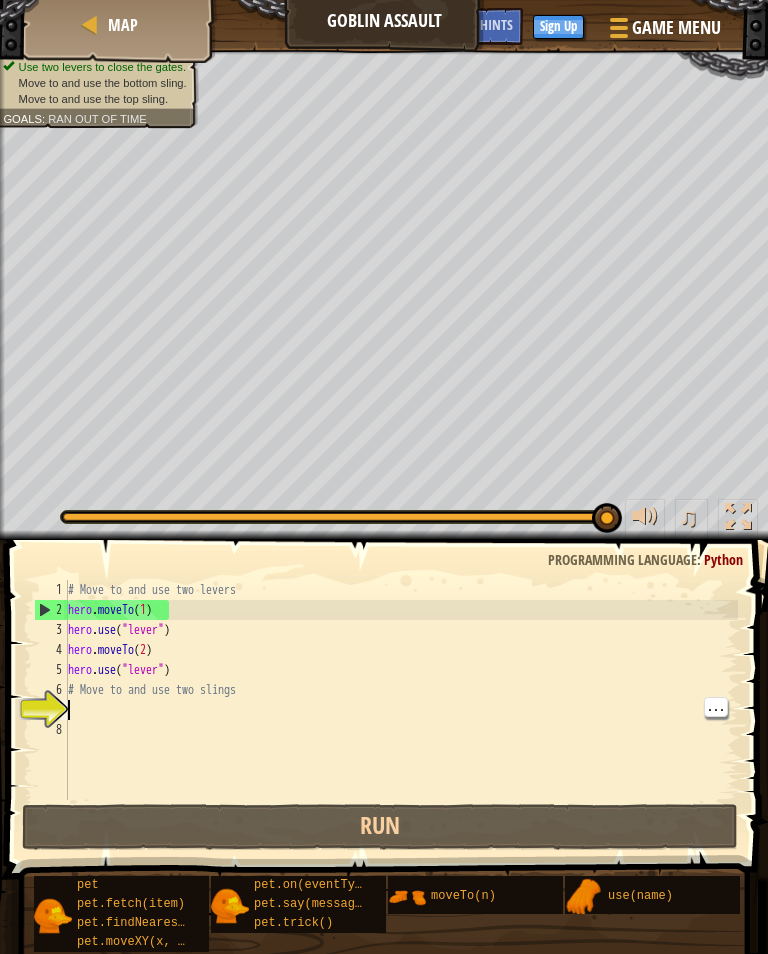 click on "# Move to and use two levers hero . moveTo ( 1 ) hero . use ( "lever" ) hero . moveTo ( 2 ) hero . use ( "lever" ) # Move to and use two slings" at bounding box center (401, 710) 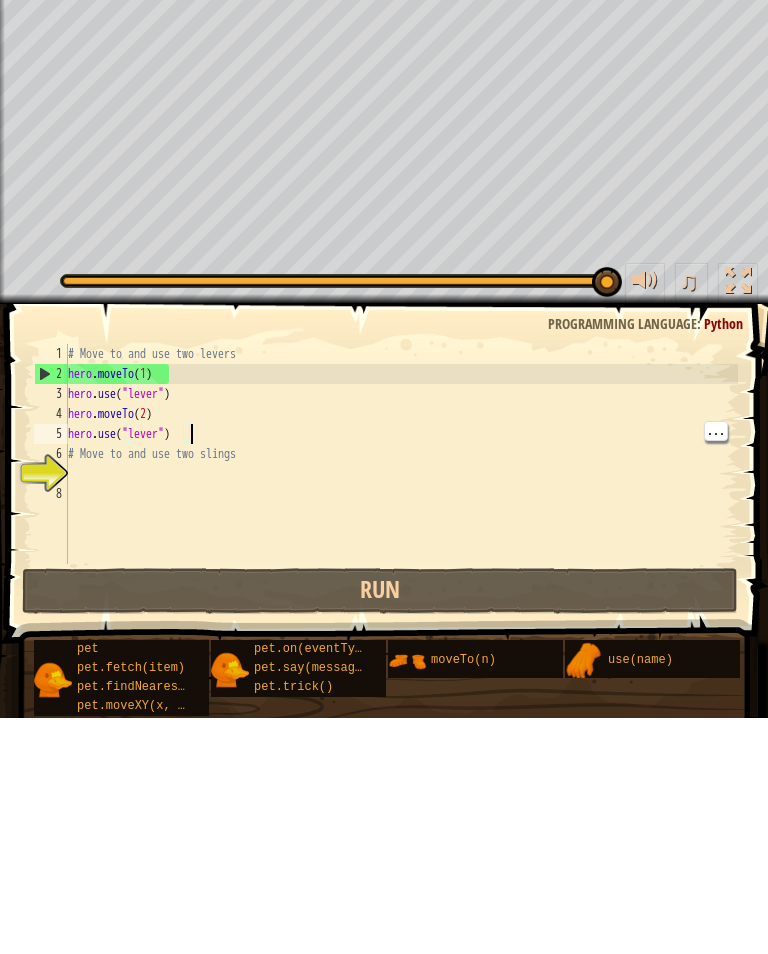 click on "# Move to and use two levers hero . moveTo ( 1 ) hero . use ( "lever" ) hero . moveTo ( 2 ) hero . use ( "lever" ) # Move to and use two slings" at bounding box center (401, 710) 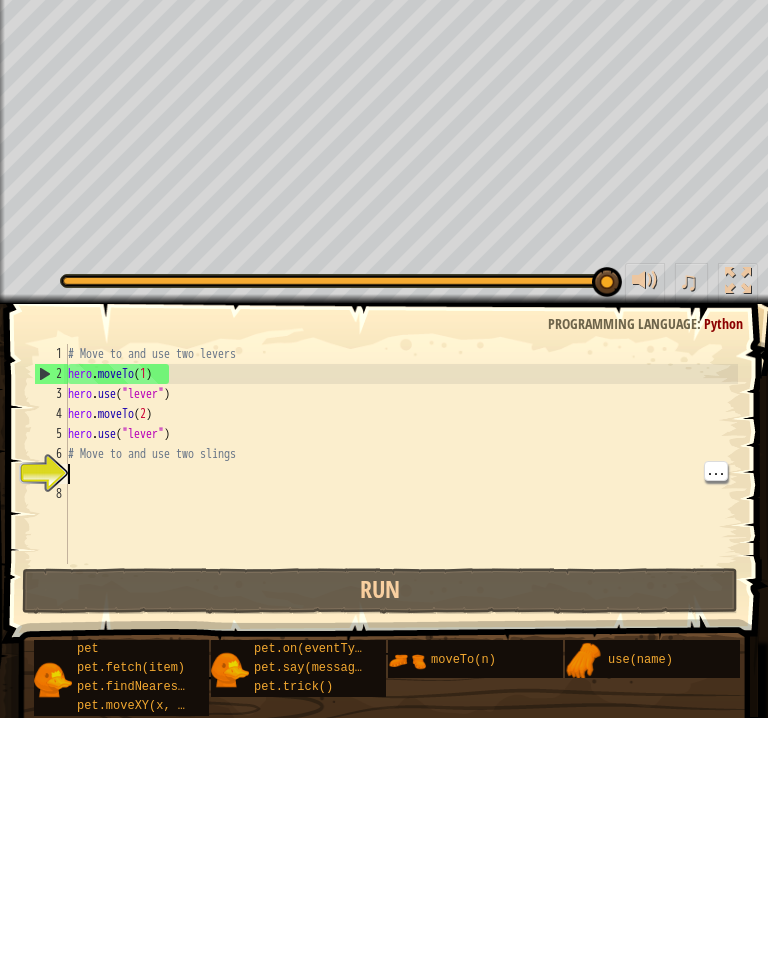 type on "h" 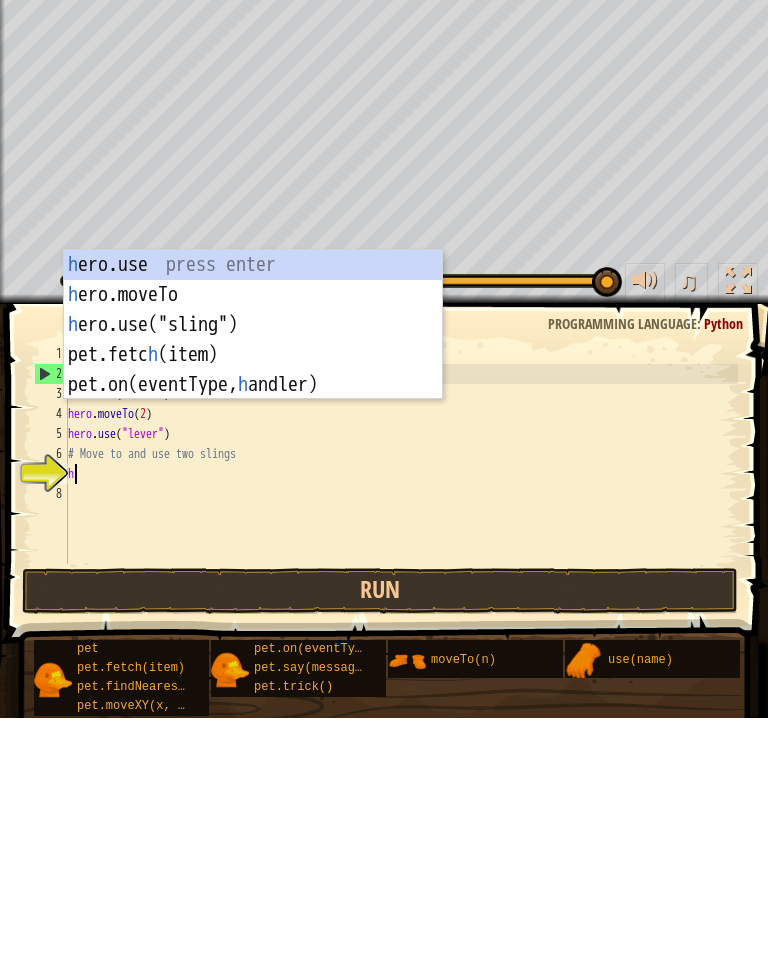 scroll, scrollTop: 9, scrollLeft: 0, axis: vertical 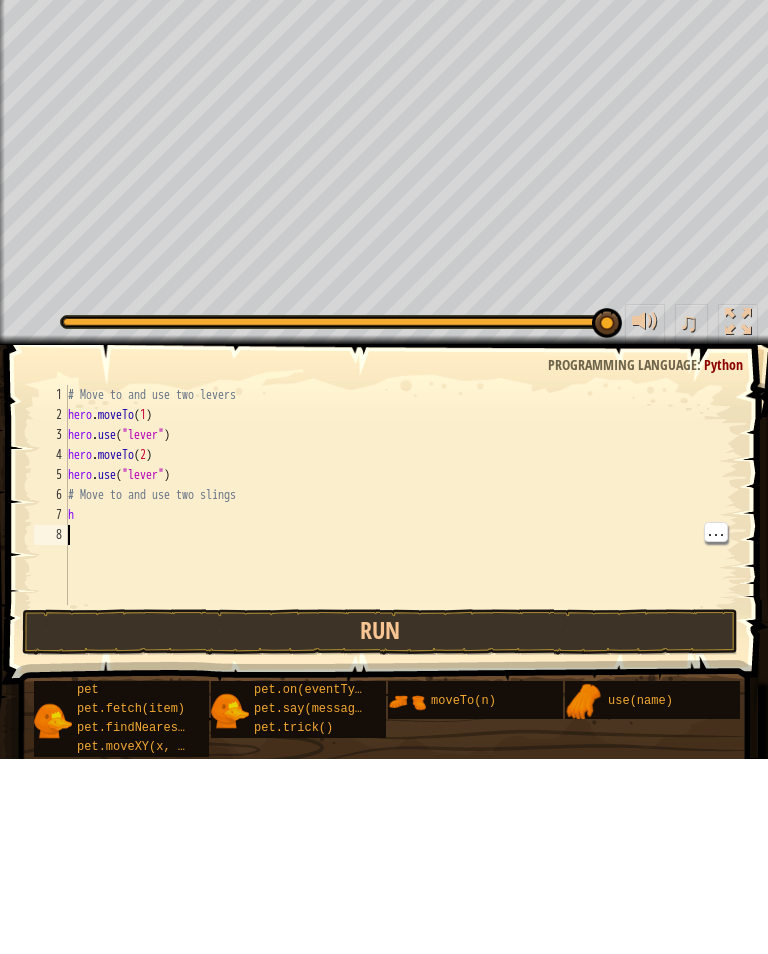 type on "h" 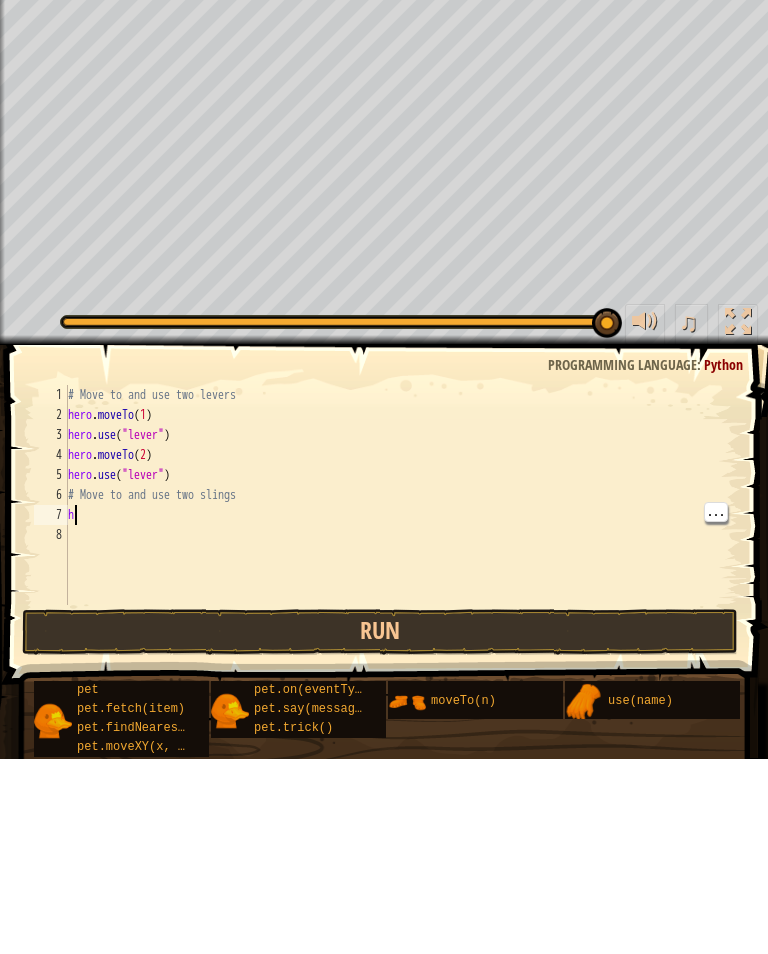 click on "# Move to and use two levers hero . moveTo ( 1 ) hero . use ( "lever" ) hero . moveTo ( 2 ) hero . use ( "lever" ) # Move to and use two slings h" at bounding box center [401, 710] 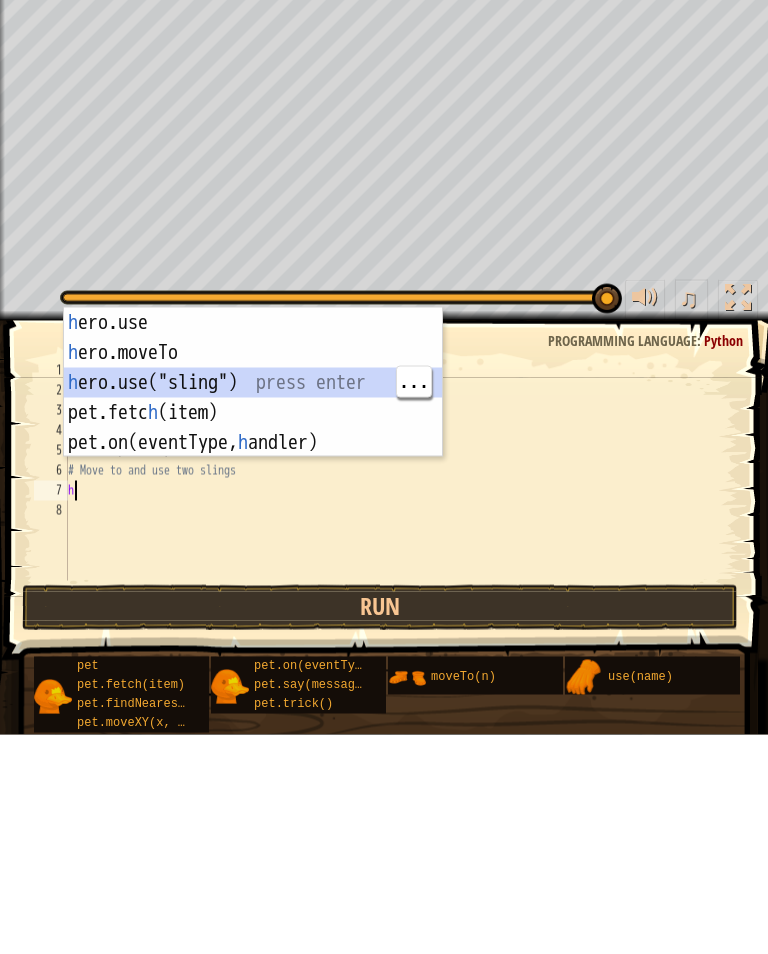 click on "h ero.use press enter h ero.moveTo press enter h ero.use("sling") press enter pet.fetc h (item) press enter pet.on(eventType,  h [PERSON_NAME]) press enter" at bounding box center [253, 632] 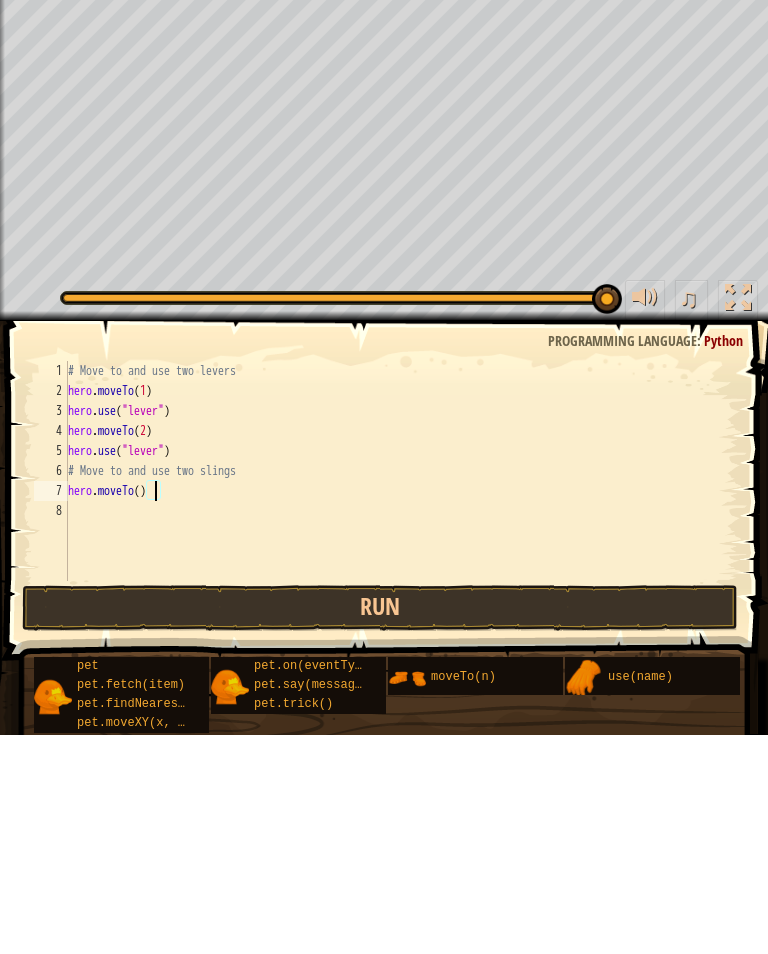 scroll, scrollTop: 9, scrollLeft: 7, axis: both 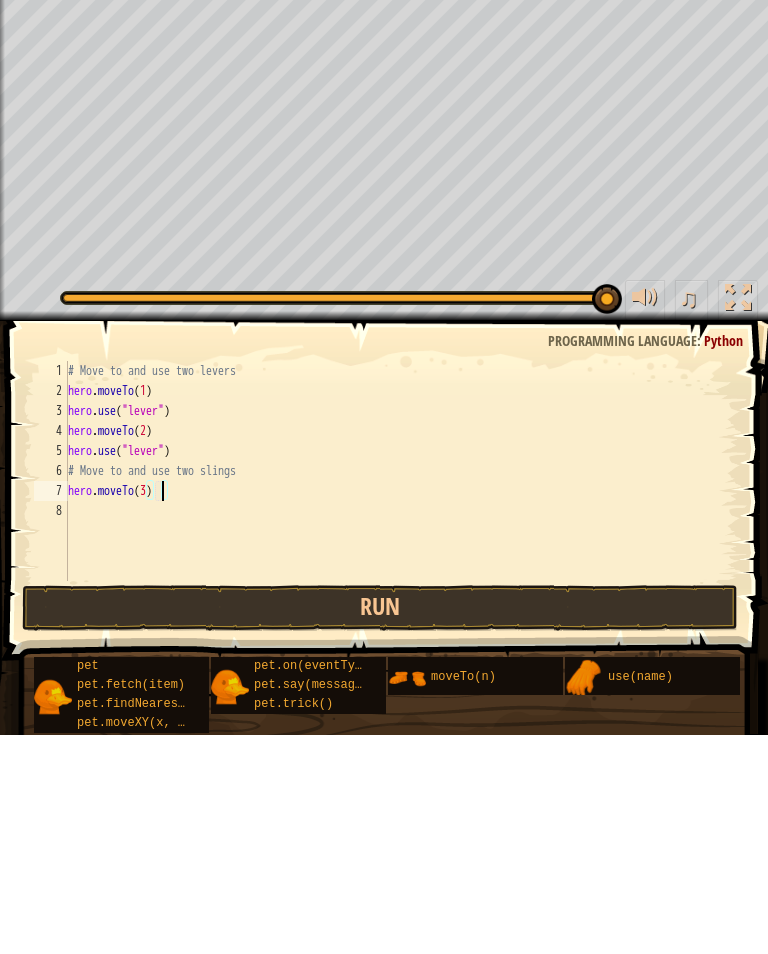 click on "Run" at bounding box center [380, 827] 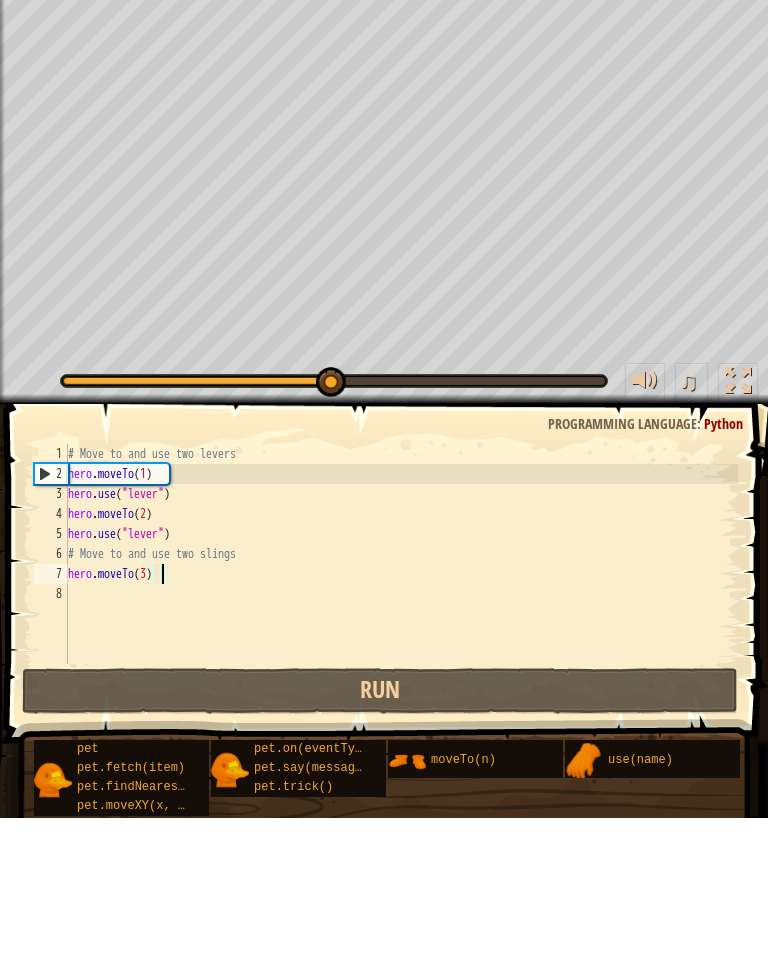 type on "# Move to and use two slings" 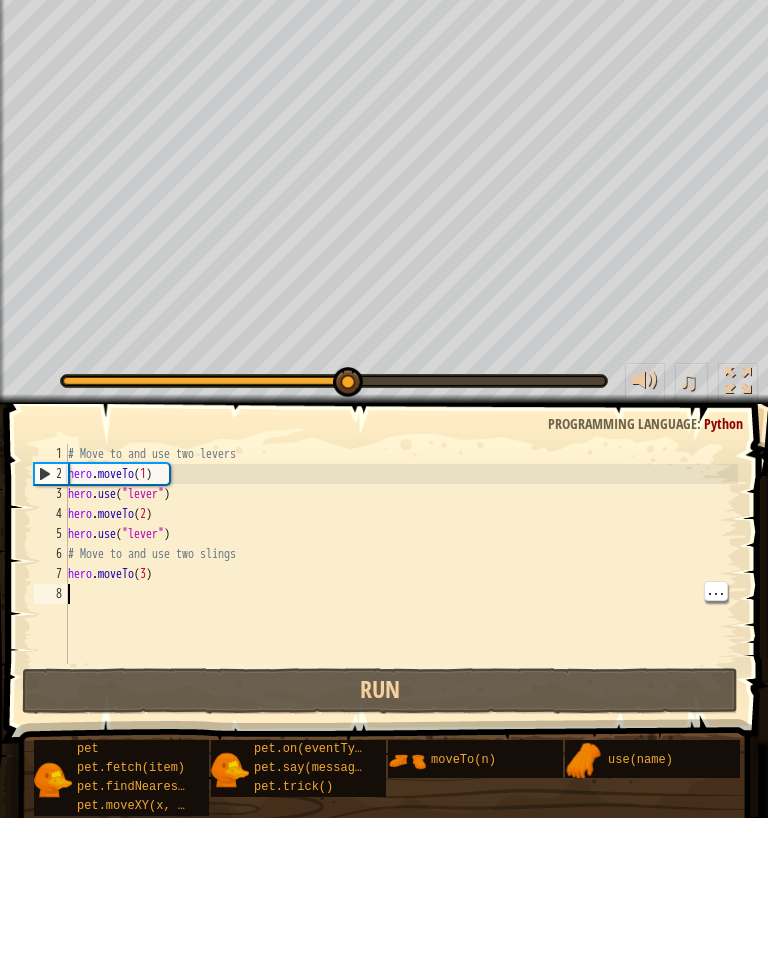 click on "# Move to and use two levers hero . moveTo ( 1 ) hero . use ( "lever" ) hero . moveTo ( 2 ) hero . use ( "lever" ) # Move to and use two slings hero . moveTo ( 3 )" at bounding box center (401, 710) 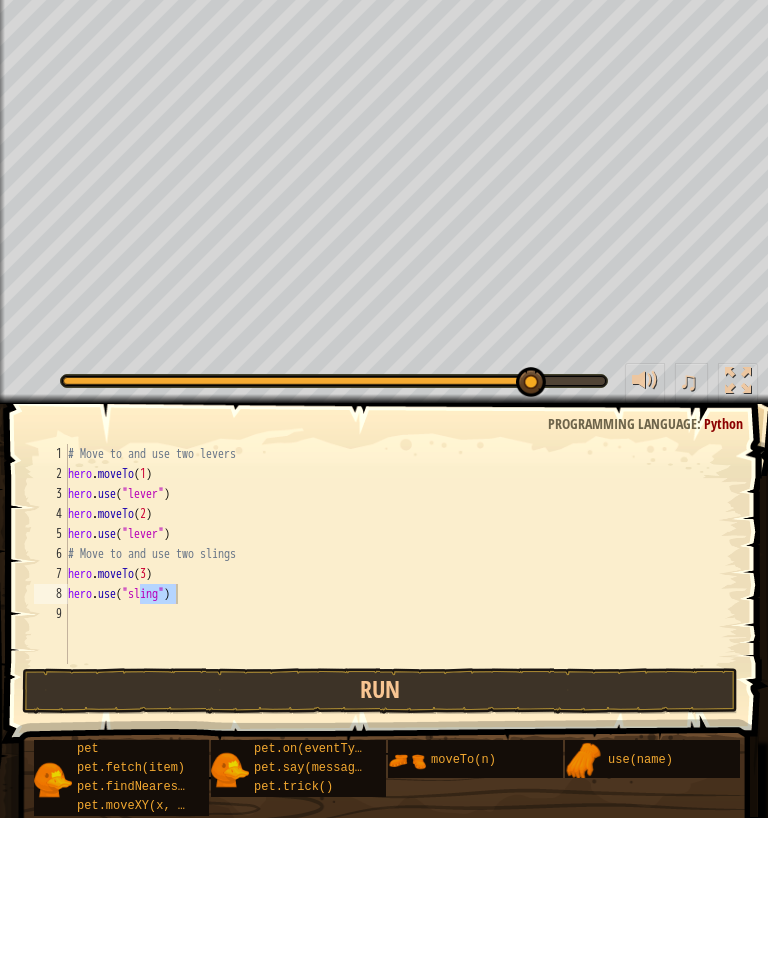 click on "Run" at bounding box center [380, 827] 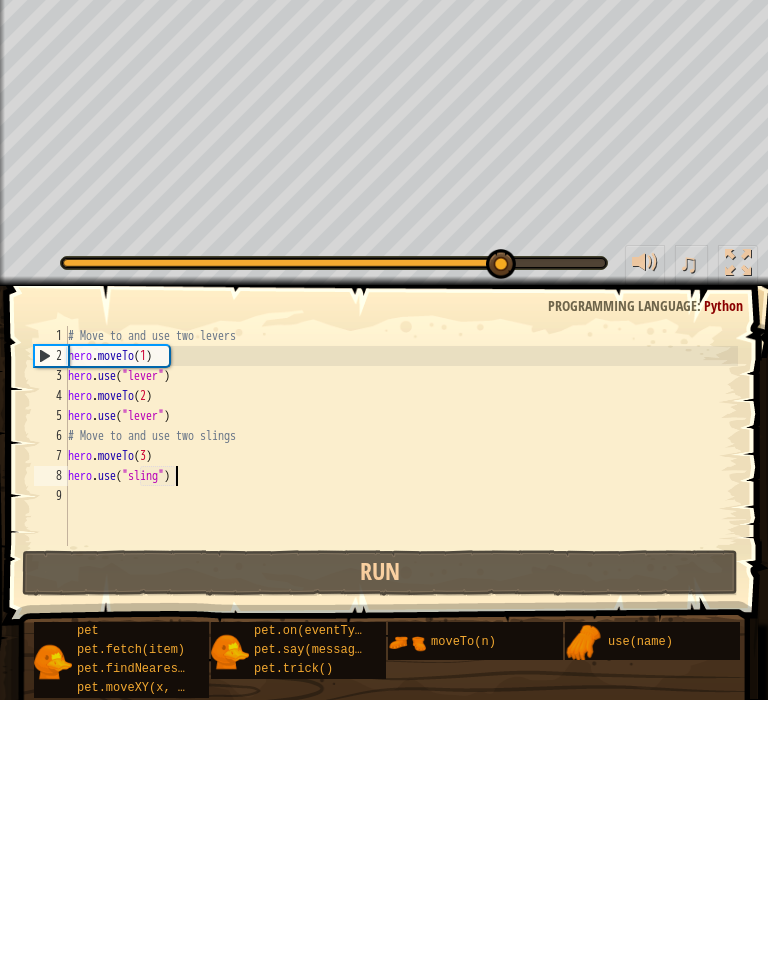 type on "hero.moveTo(3)" 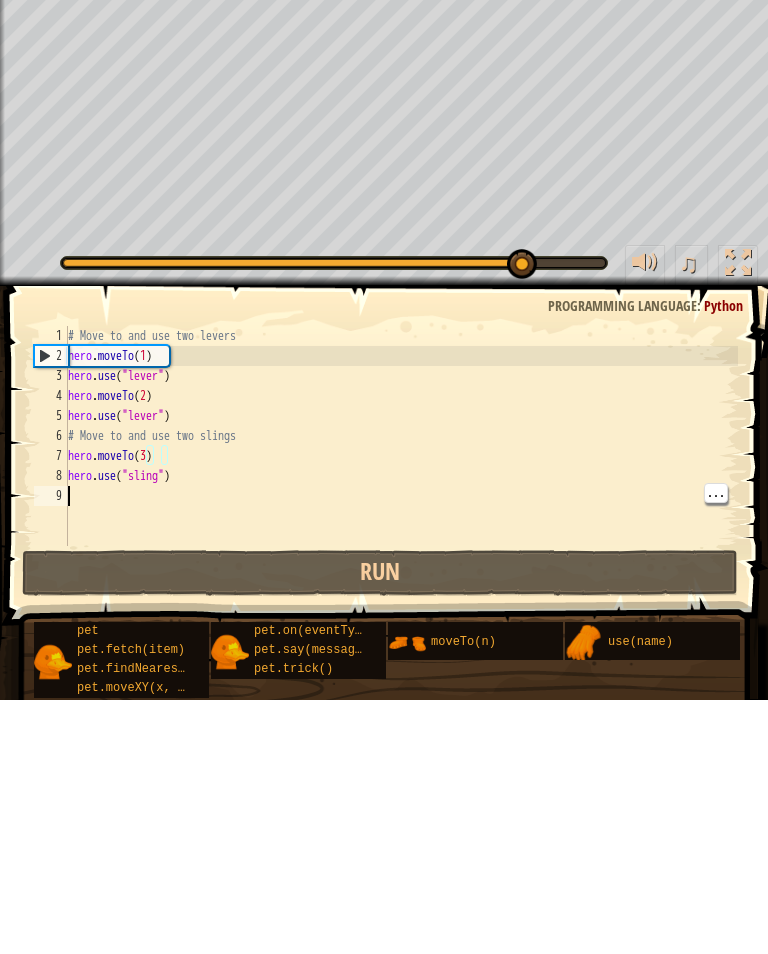 click on "# Move to and use two levers hero . moveTo ( 1 ) hero . use ( "lever" ) hero . moveTo ( 2 ) hero . use ( "lever" ) # Move to and use two slings hero . moveTo ( 3 ) hero . use ( "sling" )" at bounding box center (401, 710) 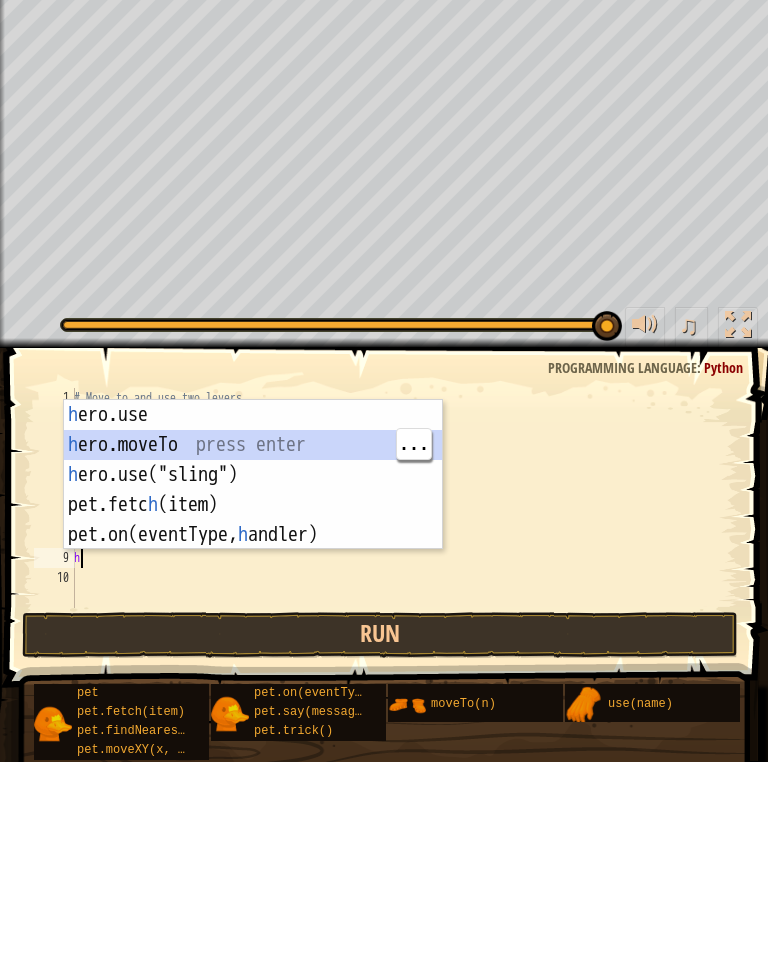 click on "h ero.use press enter h ero.moveTo press enter h ero.use("sling") press enter pet.fetc h (item) press enter pet.on(eventType,  h [PERSON_NAME]) press enter" at bounding box center [253, 697] 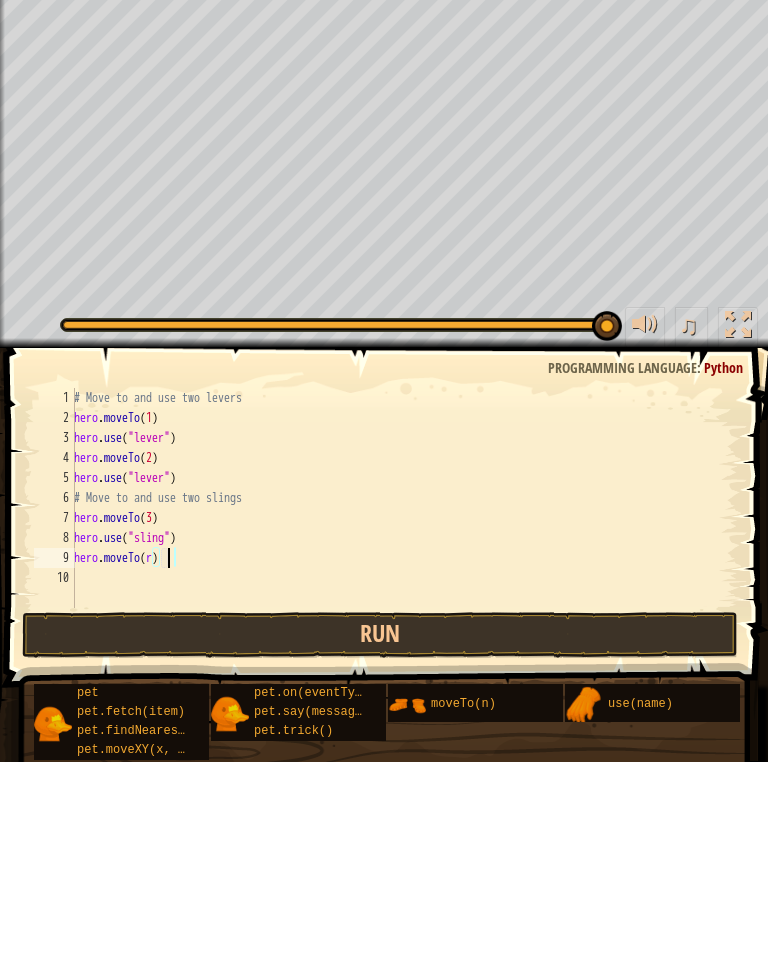 scroll, scrollTop: 9, scrollLeft: 7, axis: both 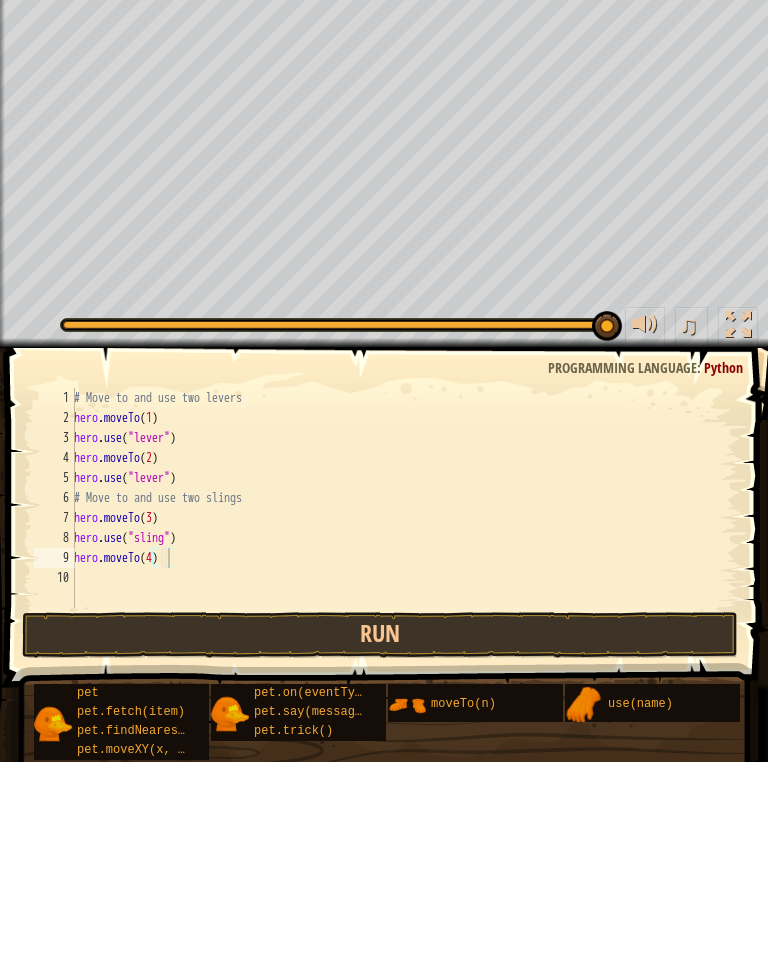 type on "hero.moveTo(4)" 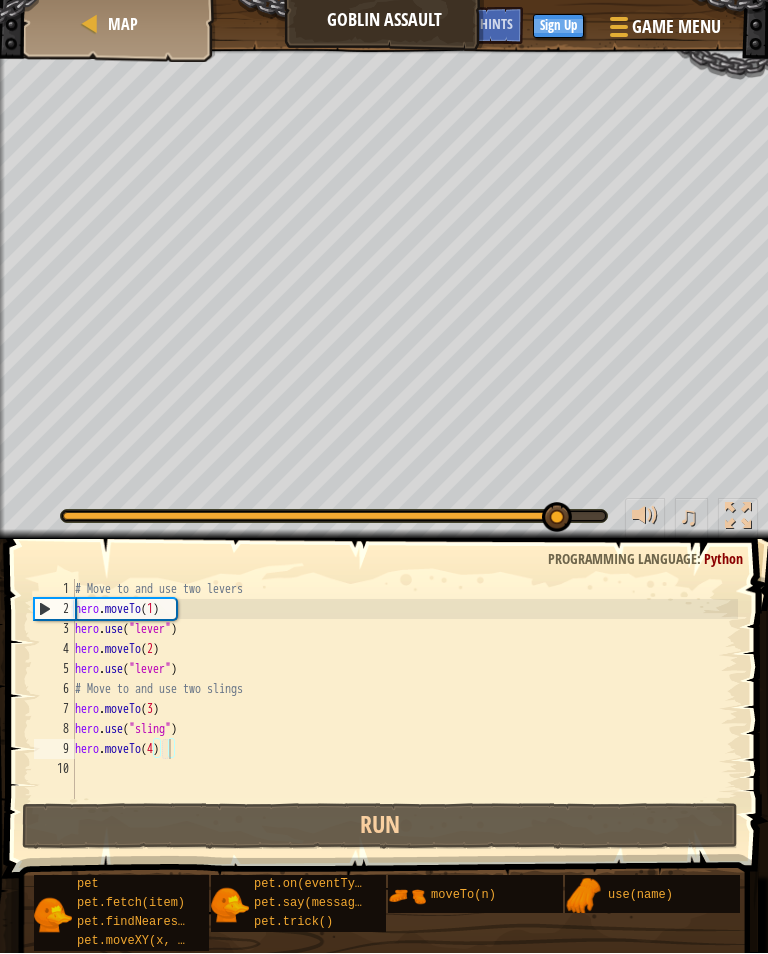 click on "Map" at bounding box center [120, 25] 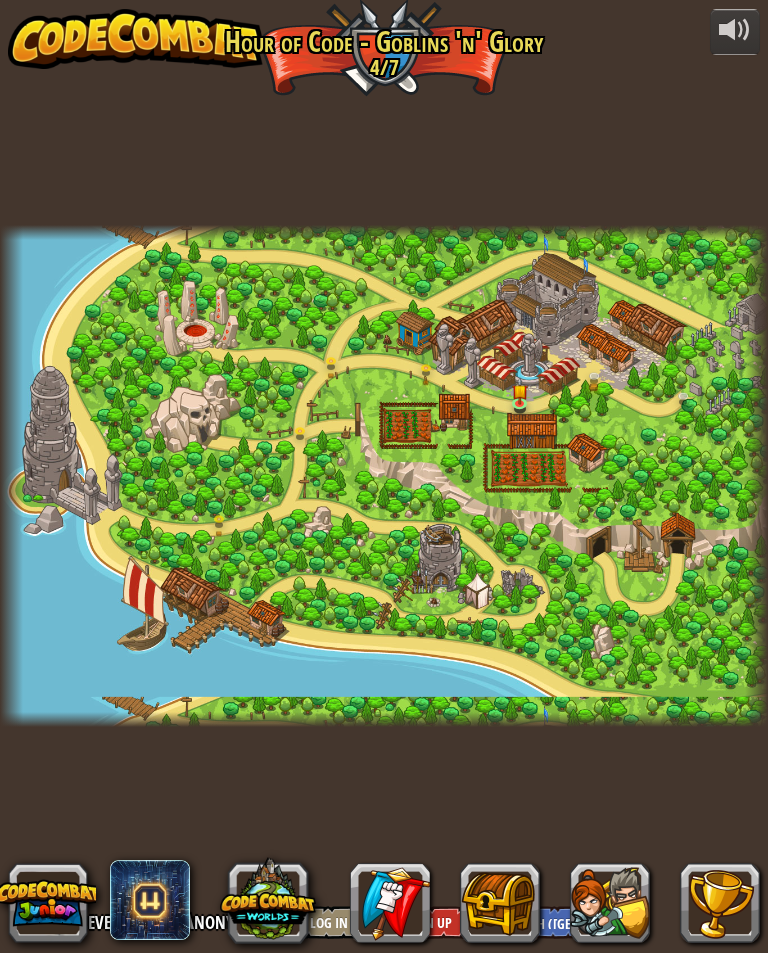click at bounding box center [136, 40] 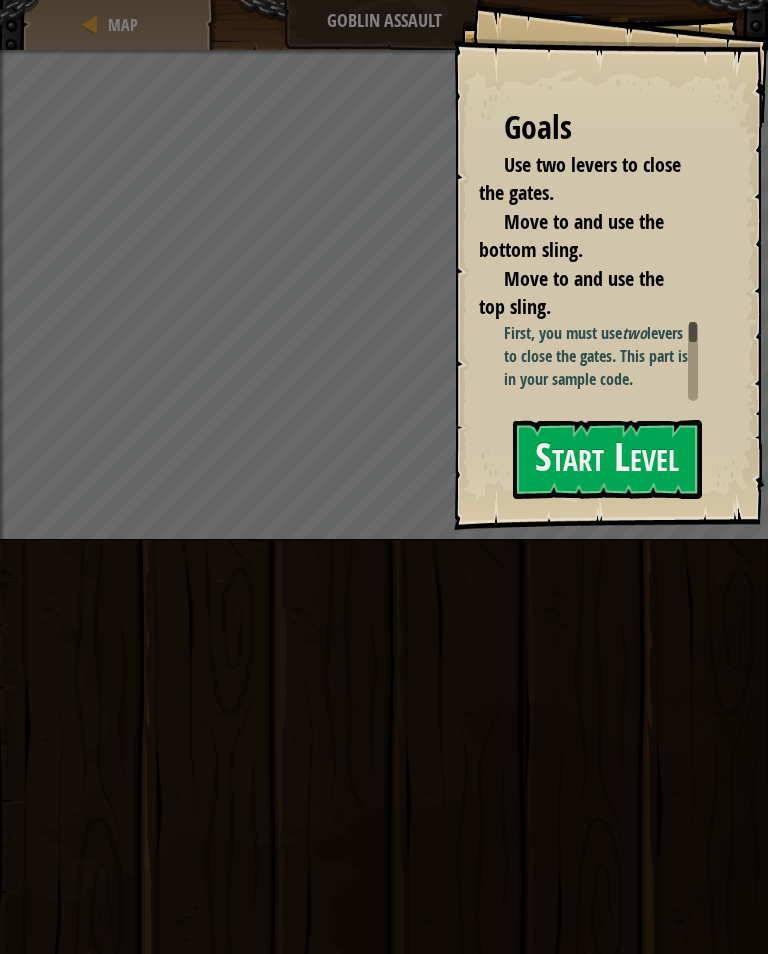 click on "Start Level" at bounding box center [607, 459] 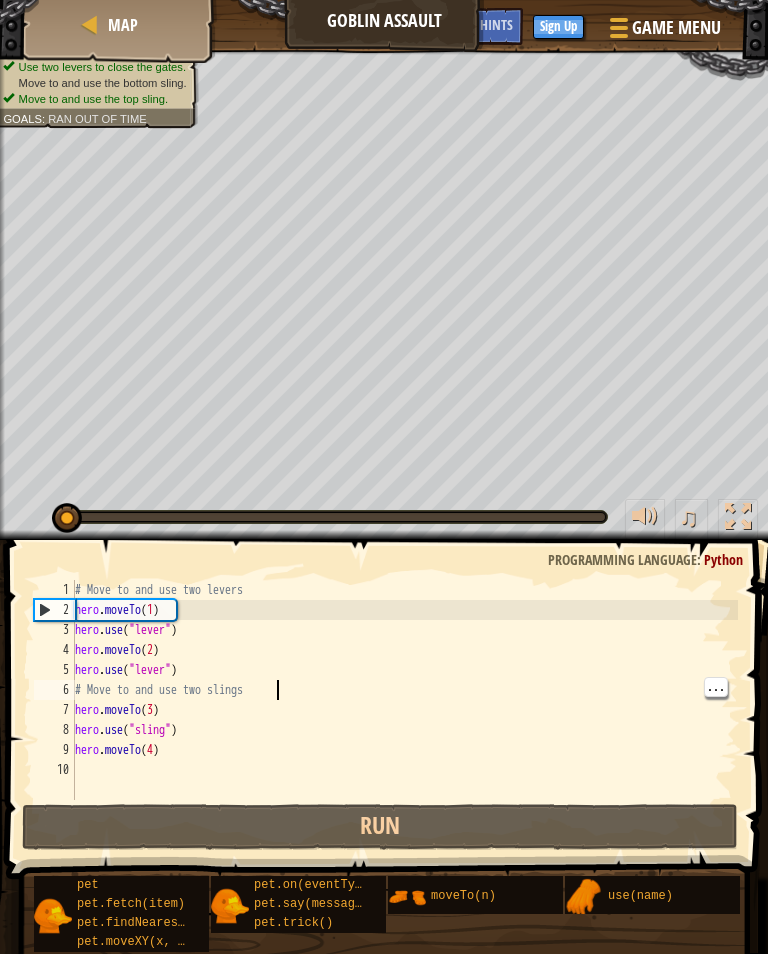 click on "# Move to and use two levers hero . moveTo ( 1 ) hero . use ( "lever" ) hero . moveTo ( 2 ) hero . use ( "lever" ) # Move to and use two slings hero . moveTo ( 3 ) hero . use ( "sling" ) hero . moveTo ( 4 )" at bounding box center [404, 710] 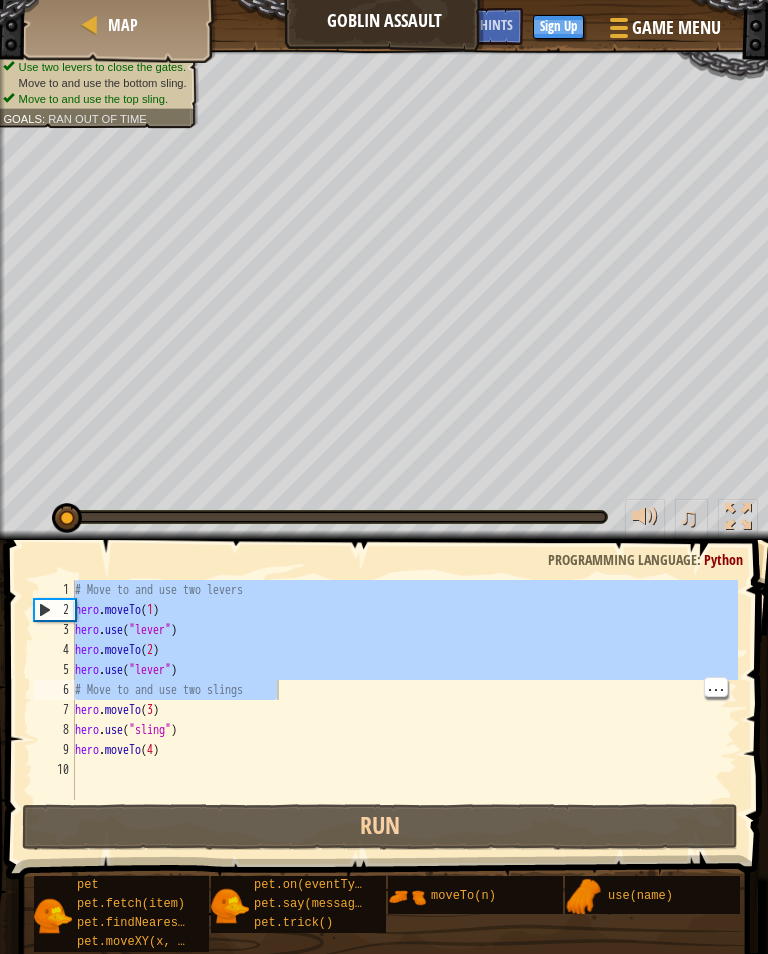 click on "# Move to and use two levers hero . moveTo ( 1 ) hero . use ( "lever" ) hero . moveTo ( 2 ) hero . use ( "lever" ) # Move to and use two slings hero . moveTo ( 3 ) hero . use ( "sling" ) hero . moveTo ( 4 )" at bounding box center [404, 710] 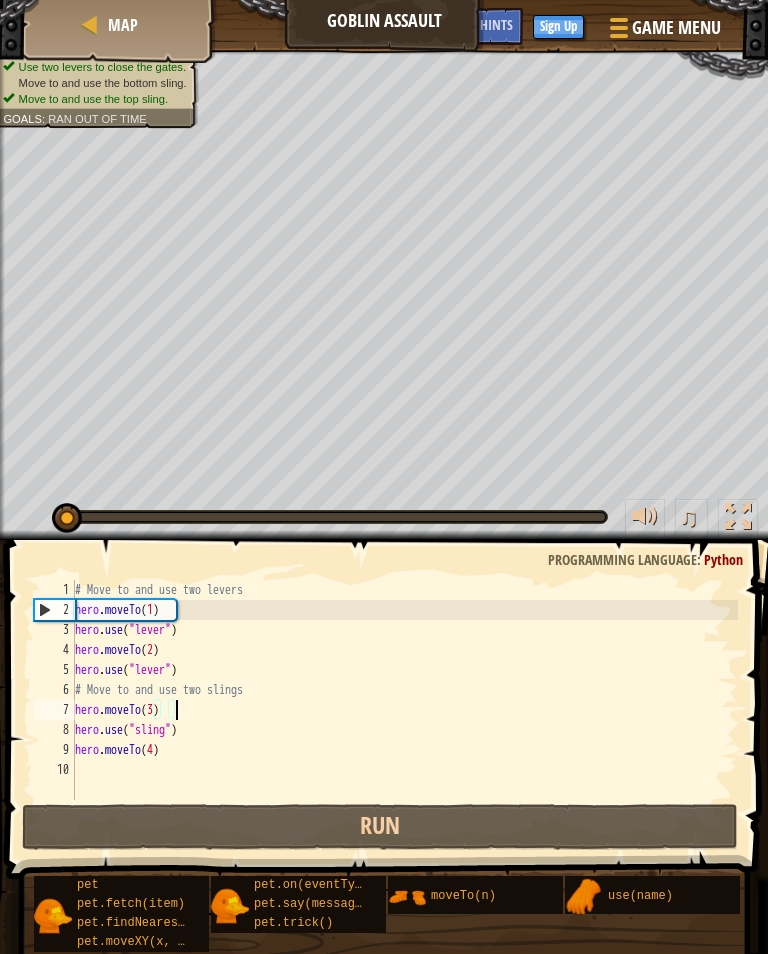 type on "hero.moveTo(3)6" 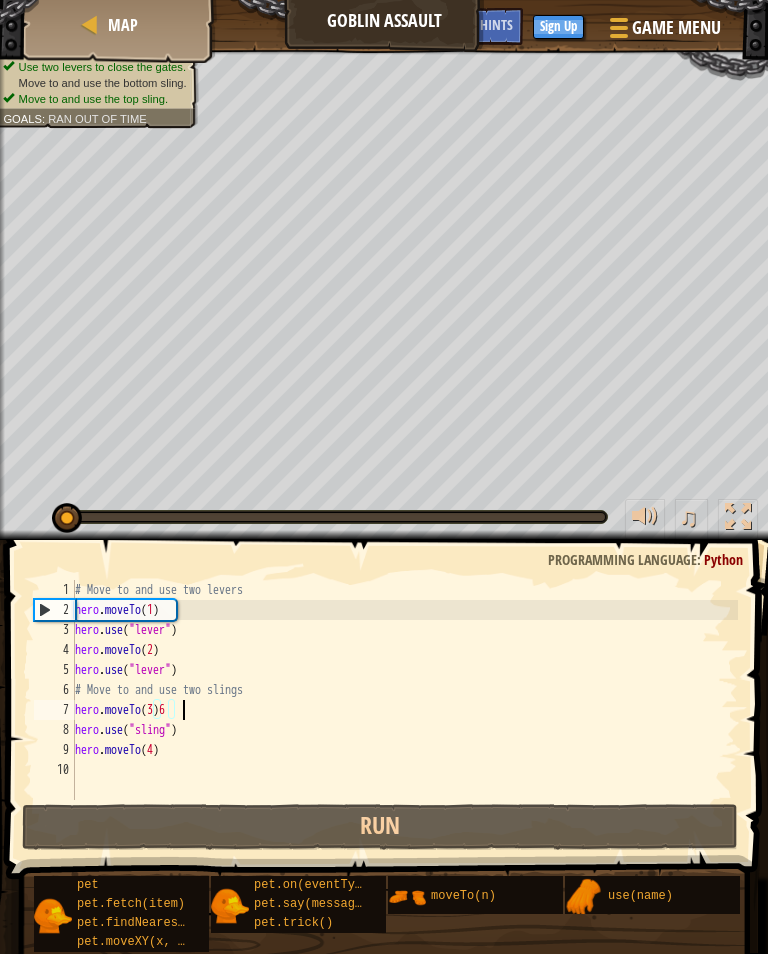 scroll, scrollTop: 9, scrollLeft: 8, axis: both 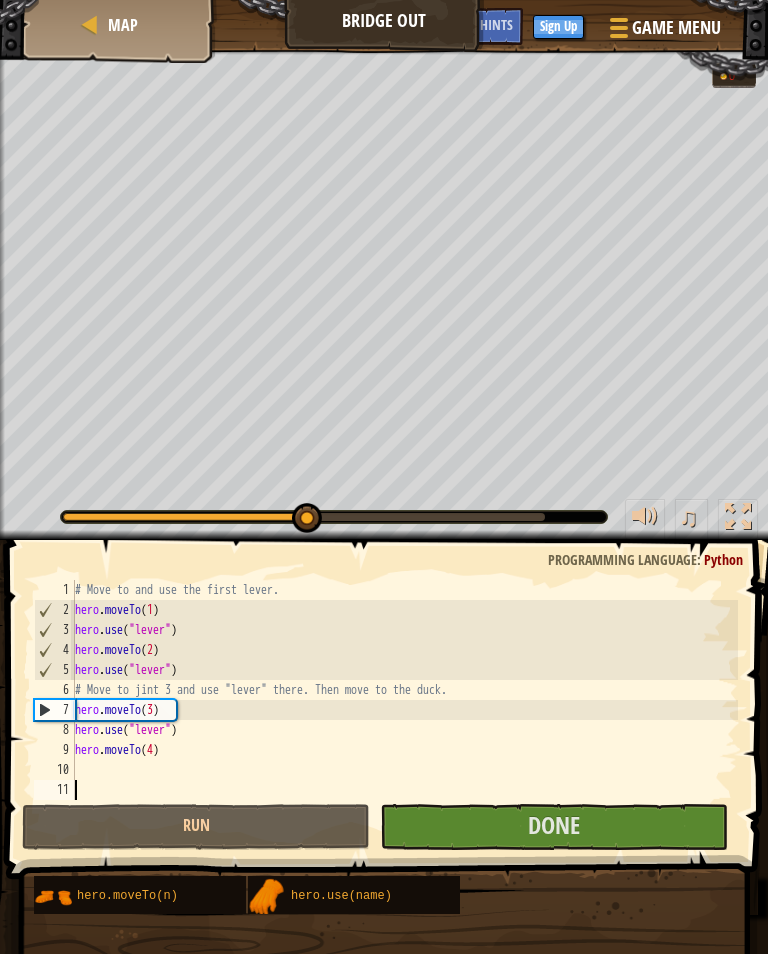 click on "Run" at bounding box center [196, 827] 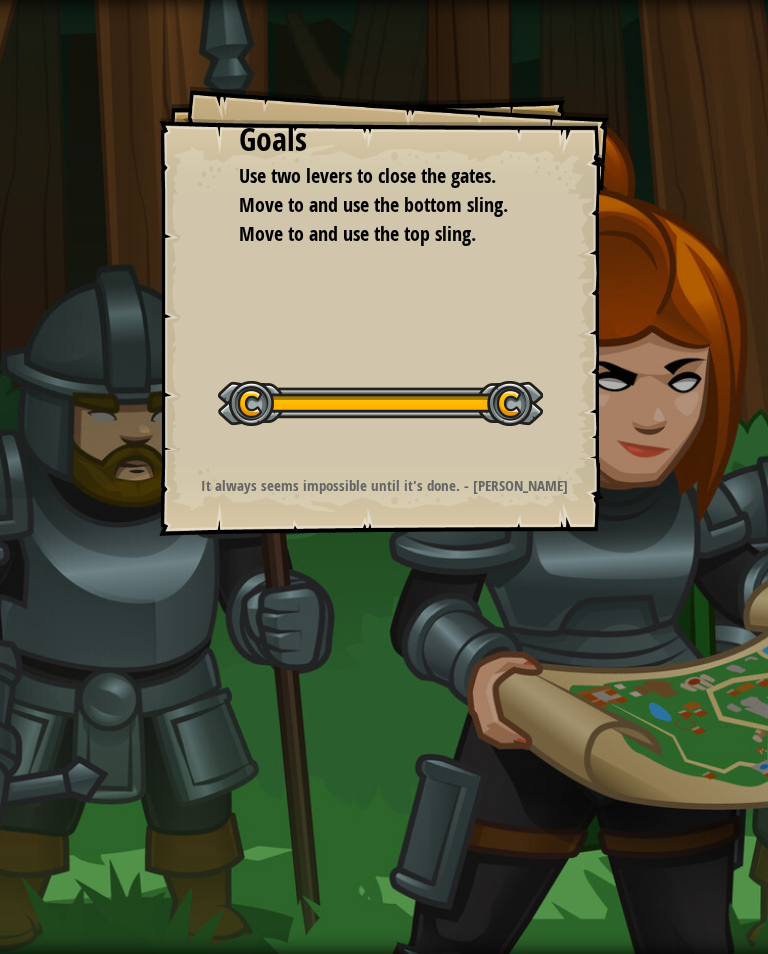 click on "Goals Use two levers to close the gates. Move to and use the bottom sling. Move to and use the top sling. Start Level Error loading from server. Try refreshing the page. You'll need a subscription to play this level. Subscribe You'll need to join a course to play this level. Back to my courses Ask your teacher to assign a license to you so you can continue to play CodeCombat! Back to my courses This level is locked. Back to my courses It always seems impossible until it's done. - Nelson Mandela Map Goblin Assault Game Menu Done Sign Up Hints 1     XXXXXXXXXXXXXXXXXXXXXXXXXXXXXXXXXXXXXXXXXXXXXXXXXXXXXXXXXXXXXXXXXXXXXXXXXXXXXXXXXXXXXXXXXXXXXXXXXXXXXXXXXXXXXXXXXXXXXXXXXXXXXXXXXXXXXXXXXXXXXXXXXXXXXXXXXXXXXXXXXXXXXXXXXXXXXXXXXXXXXXXXXXXXXXXXXXXXXXXXXXXXXXXXXXXXXXXXXXXXXXXXXXXXXXXXXXXXXXXXXXXXXXXXXXXXXXXX Solution × Run Submit Done × Fix Your Code Need help? Ask the AI Use two levers to close the gates. Move to and use the bottom sling. Move to and use the top sling. Goals : Ran out of time ♫ Skip Directions" at bounding box center (384, 477) 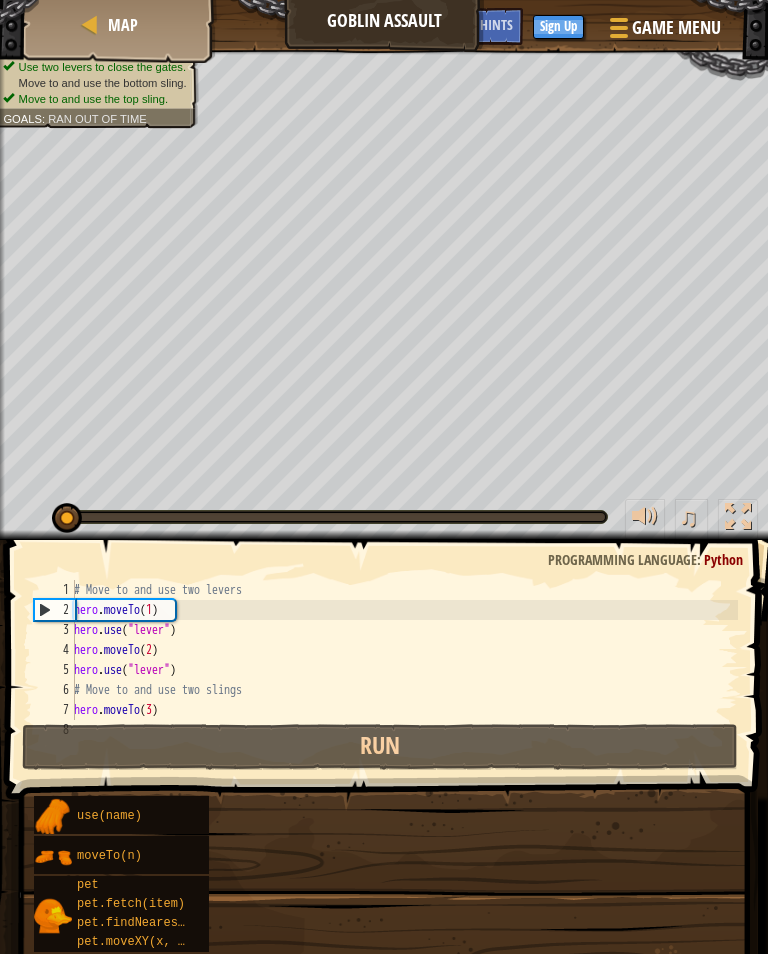 click on "Start Level" at bounding box center [921, 459] 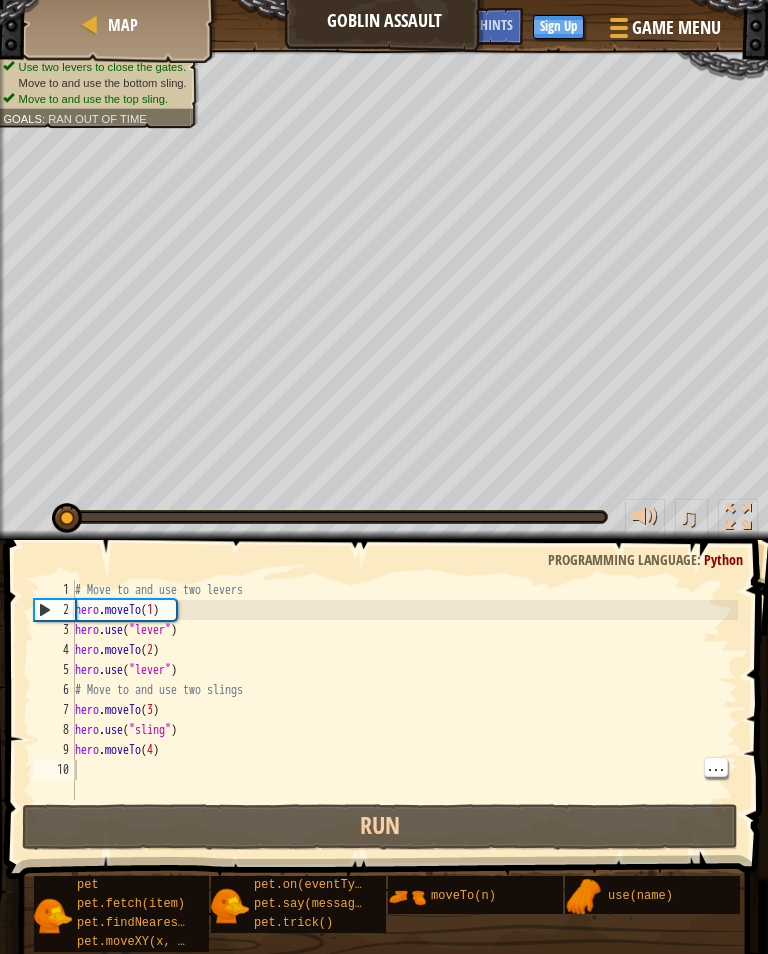 click on "# Move to and use two levers hero . moveTo ( 1 ) hero . use ( "lever" ) hero . moveTo ( 2 ) hero . use ( "lever" ) # Move to and use two slings hero . moveTo ( 3 ) hero . use ( "sling" ) hero . moveTo ( 4 )" at bounding box center (404, 710) 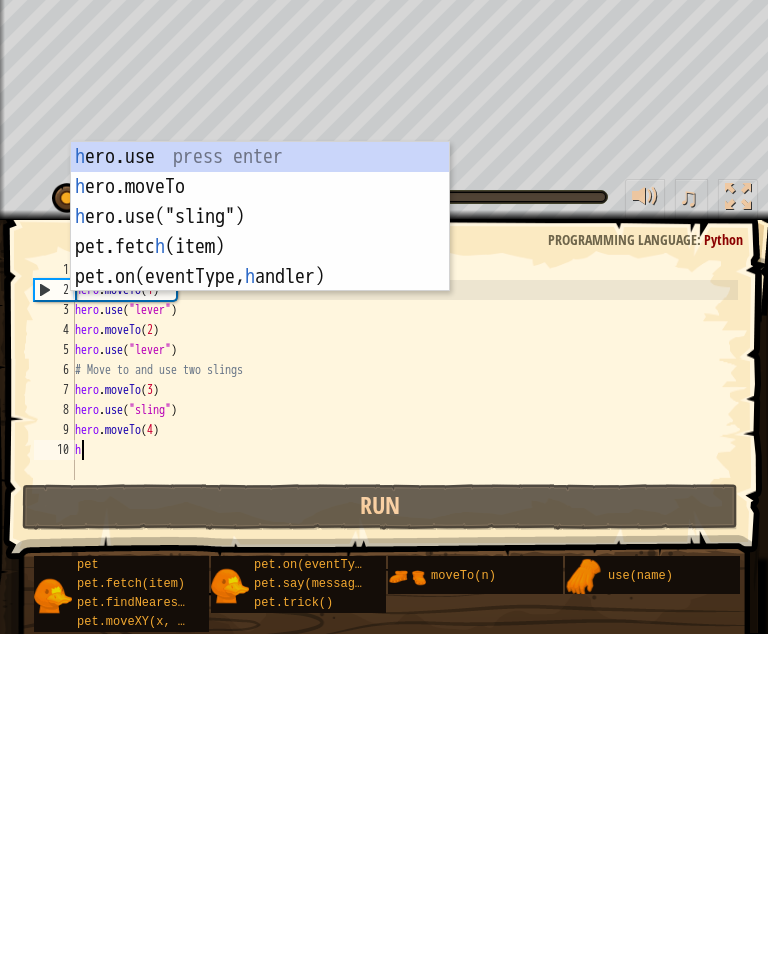 scroll, scrollTop: 9, scrollLeft: 0, axis: vertical 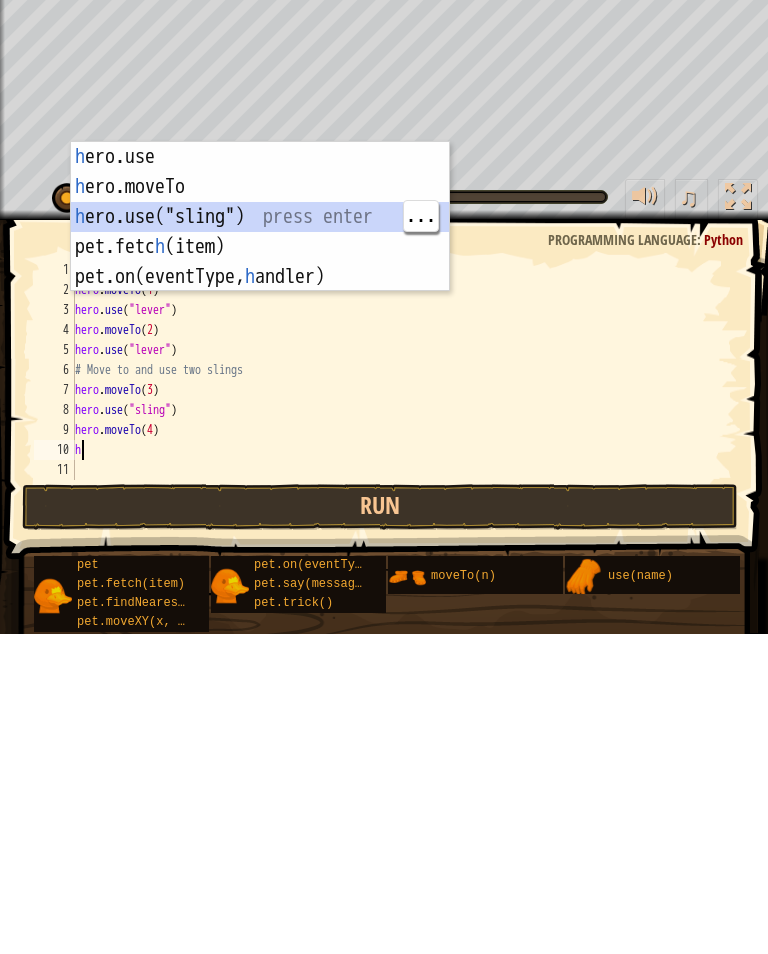 type on "hero.use("sling")" 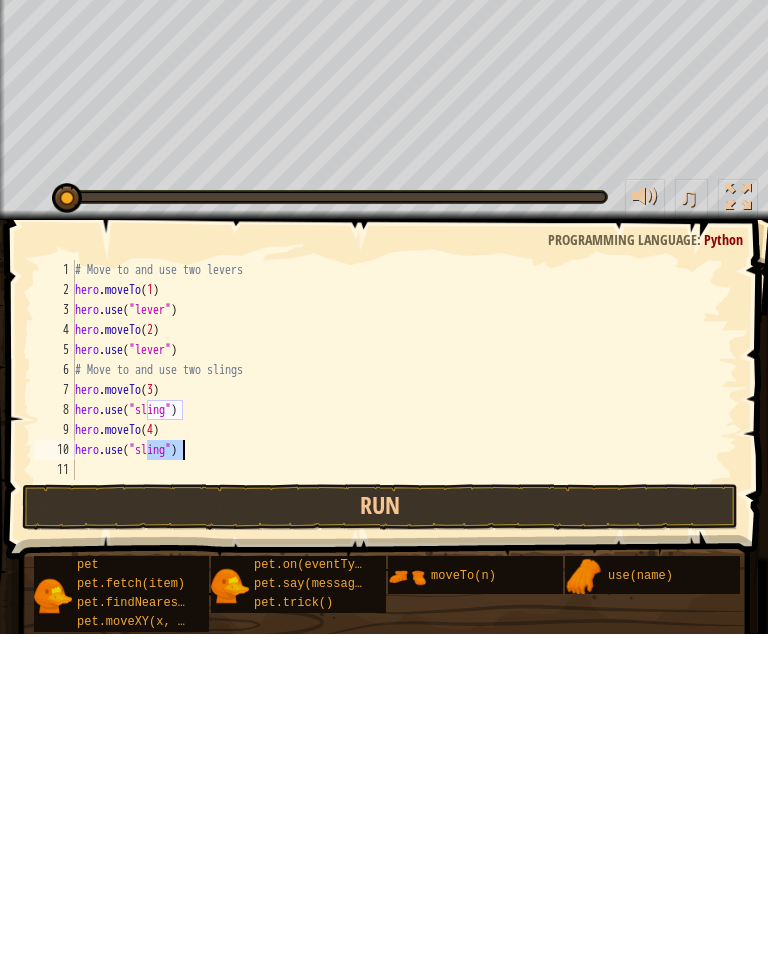 click on "Run" at bounding box center [380, 827] 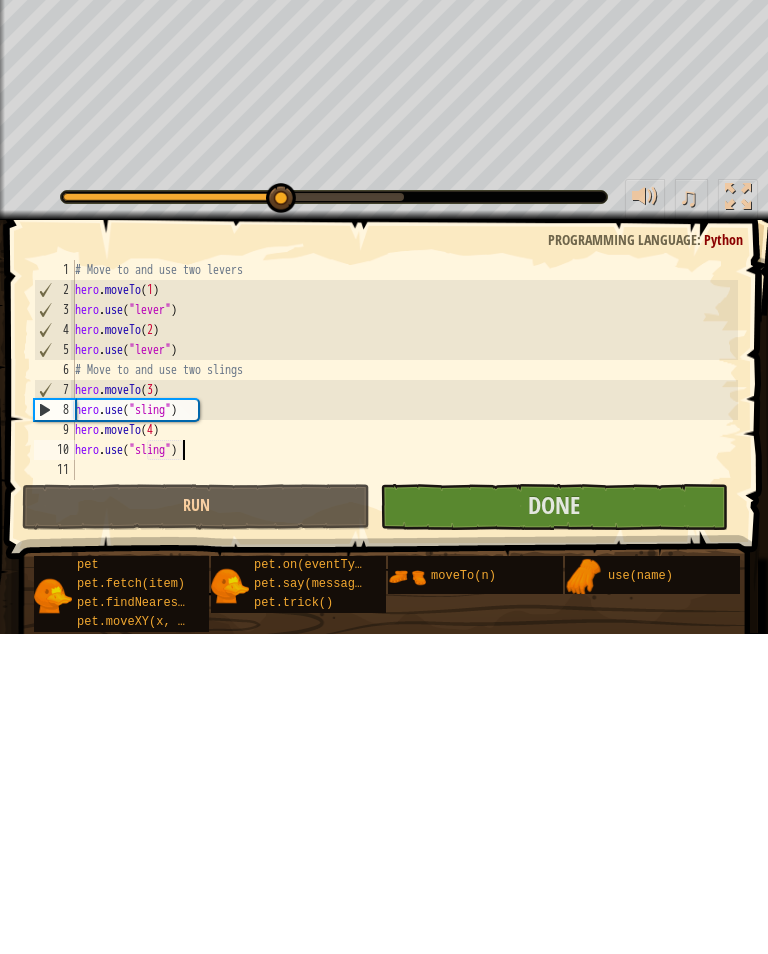 scroll, scrollTop: 0, scrollLeft: 0, axis: both 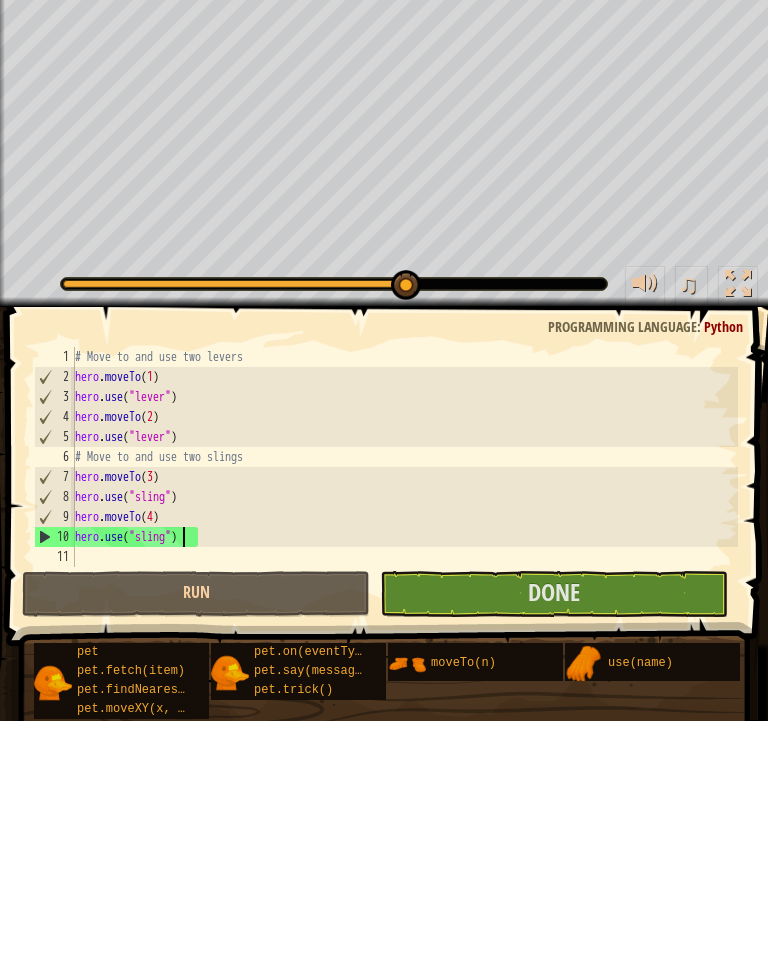 click on "Done" at bounding box center [554, 827] 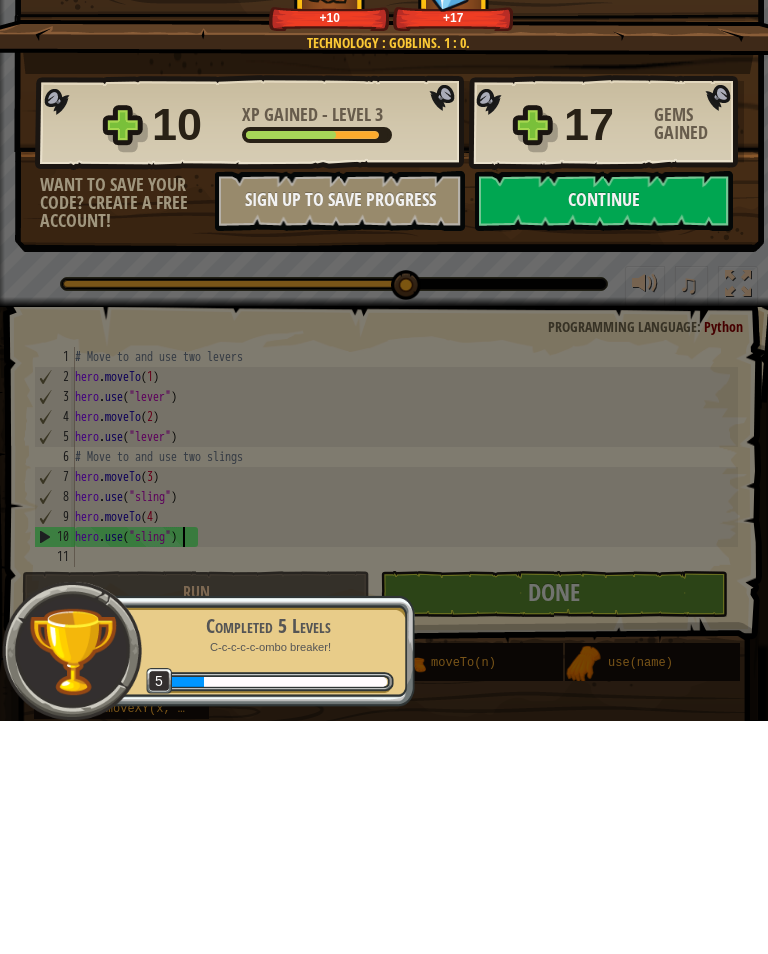 click on "Continue" at bounding box center (604, 434) 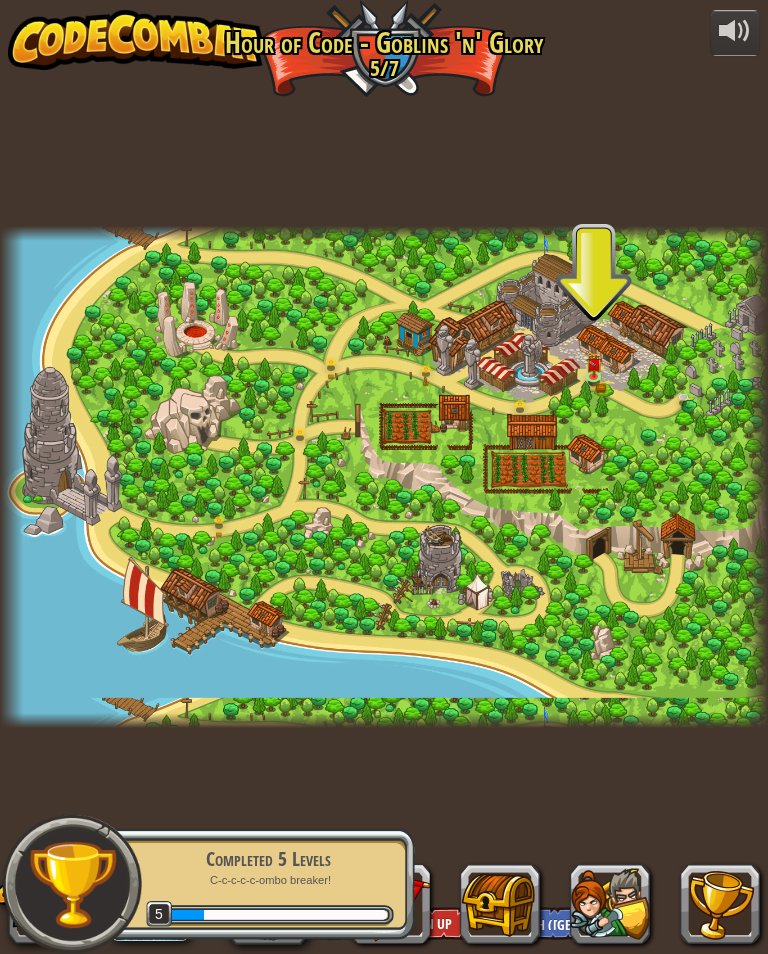click at bounding box center (384, 477) 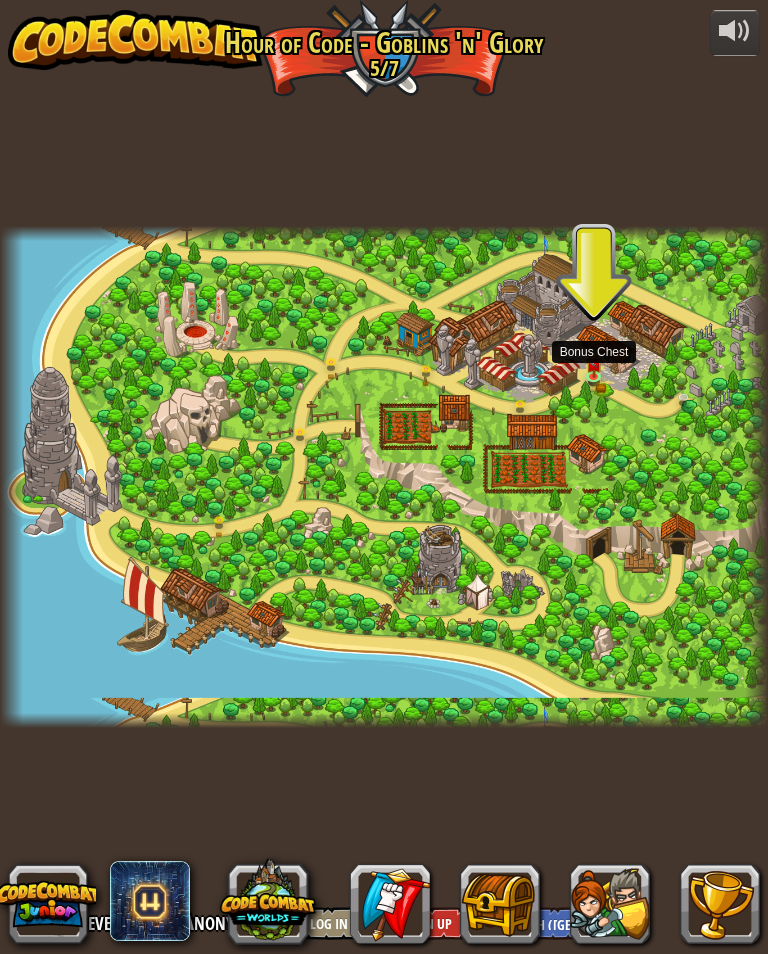 click at bounding box center [599, 381] 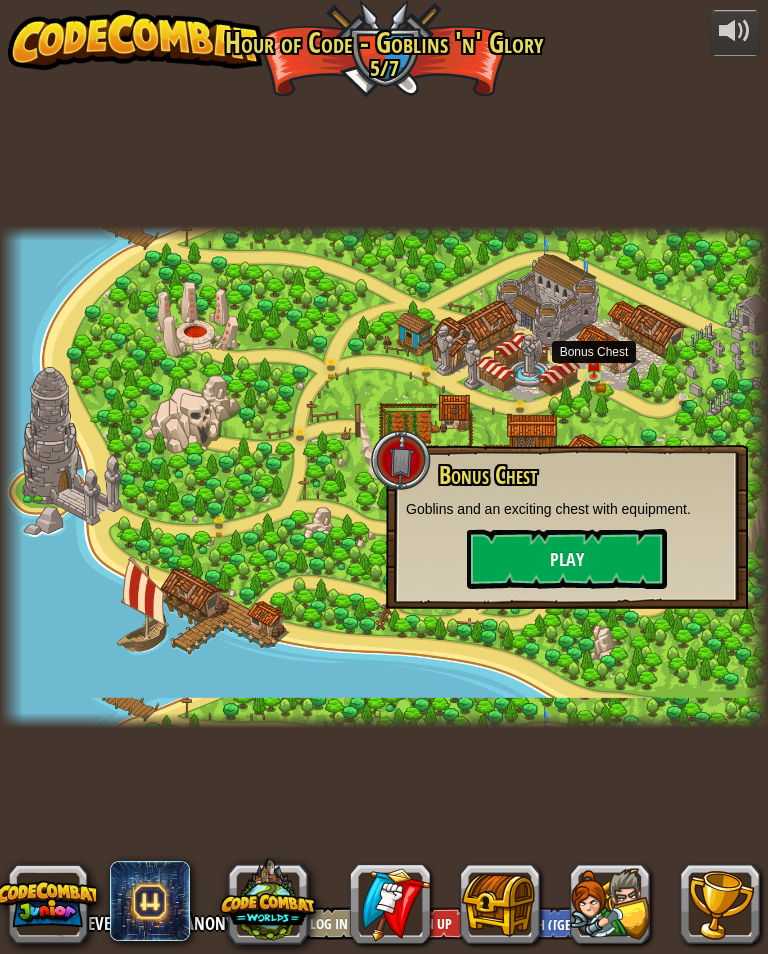click on "Play" at bounding box center [567, 559] 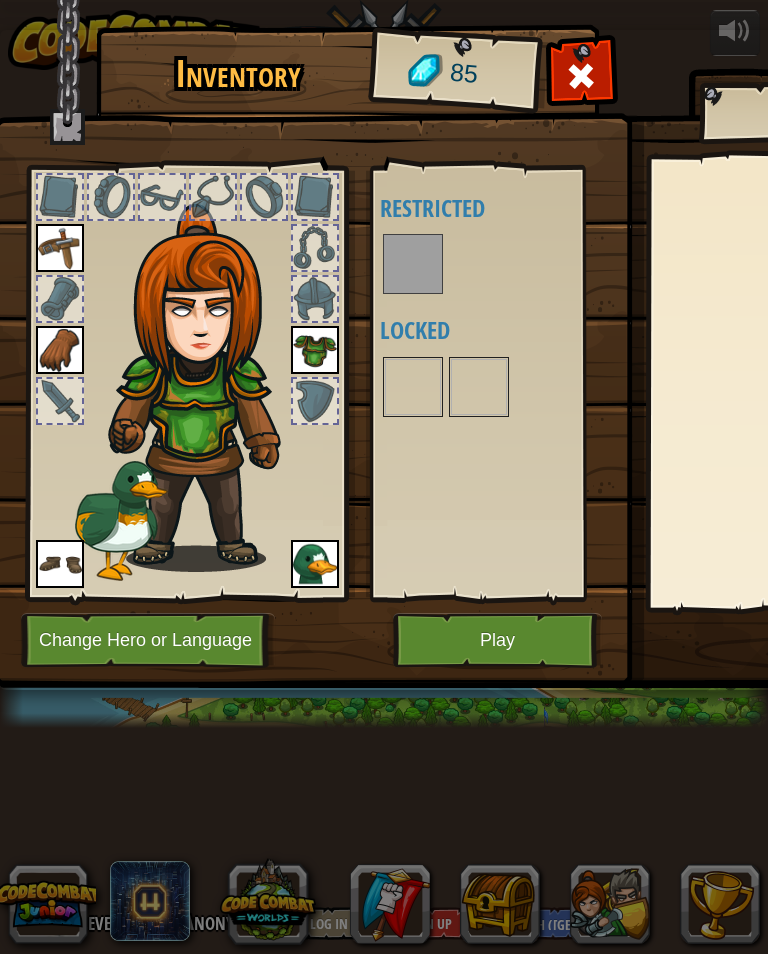 click on "Play" at bounding box center (497, 640) 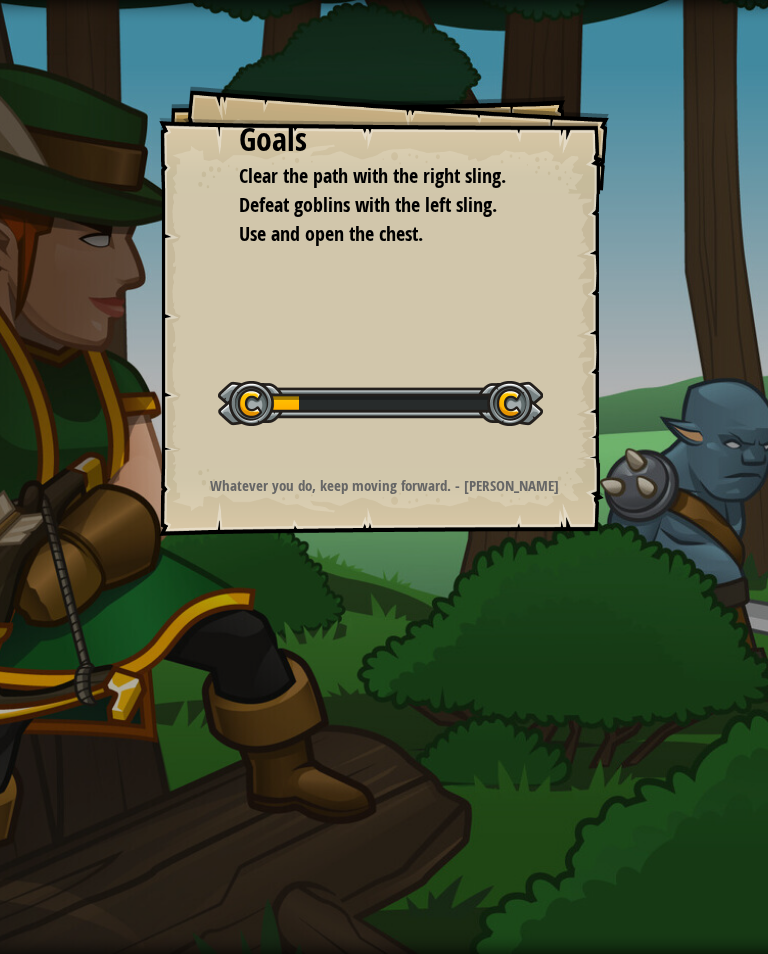 click on "Goals Clear the path with the right sling. Defeat goblins with the left sling. Use and open the chest. Start Level Error loading from server. Try refreshing the page. You'll need a subscription to play this level. Subscribe You'll need to join a course to play this level. Back to my courses Ask your teacher to assign a license to you so you can continue to play CodeCombat! Back to my courses This level is locked. Back to my courses Whatever you do, keep moving forward. - Martin Luther King Jr." at bounding box center [384, 477] 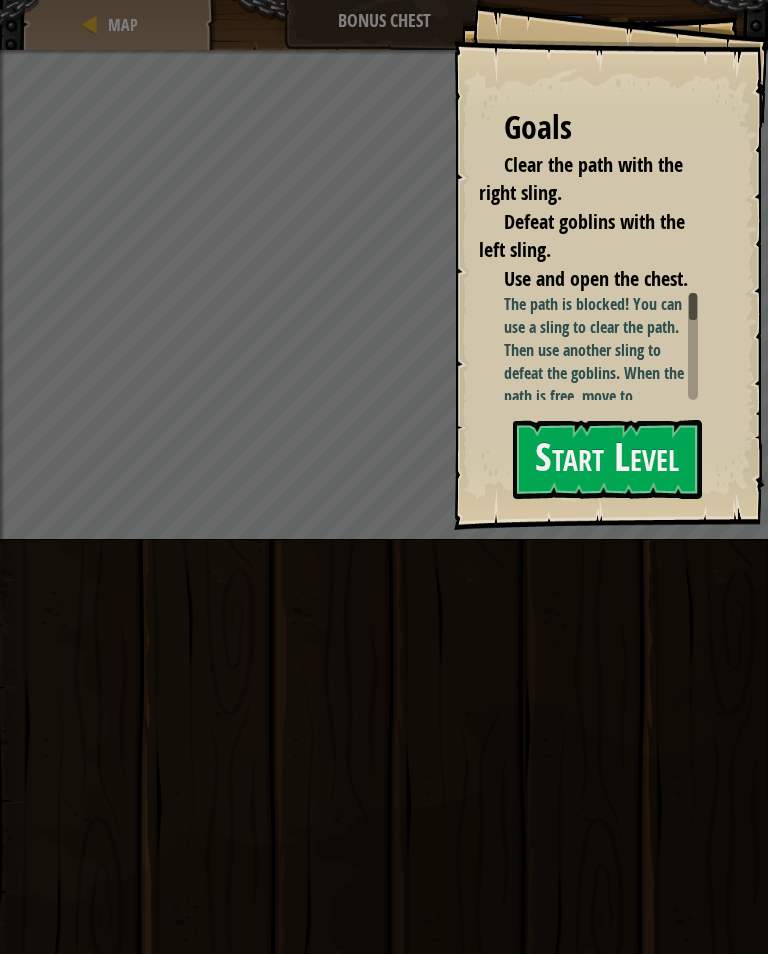 click on "Start Level" at bounding box center [607, 459] 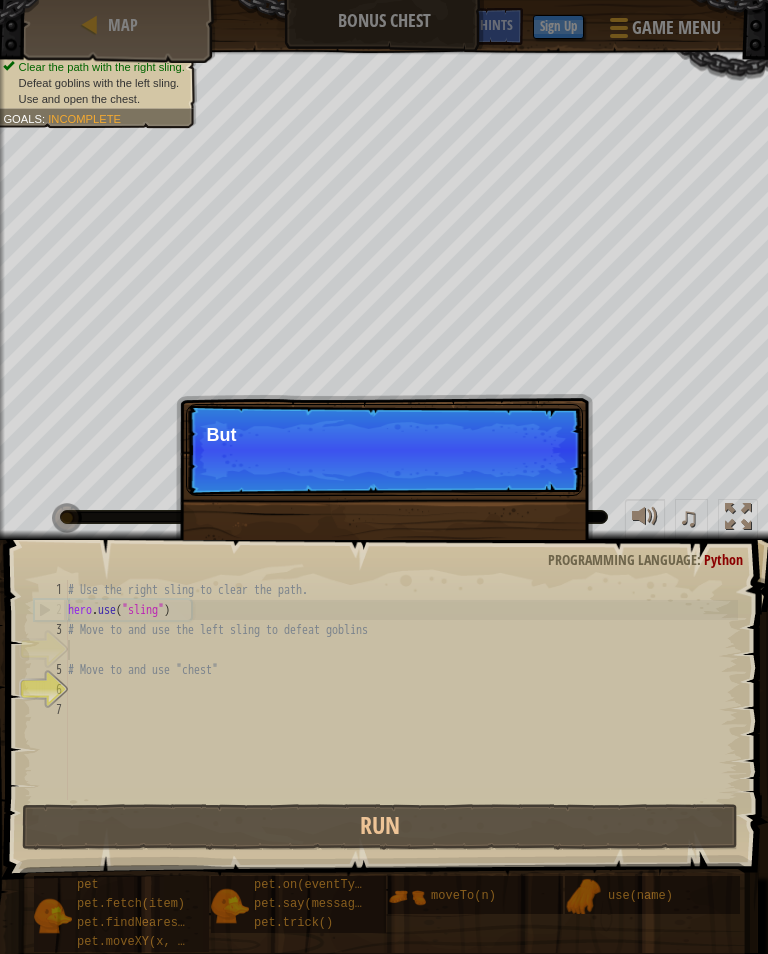 click on "Skip (esc) Continue  But" at bounding box center [384, 450] 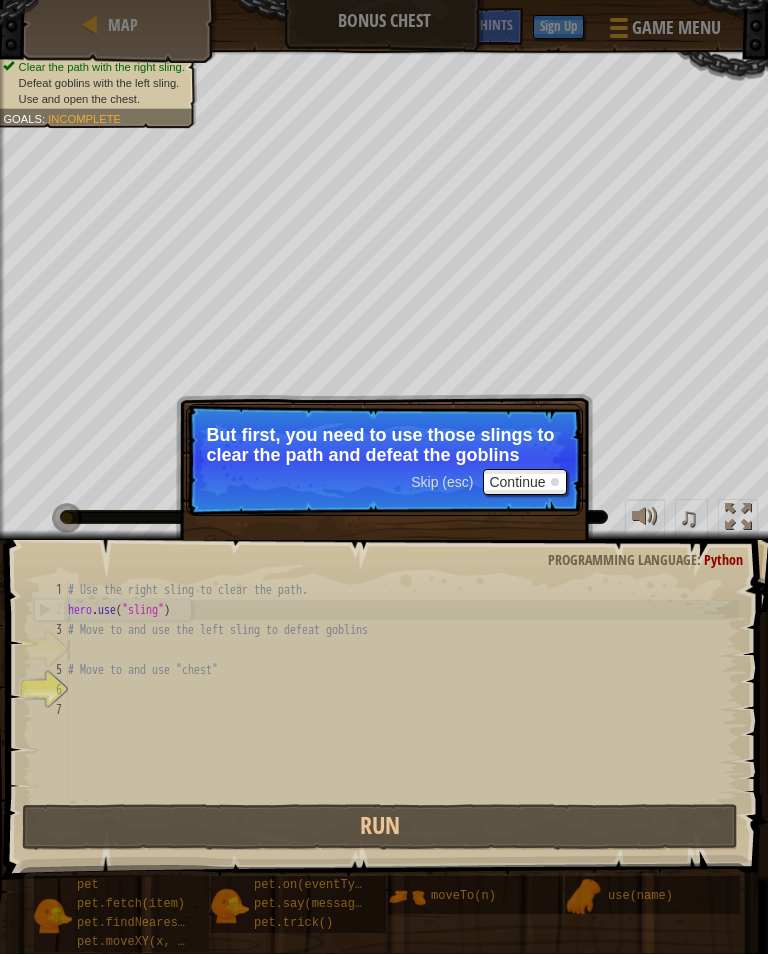 click on "Continue" at bounding box center [524, 482] 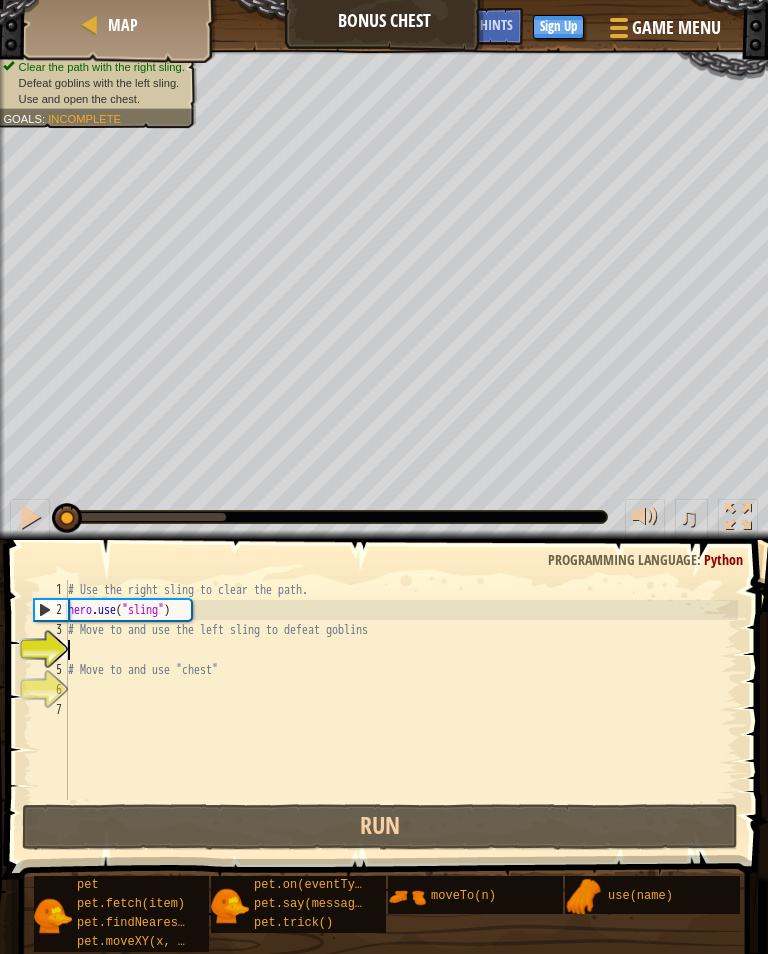 scroll, scrollTop: 9, scrollLeft: 0, axis: vertical 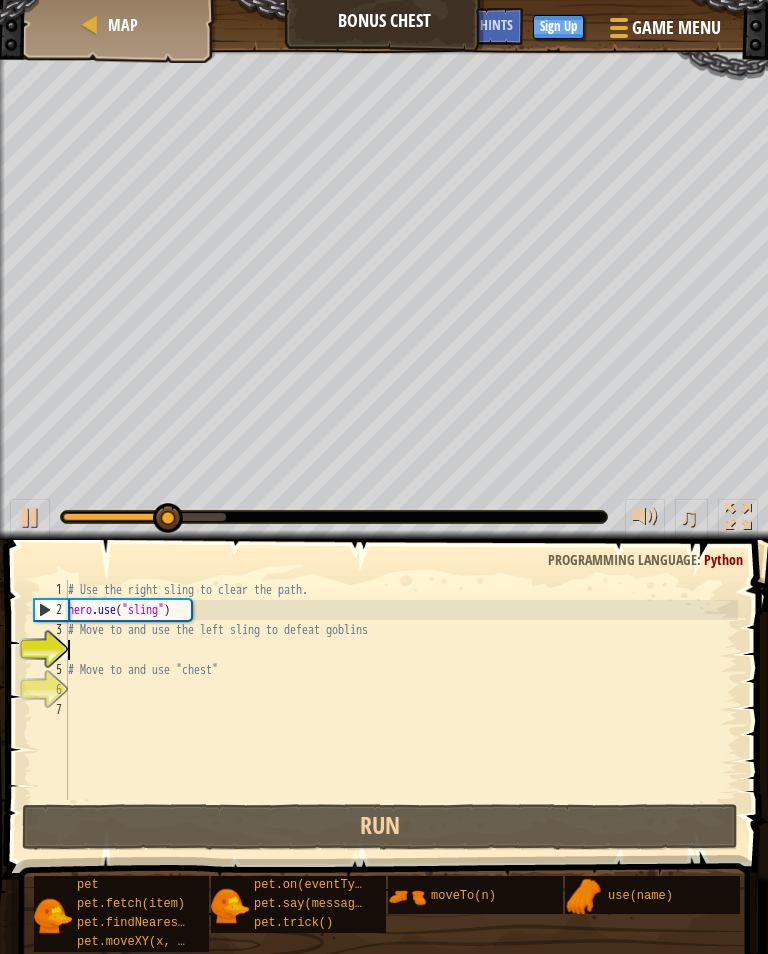 click on "Run" at bounding box center (380, 827) 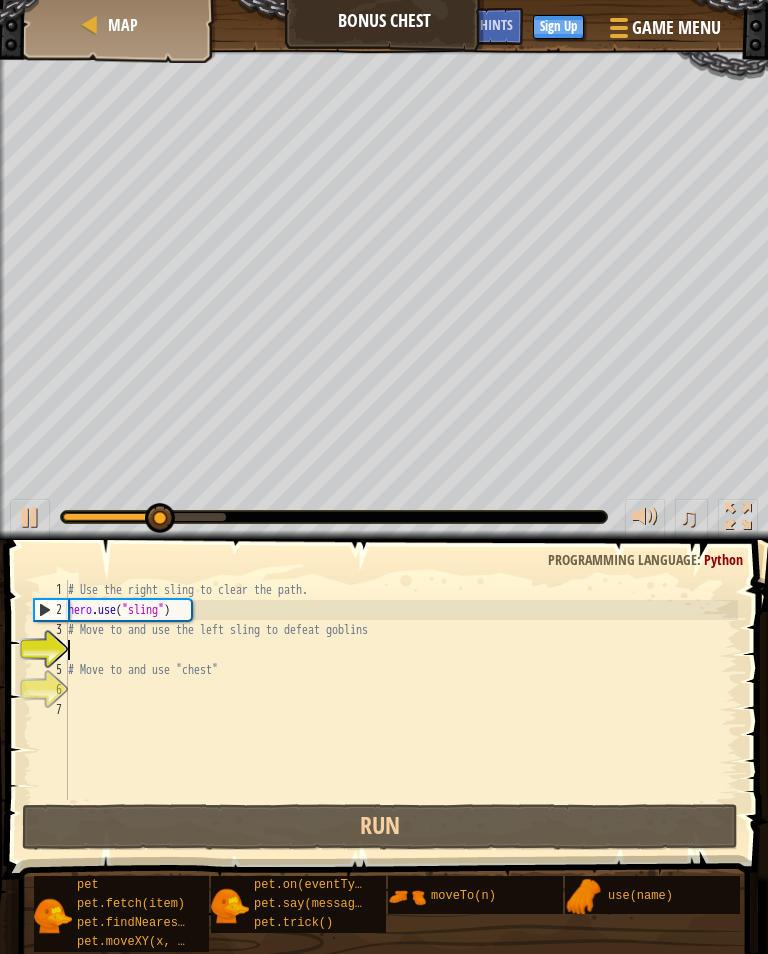 click at bounding box center [384, 1151] 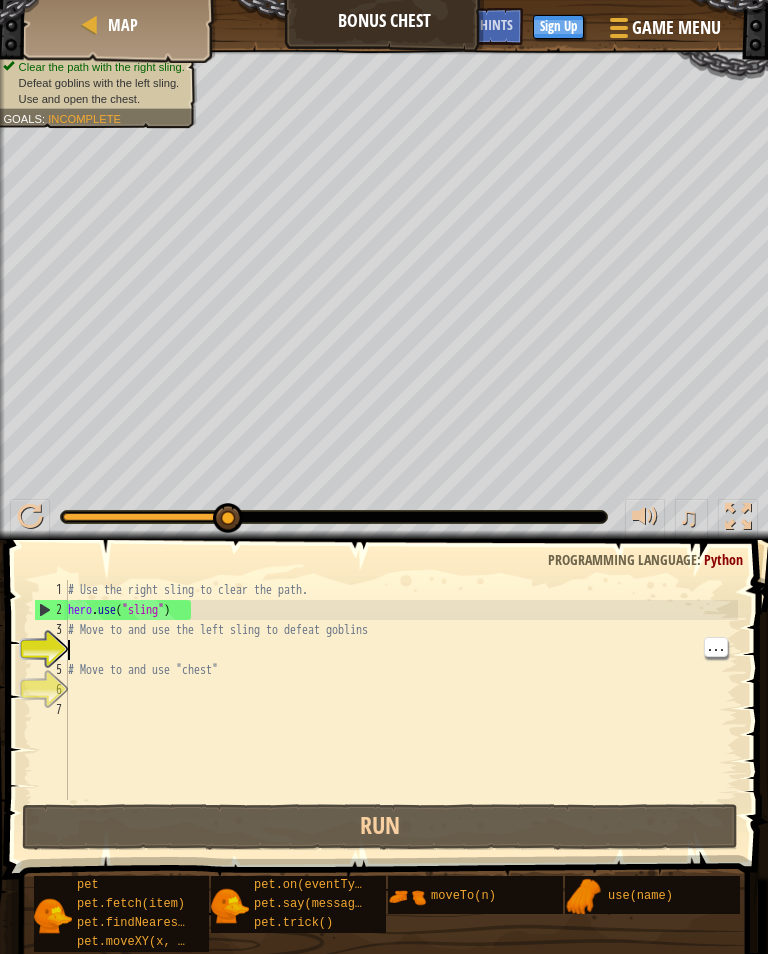 click on "# Use the right sling to clear the path. hero . use ( "sling" ) # Move to and use the left sling to defeat goblins # Move to and use "chest"" at bounding box center [401, 710] 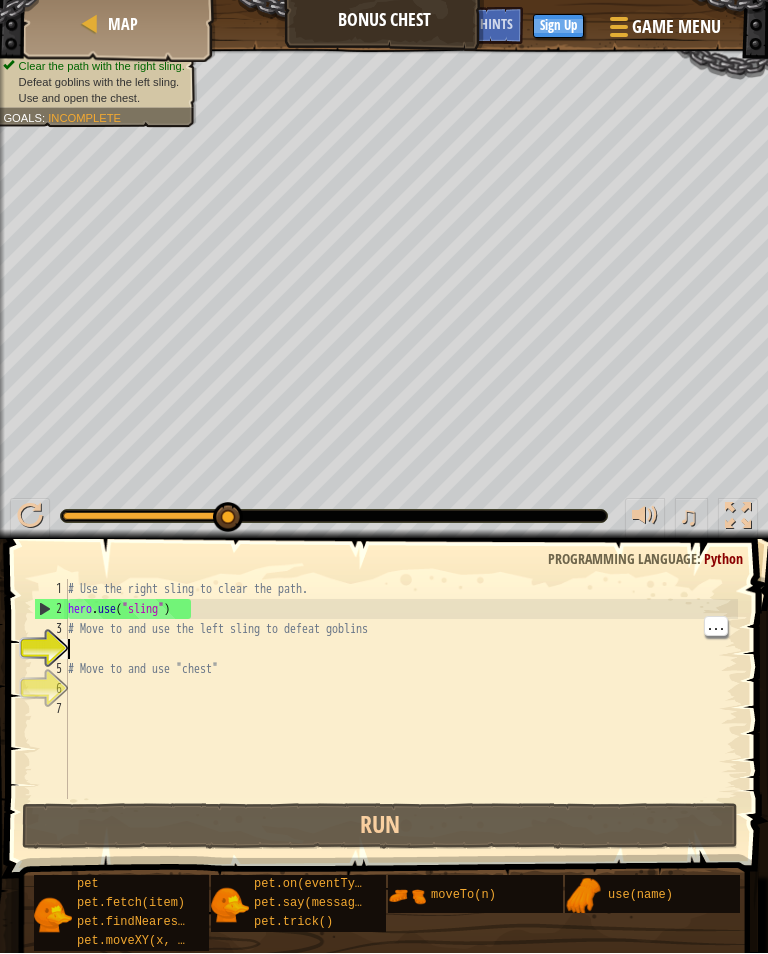 type on "# Move to and use the left sling to defeat goblins" 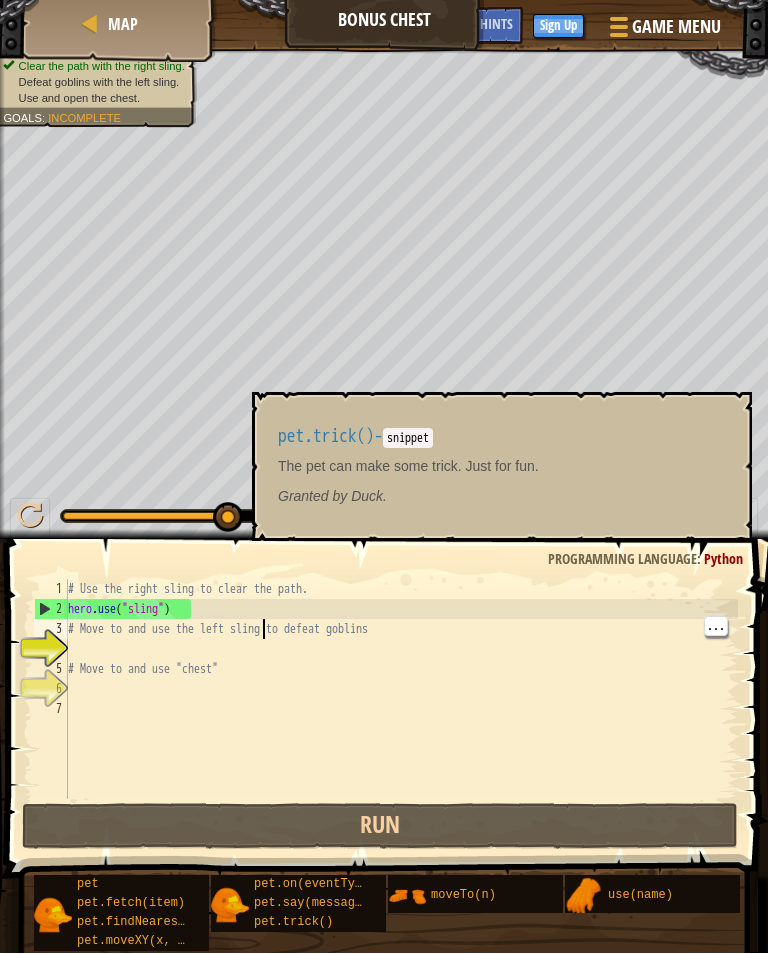 click on "pet.trick()" at bounding box center (313, 923) 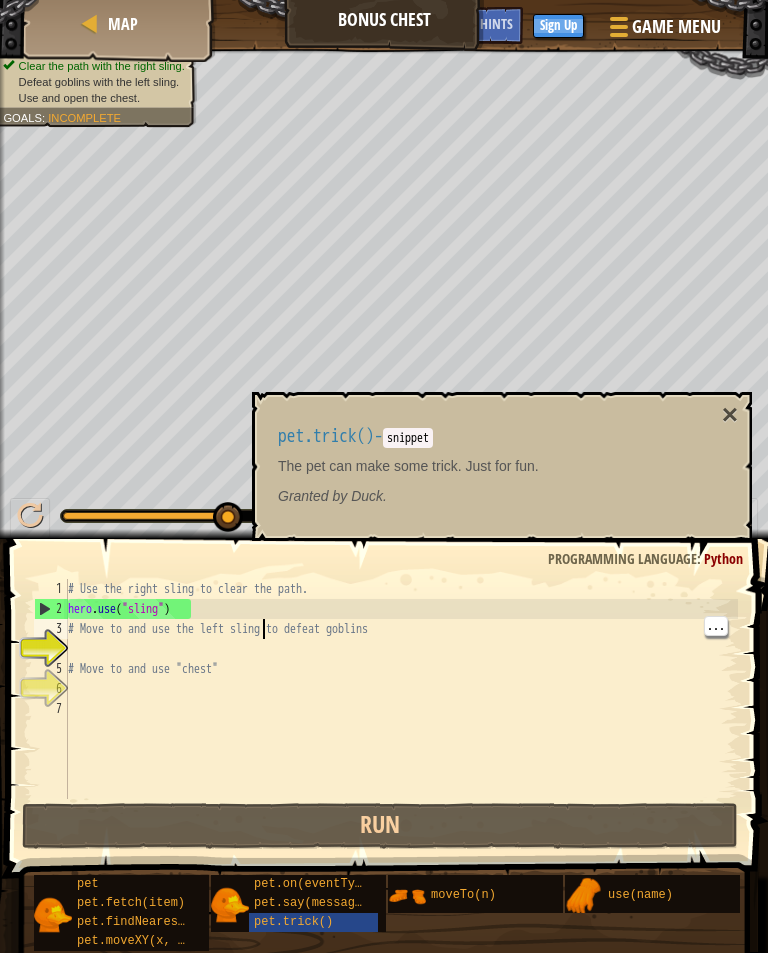 click on "pet.on(eventType, handler)" at bounding box center (347, 885) 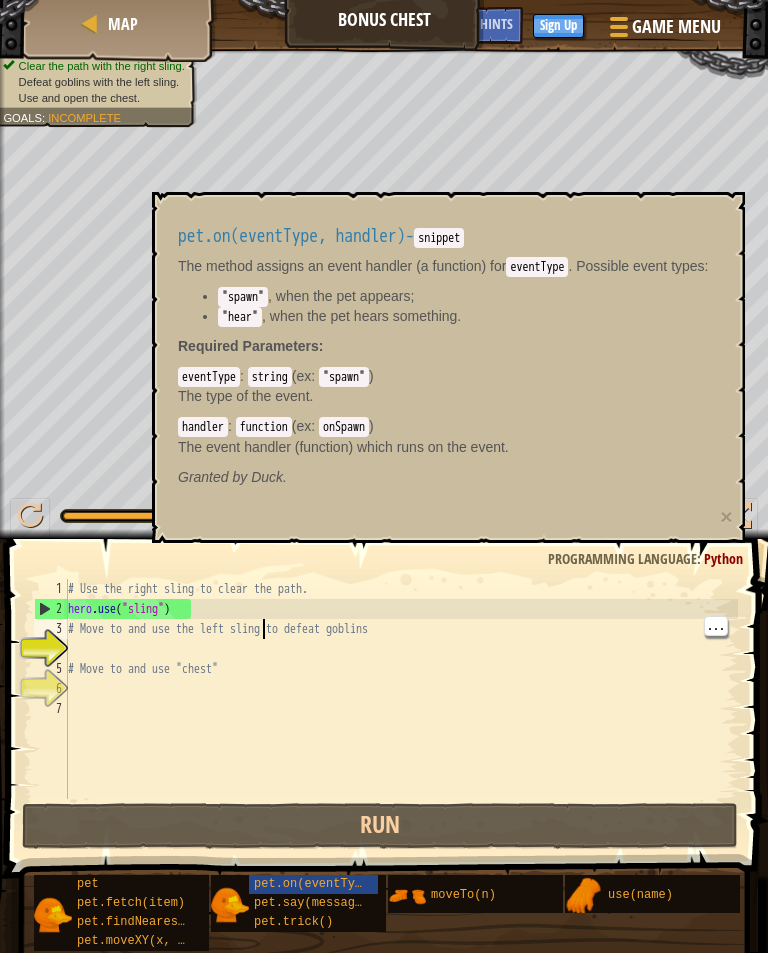 click on "pet.say(message)" at bounding box center [311, 904] 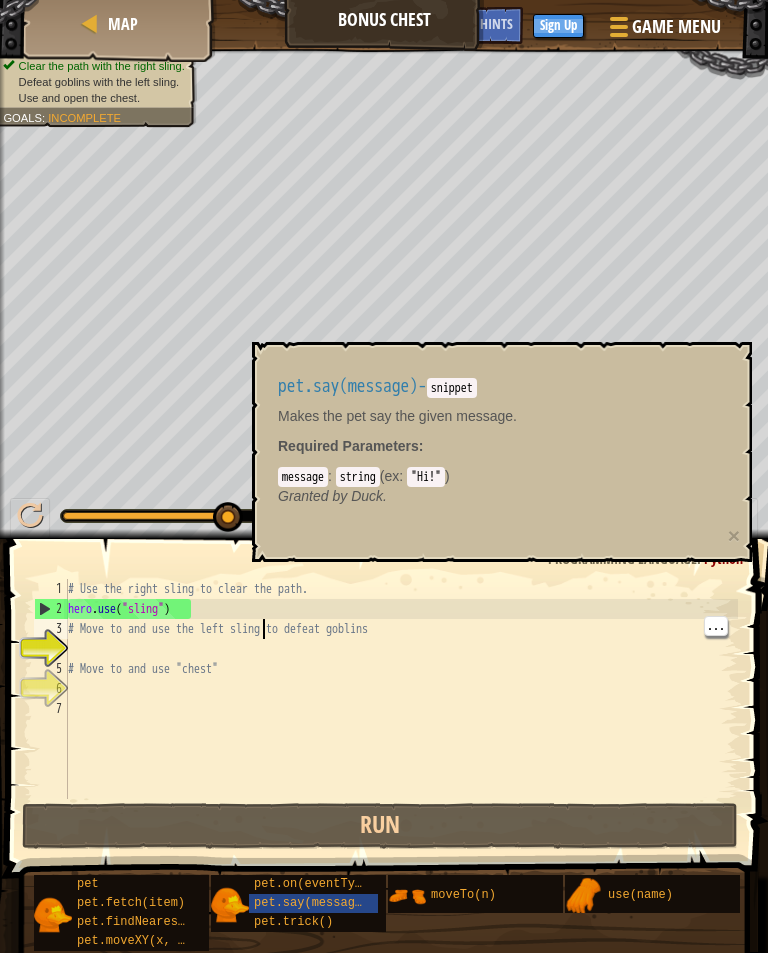 click on "# Use the right sling to clear the path. hero . use ( "sling" ) # Move to and use the left sling to defeat goblins # Move to and use "chest"" at bounding box center (401, 710) 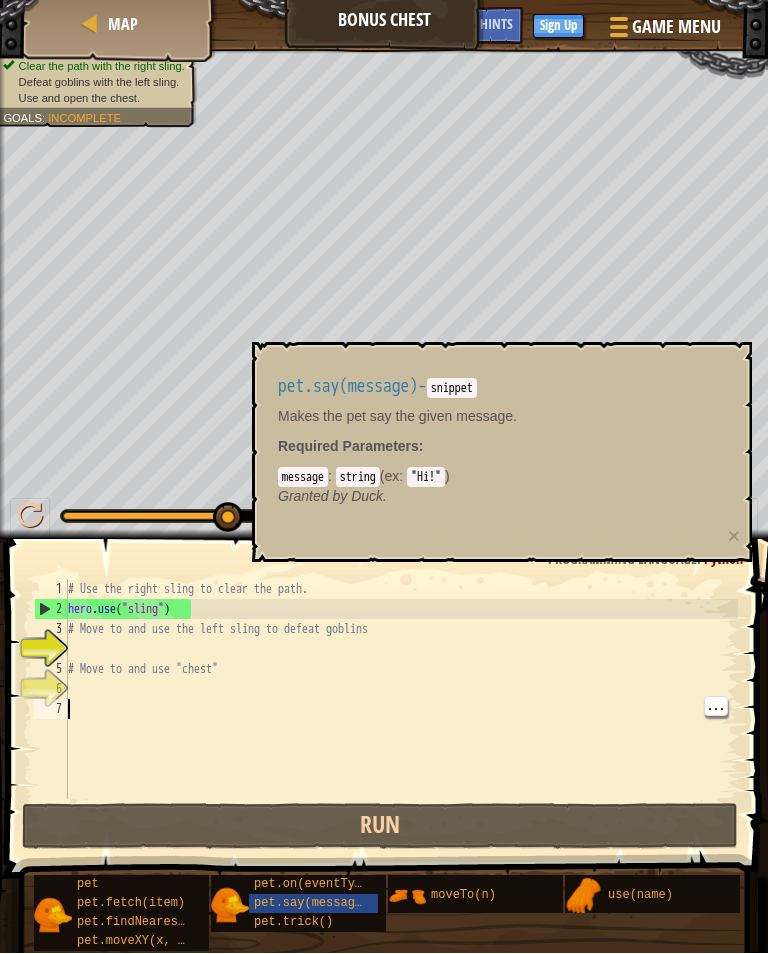 click on "# Use the right sling to clear the path. hero . use ( "sling" ) # Move to and use the left sling to defeat goblins # Move to and use "chest"" at bounding box center [401, 710] 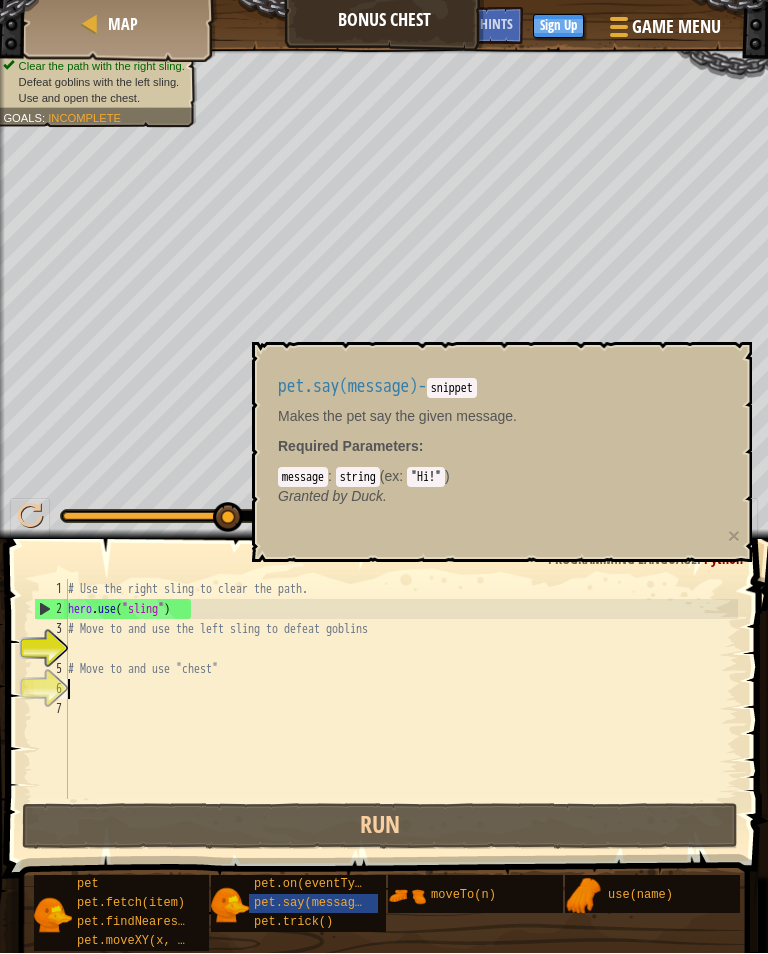 type on "# Move to and use "chest"" 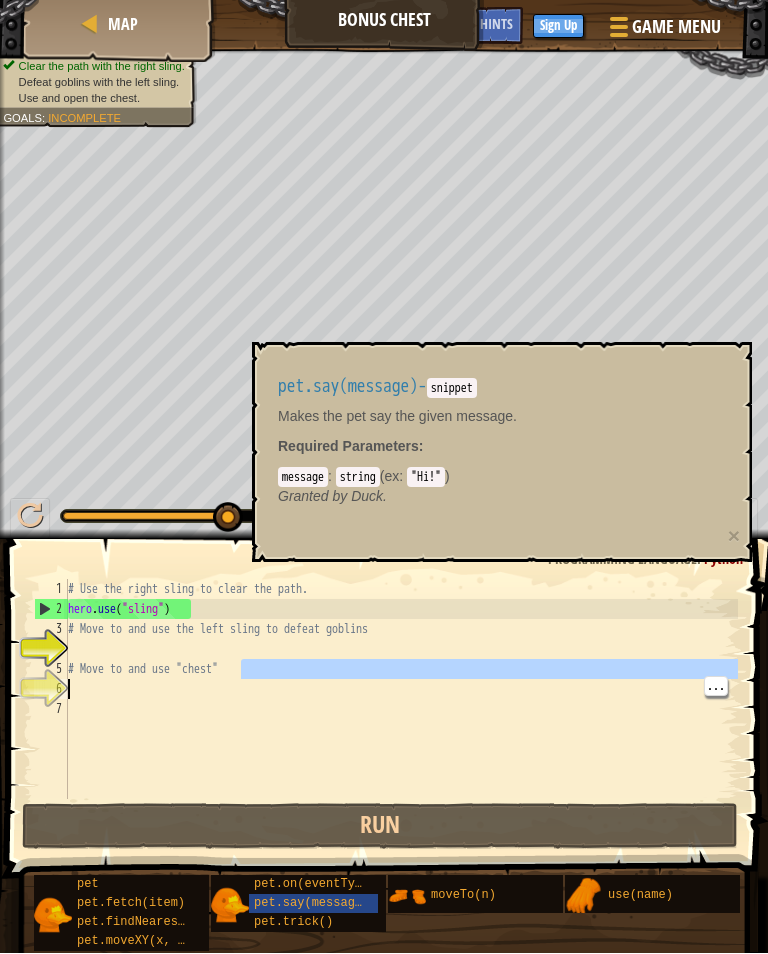 click on "# Use the right sling to clear the path. hero . use ( "sling" ) # Move to and use the left sling to defeat goblins # Move to and use "chest"" at bounding box center [401, 710] 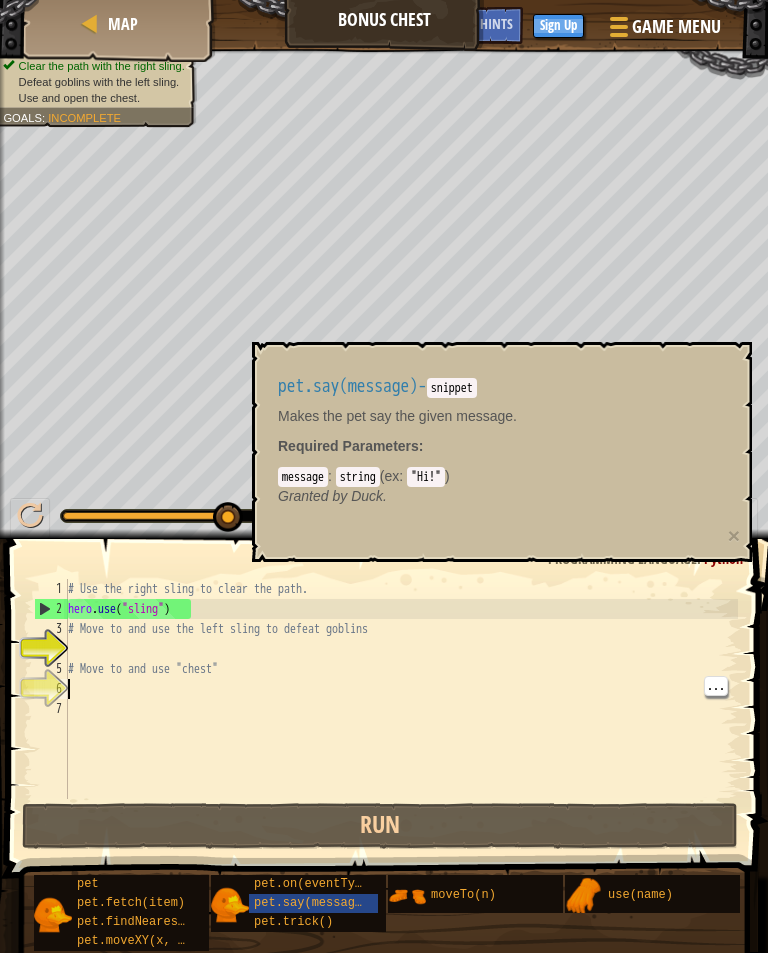click on "# Use the right sling to clear the path. hero . use ( "sling" ) # Move to and use the left sling to defeat goblins # Move to and use "chest"" at bounding box center (401, 710) 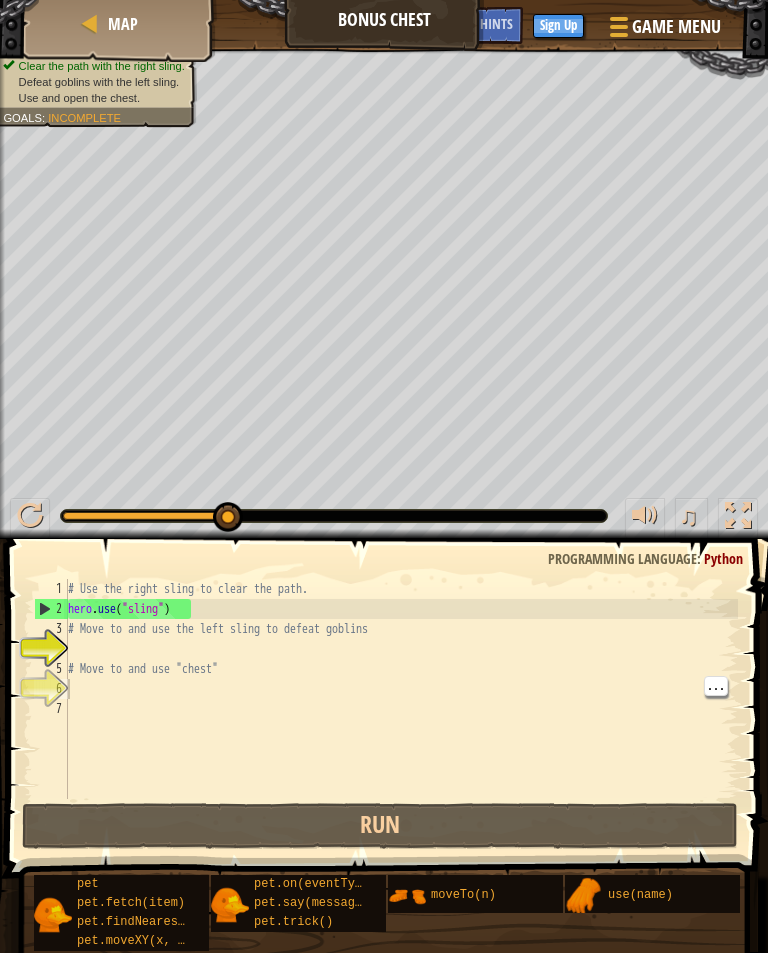 click on "# Use the right sling to clear the path. hero . use ( "sling" ) # Move to and use the left sling to defeat goblins # Move to and use "chest"" at bounding box center (401, 710) 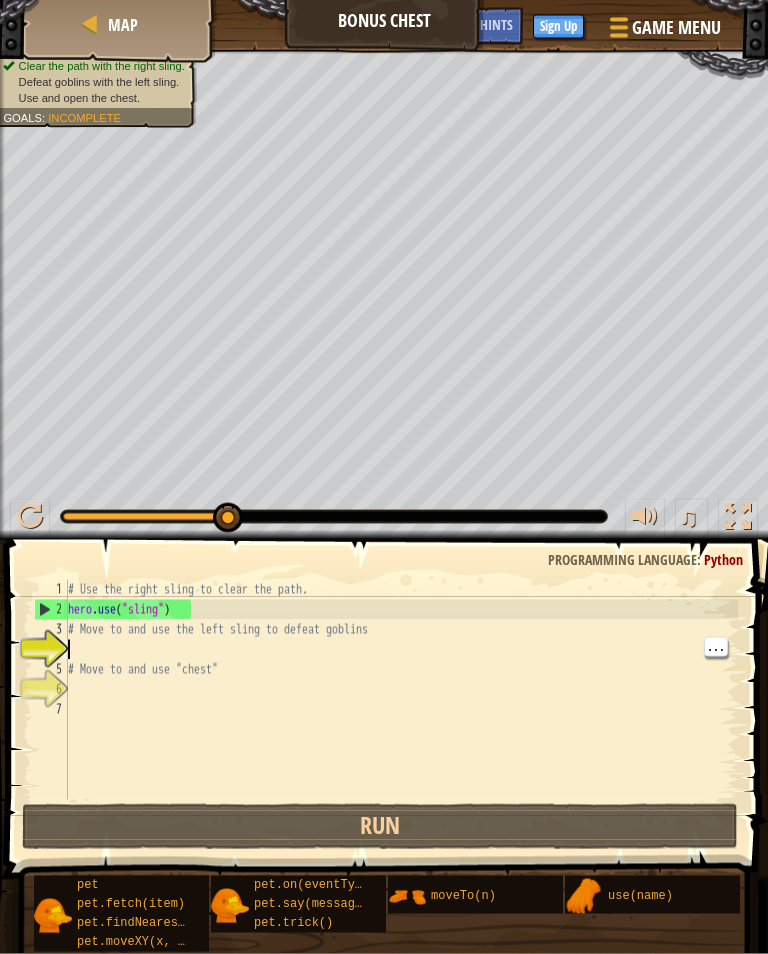 click on "# Use the right sling to clear the path. hero . use ( "sling" ) # Move to and use the left sling to defeat goblins # Move to and use "chest"" at bounding box center (401, 710) 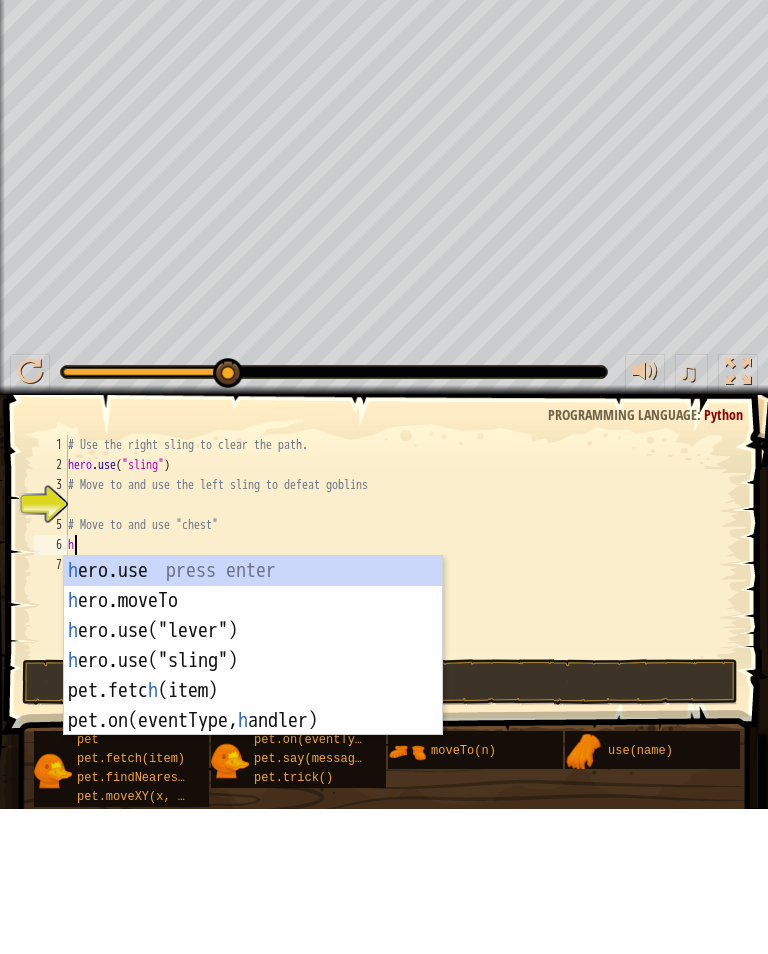 scroll, scrollTop: 0, scrollLeft: 0, axis: both 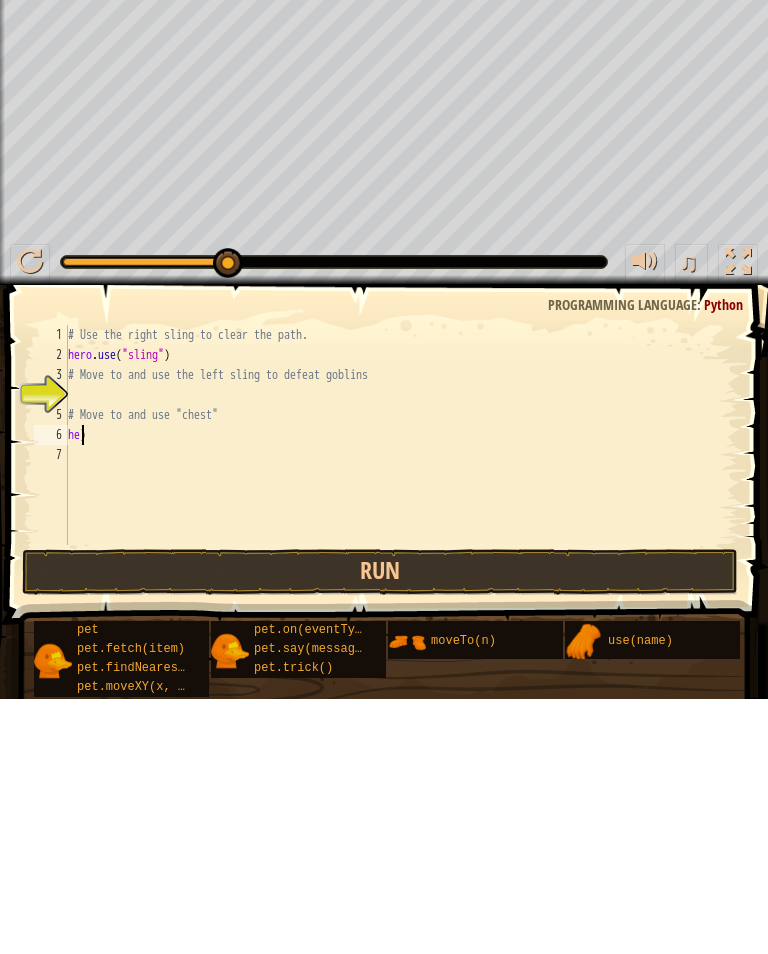 type on ")" 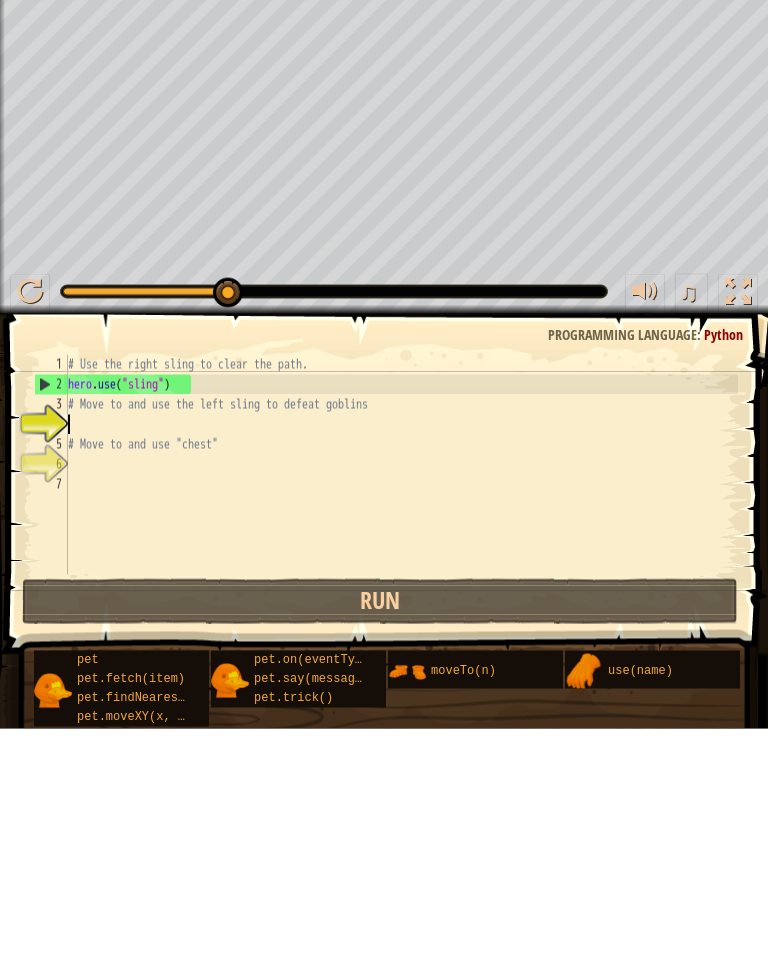 click on "Run" at bounding box center (380, 827) 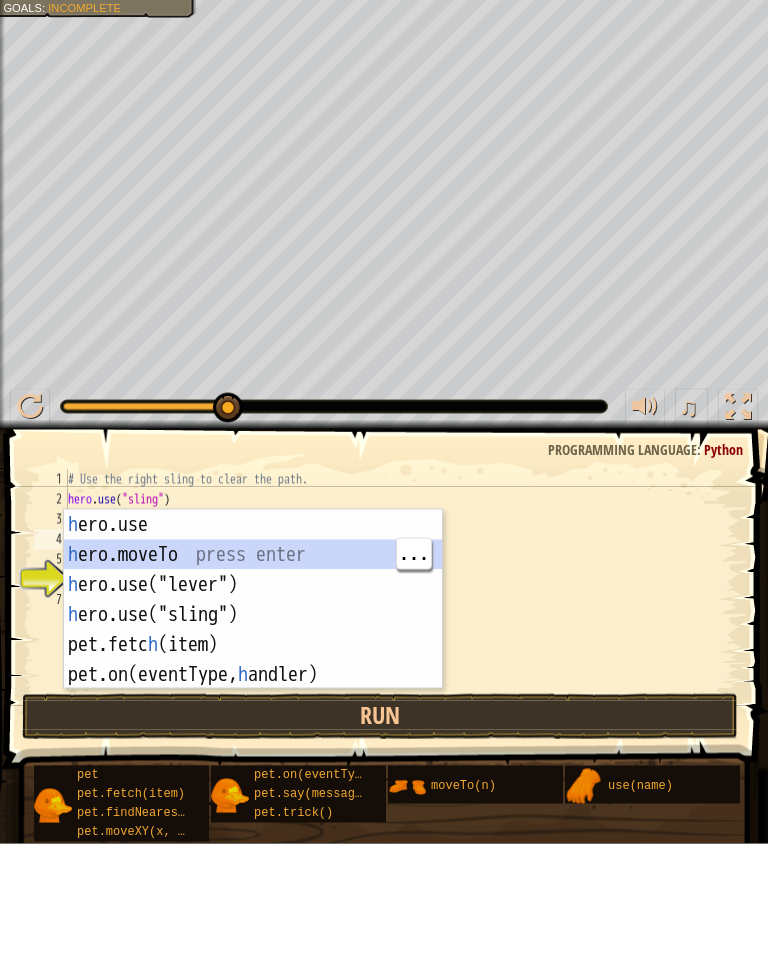 click on "h ero.use press enter h ero.moveTo press enter h ero.use("lever") press enter h ero.use("sling") press enter pet.fetc h (item) press enter pet.on(eventType,  h andler) press enter" at bounding box center (253, 740) 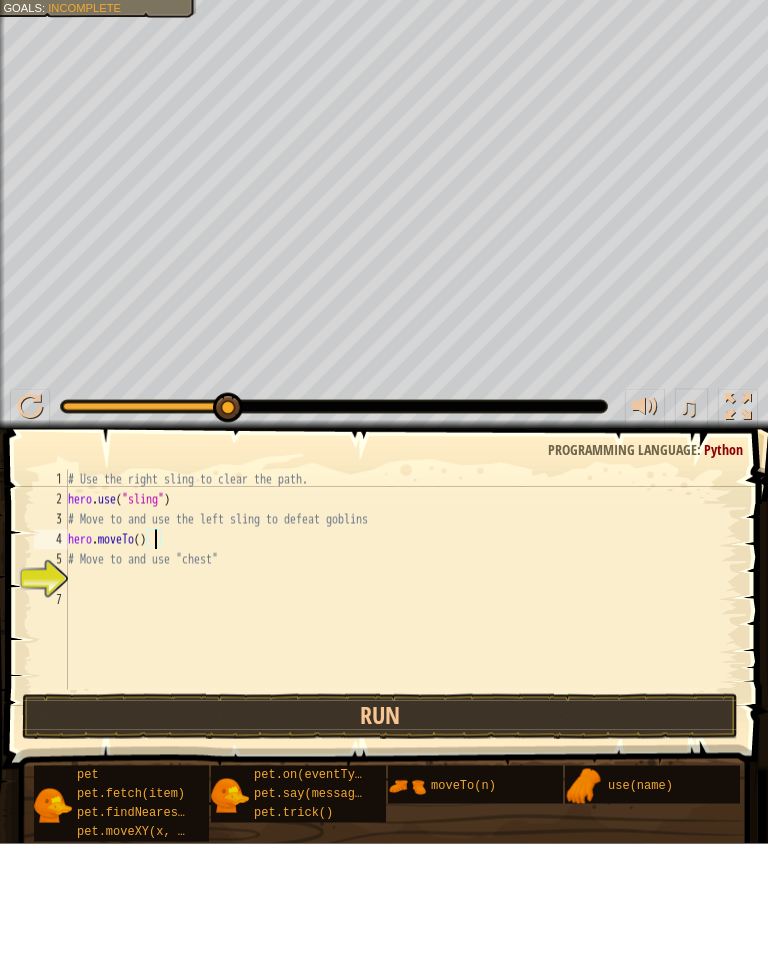 type on "hero.moveTo(3)" 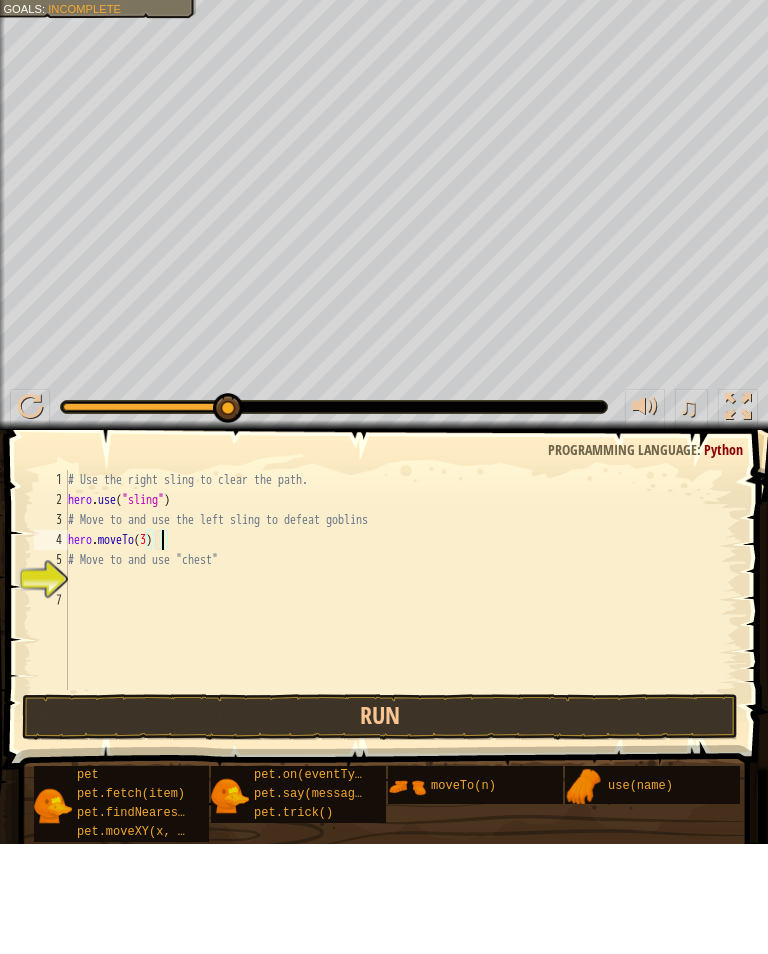 scroll, scrollTop: 9, scrollLeft: 0, axis: vertical 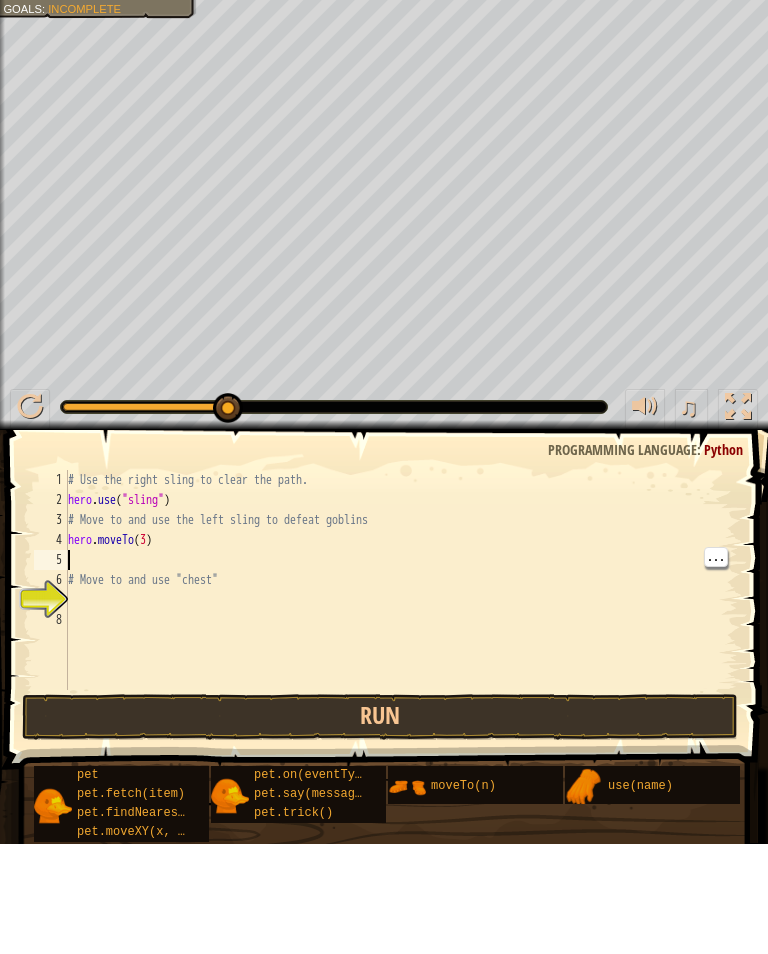 click on "# Use the right sling to clear the path. hero . use ( "sling" ) # Move to and use the left sling to defeat goblins hero . moveTo ( 3 ) # Move to and use "chest"" at bounding box center (401, 710) 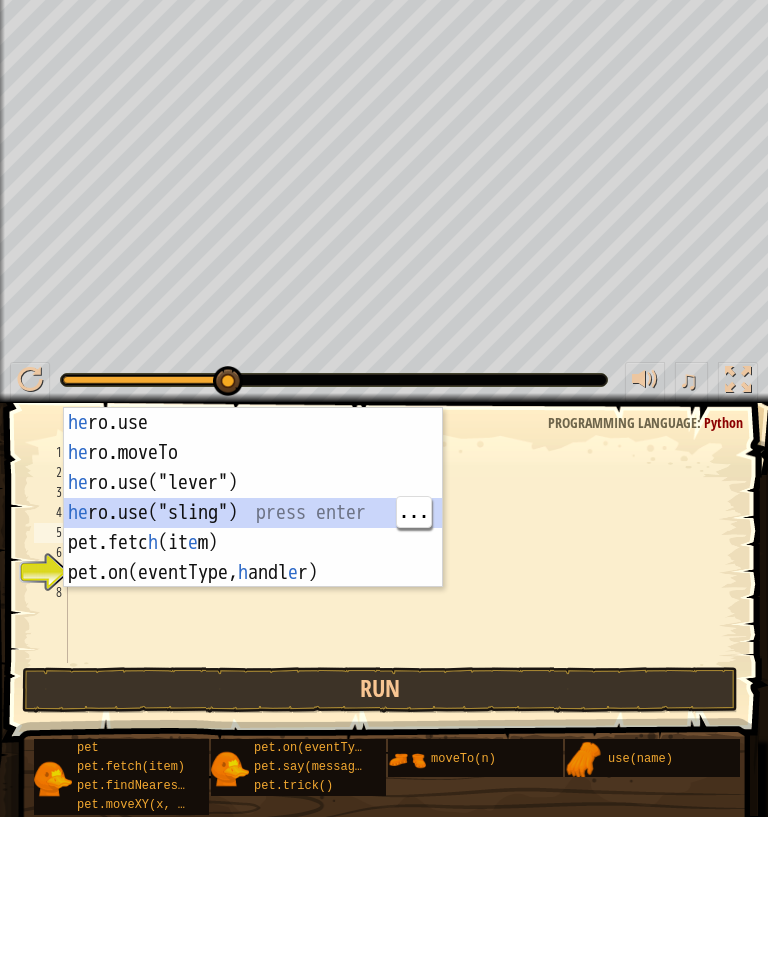 type on "hero.use("sling")" 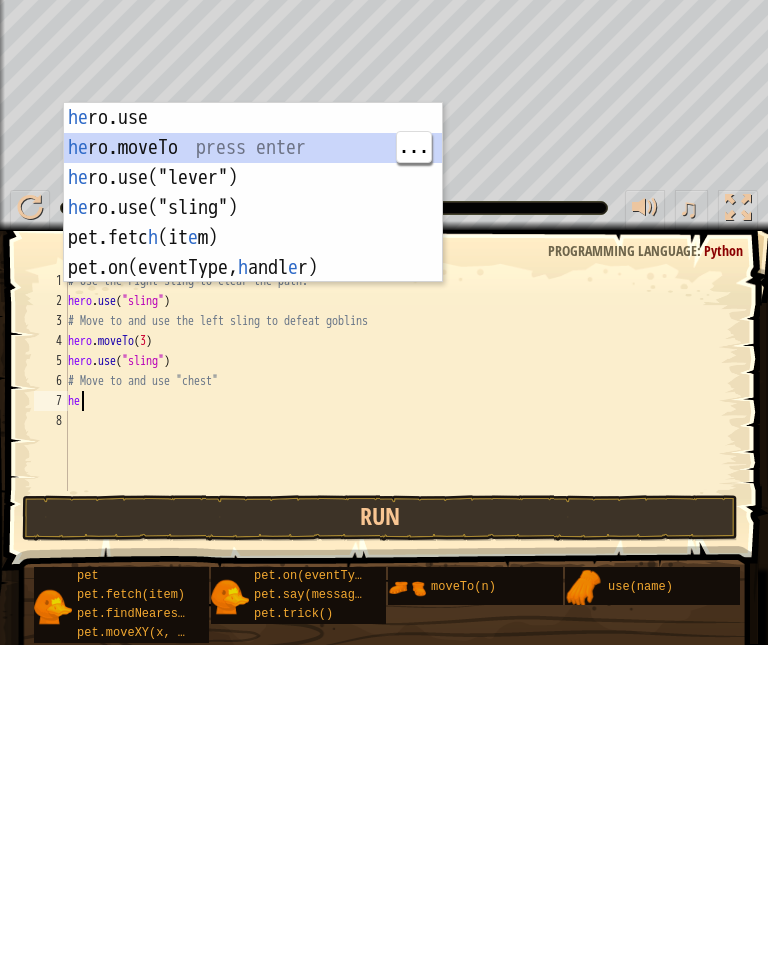 type on "hero.moveTo(2)" 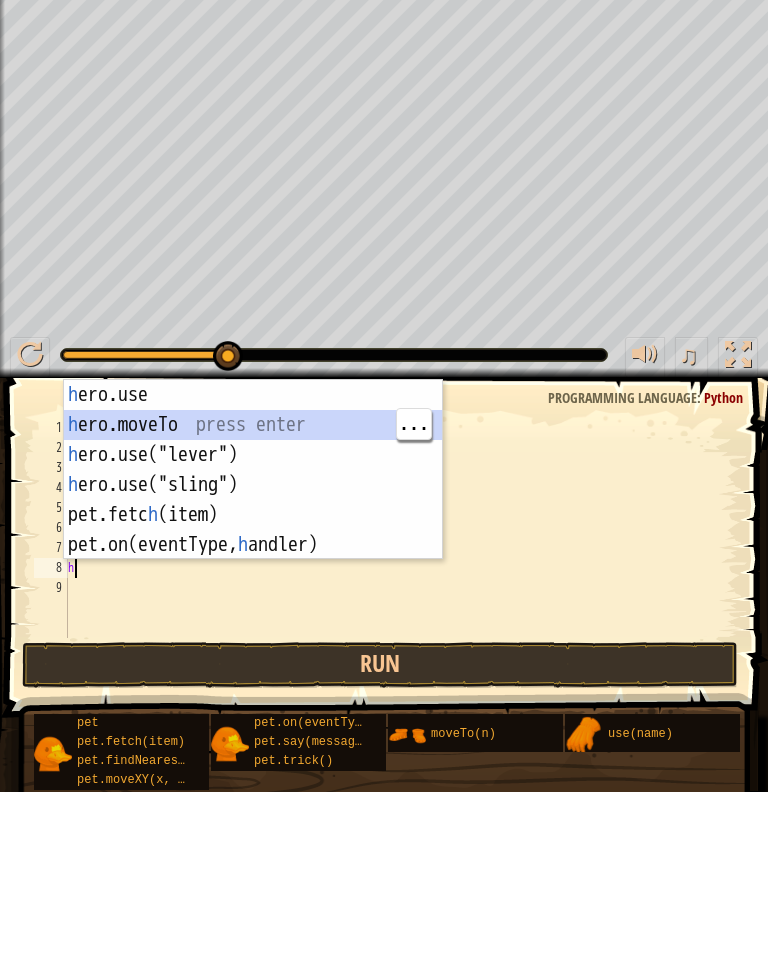 click on "h ero.use press enter h ero.moveTo press enter h ero.use("lever") press enter h ero.use("sling") press enter pet.fetc h (item) press enter pet.on(eventType,  h andler) press enter" at bounding box center [253, 662] 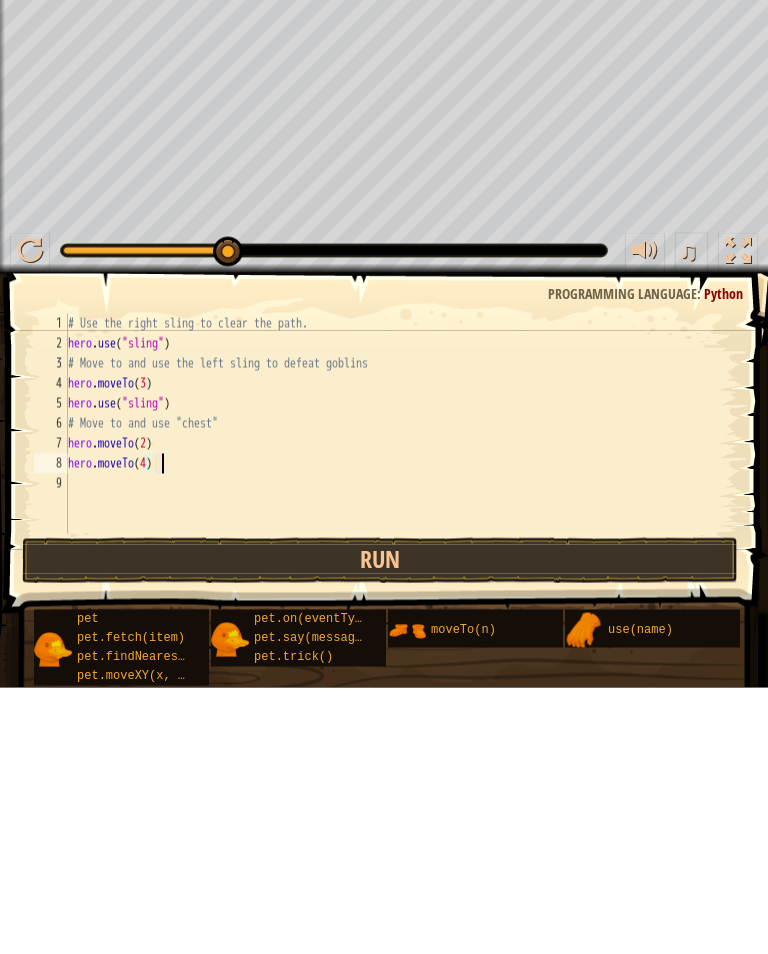 scroll, scrollTop: 9, scrollLeft: 7, axis: both 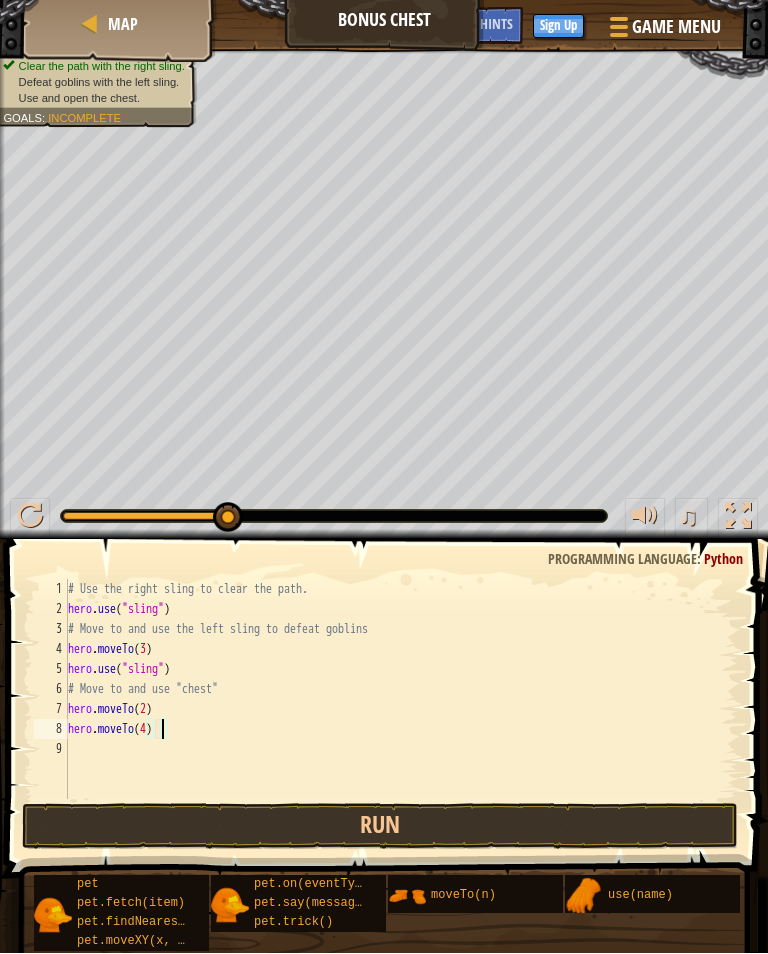 type on "hero.moveTo(4)" 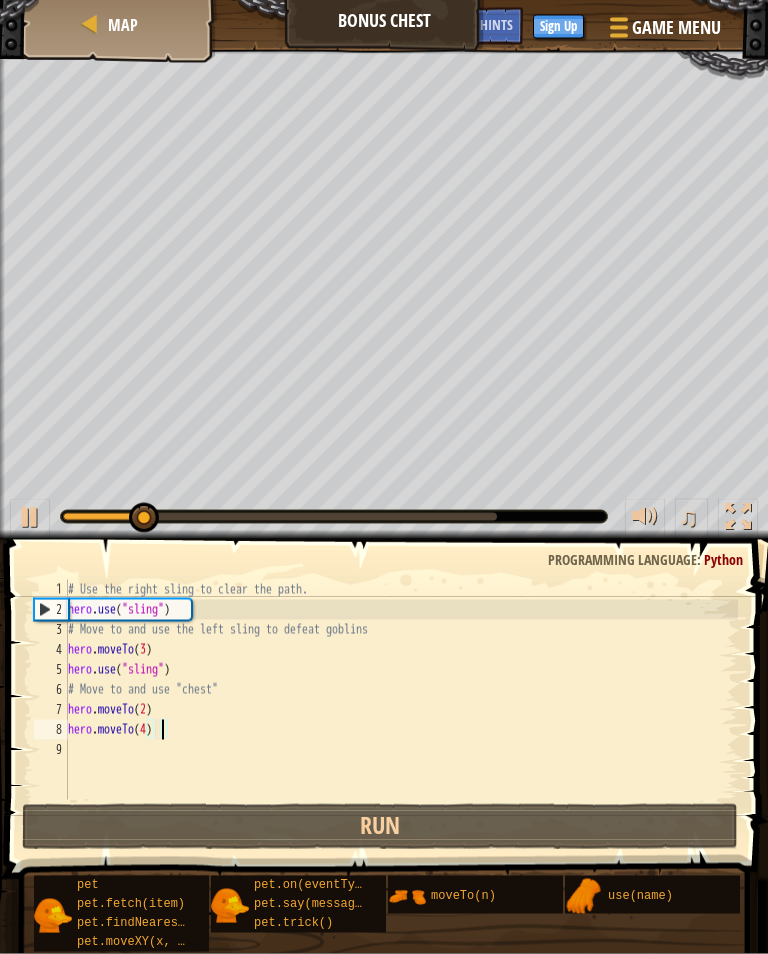 click on "# Use the right sling to clear the path. hero . use ( "sling" ) # Move to and use the left sling to defeat goblins hero . moveTo ( 3 ) hero . use ( "sling" ) # Move to and use "chest" hero . moveTo ( 2 ) hero . moveTo ( 4 )" at bounding box center [401, 710] 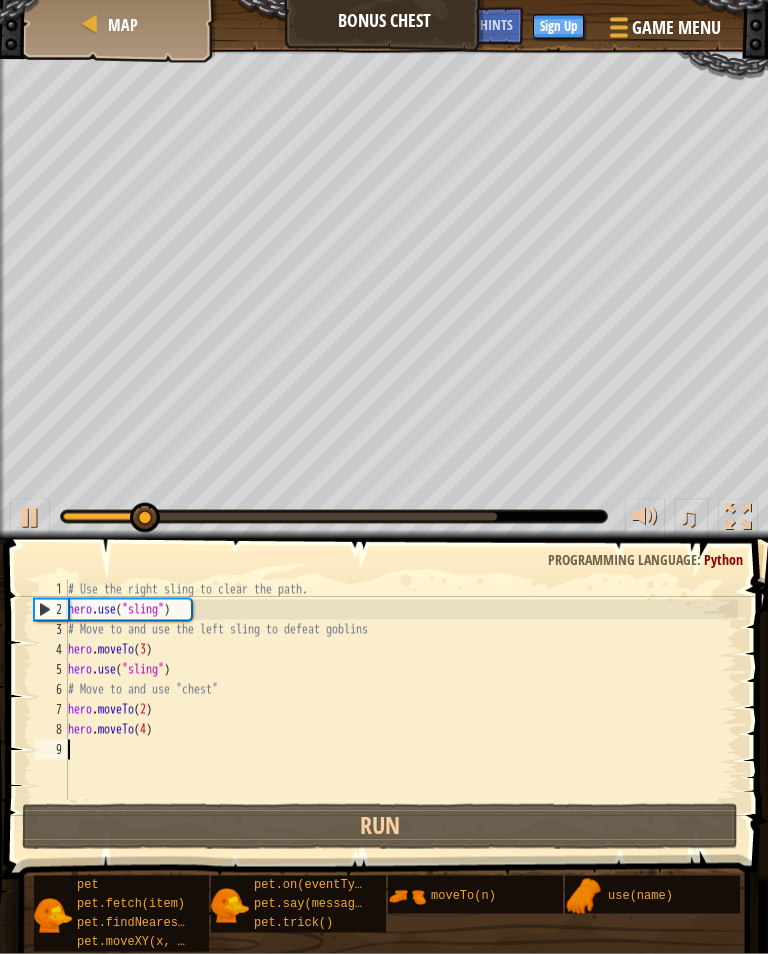 scroll, scrollTop: 9, scrollLeft: 0, axis: vertical 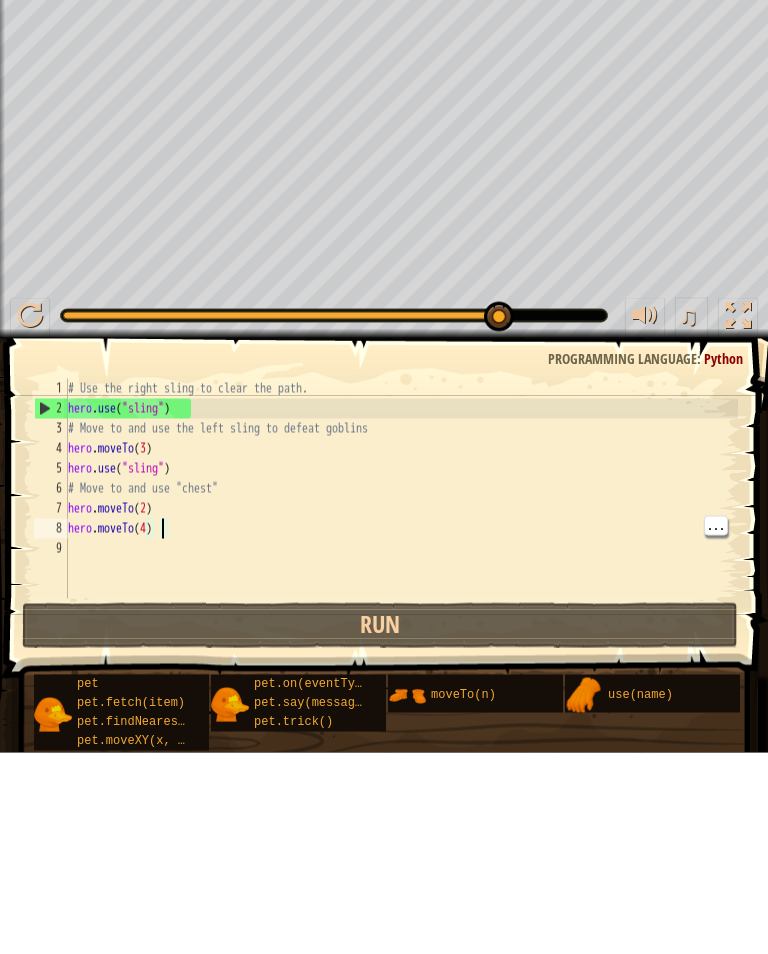 click on "# Use the right sling to clear the path. hero . use ( "sling" ) # Move to and use the left sling to defeat goblins hero . moveTo ( 3 ) hero . use ( "sling" ) # Move to and use "chest" hero . moveTo ( 2 ) hero . moveTo ( 4 )" at bounding box center [401, 710] 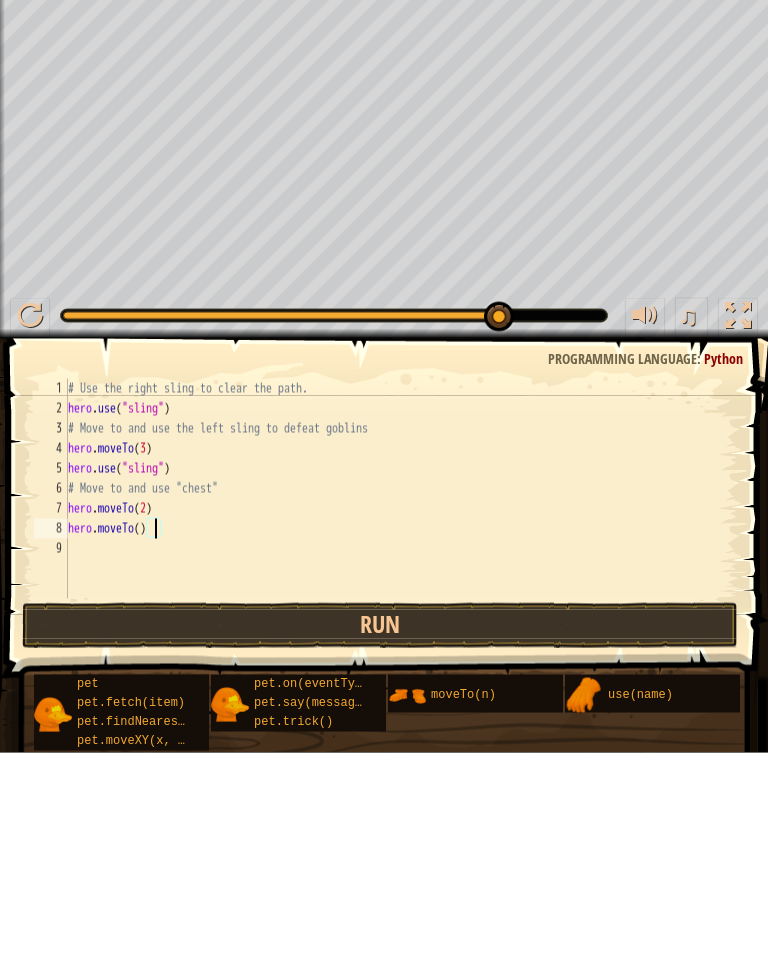 type on "hero.moveTo(5)" 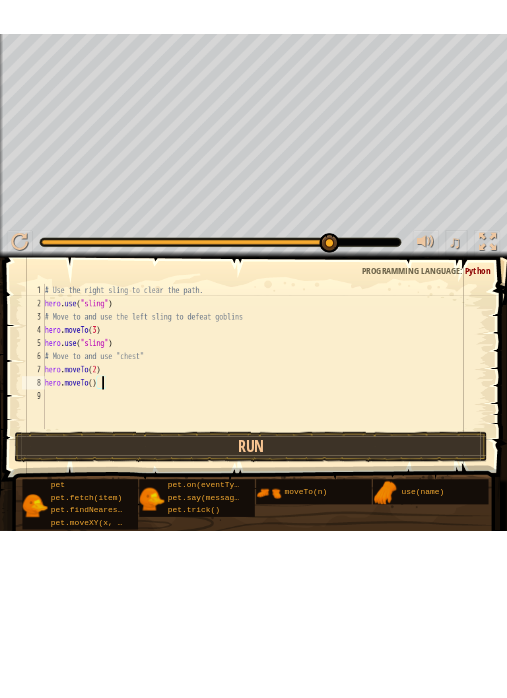 scroll, scrollTop: 9, scrollLeft: 7, axis: both 